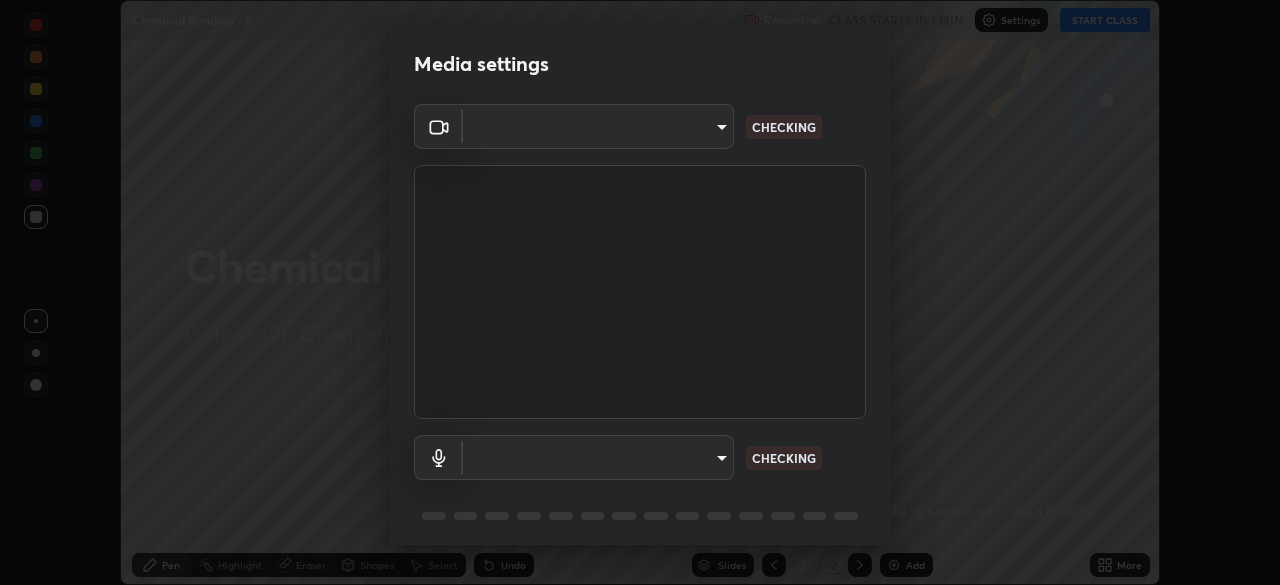 scroll, scrollTop: 0, scrollLeft: 0, axis: both 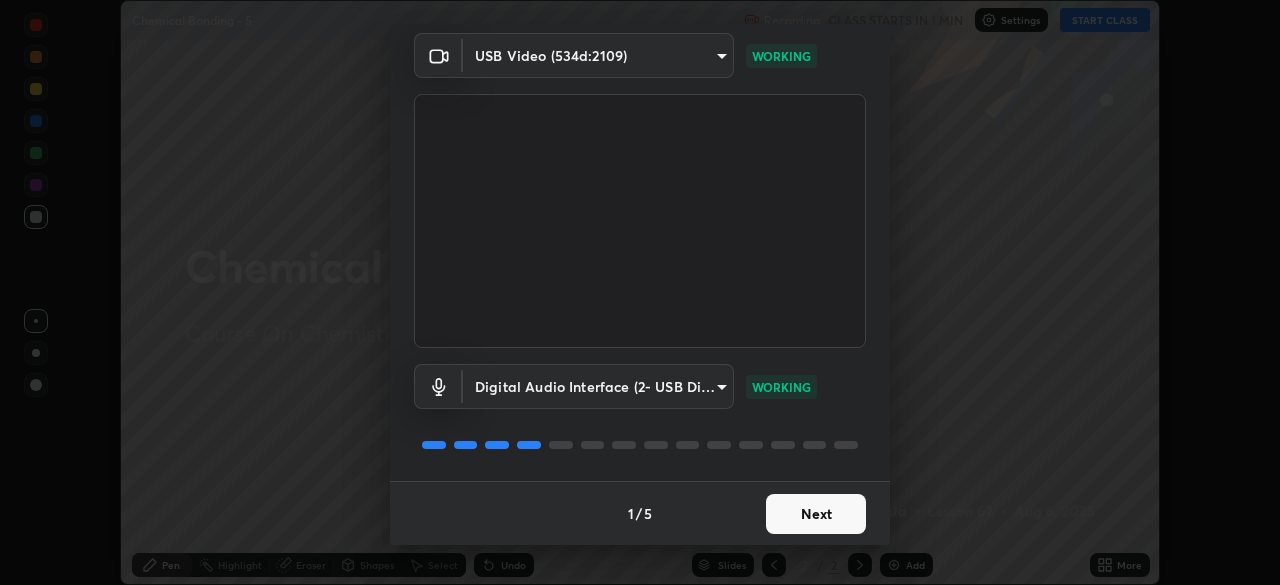 click on "Next" at bounding box center (816, 514) 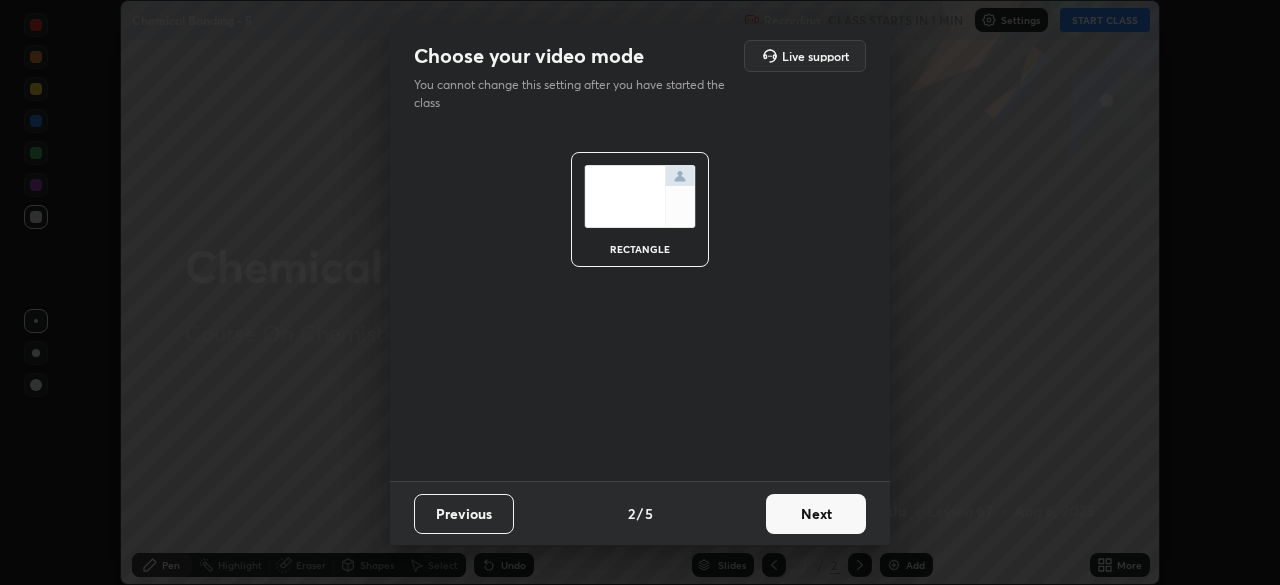 scroll, scrollTop: 0, scrollLeft: 0, axis: both 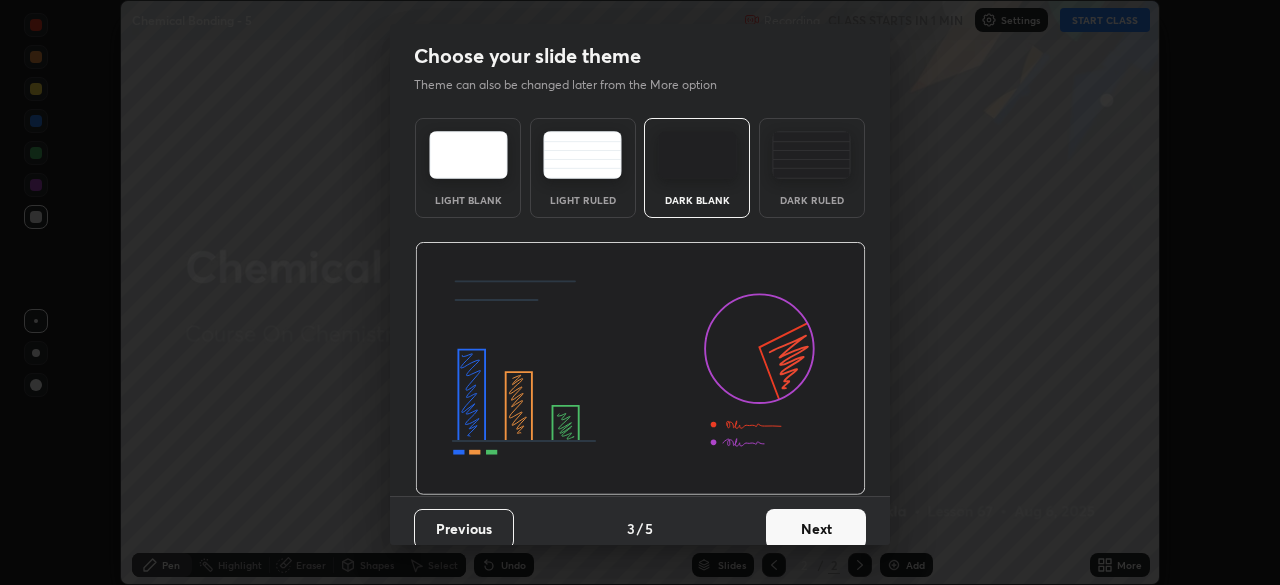 click on "Next" at bounding box center (816, 529) 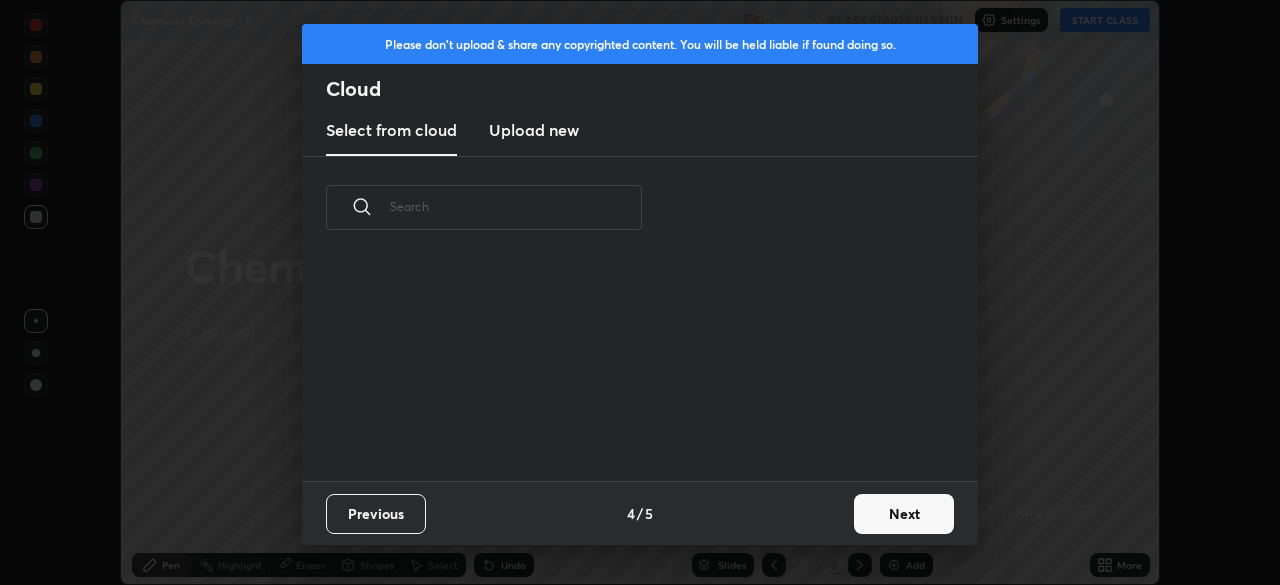 click on "Next" at bounding box center [904, 514] 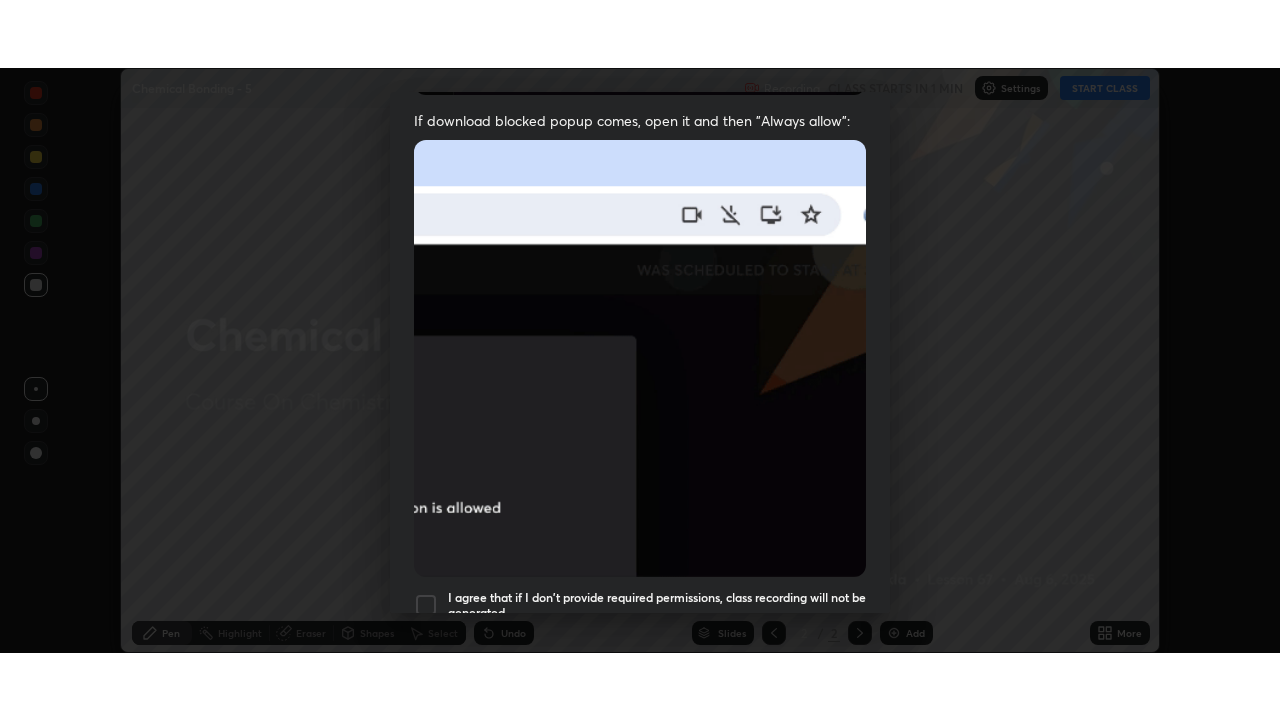 scroll, scrollTop: 479, scrollLeft: 0, axis: vertical 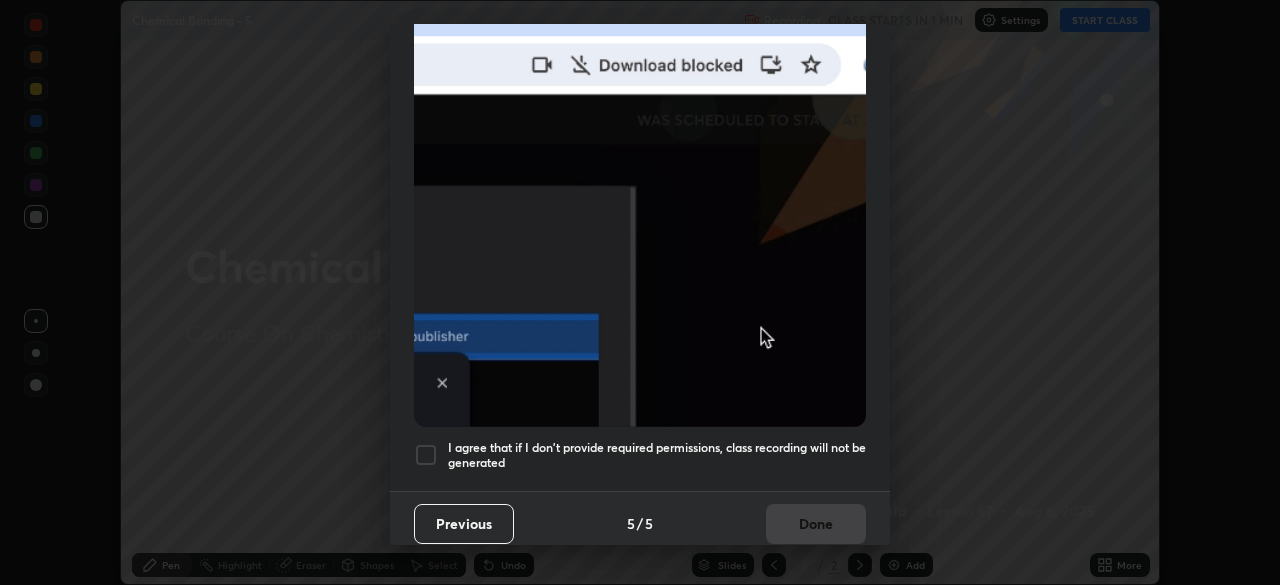 click at bounding box center [426, 455] 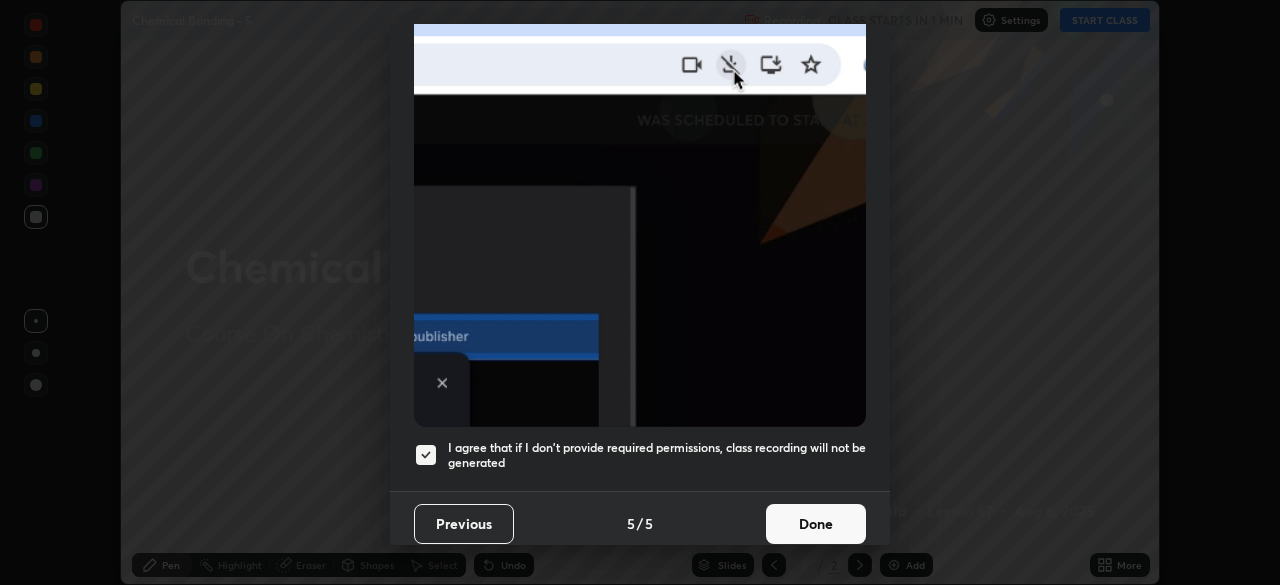 click on "Done" at bounding box center (816, 524) 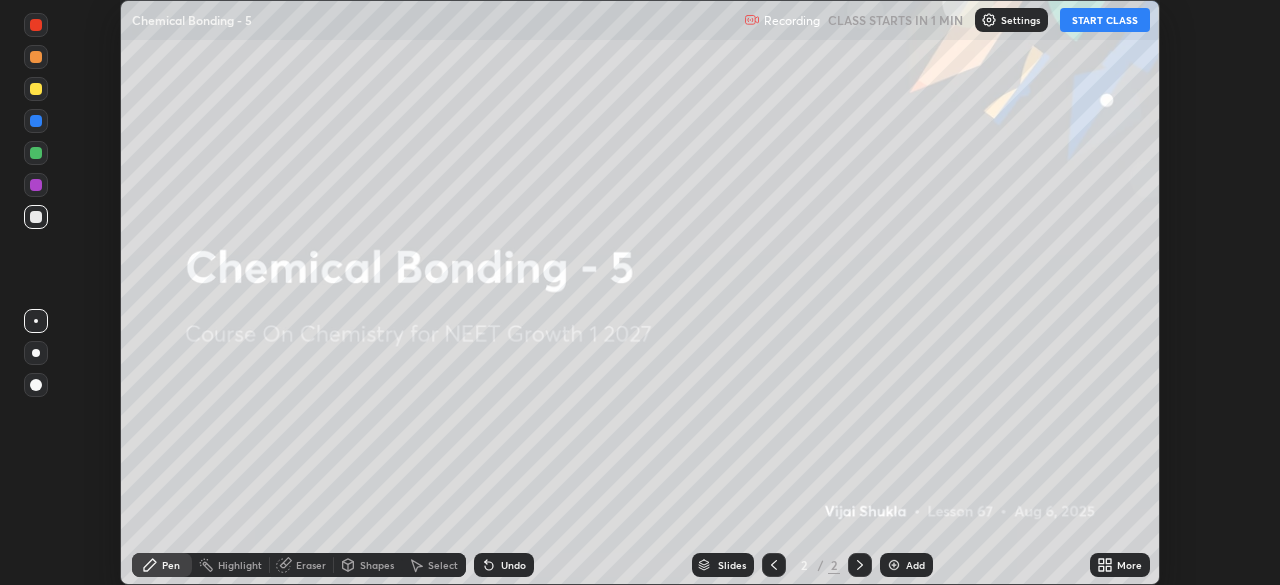 click 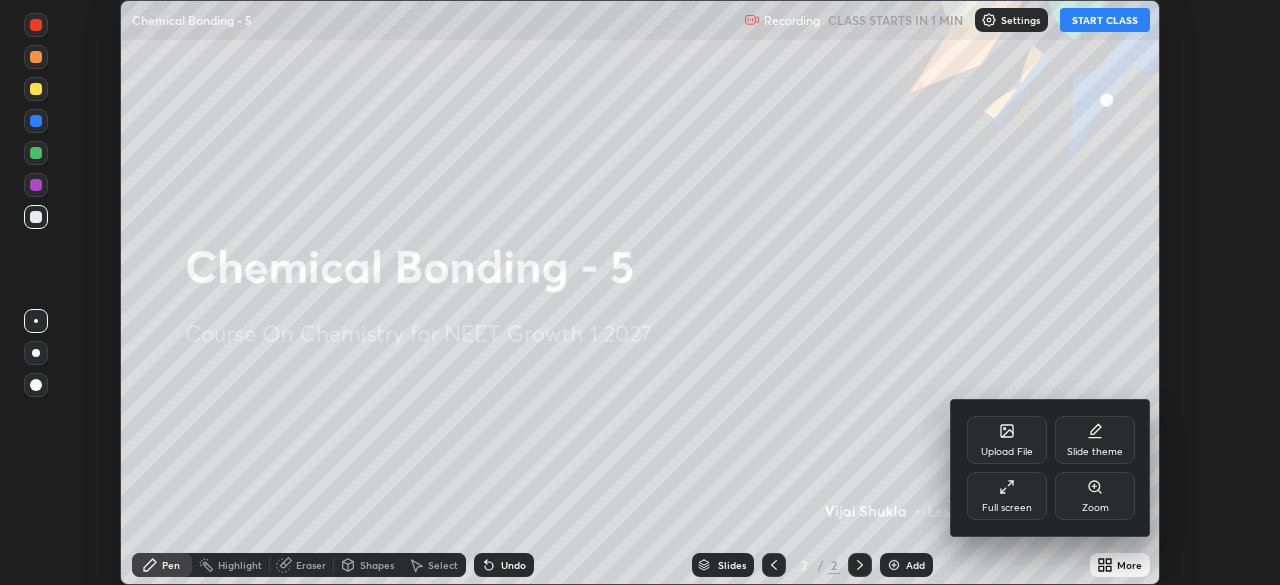 click on "Full screen" at bounding box center (1007, 496) 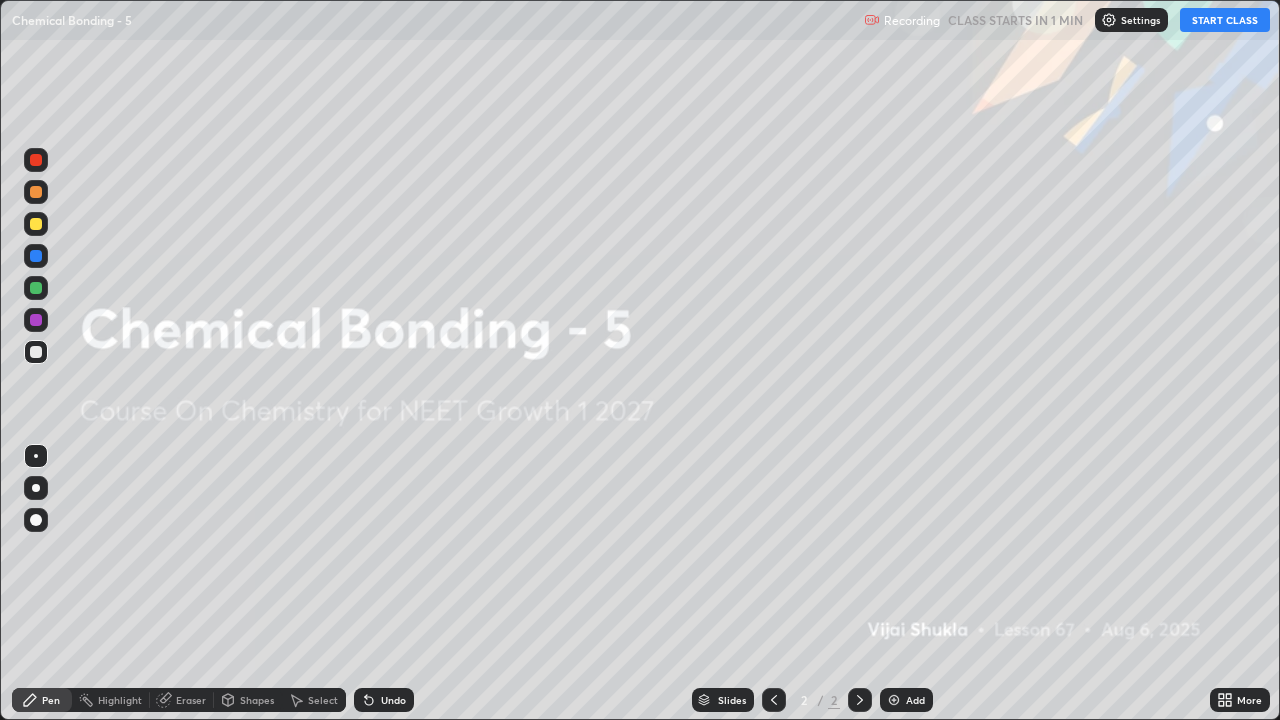 scroll, scrollTop: 99280, scrollLeft: 98720, axis: both 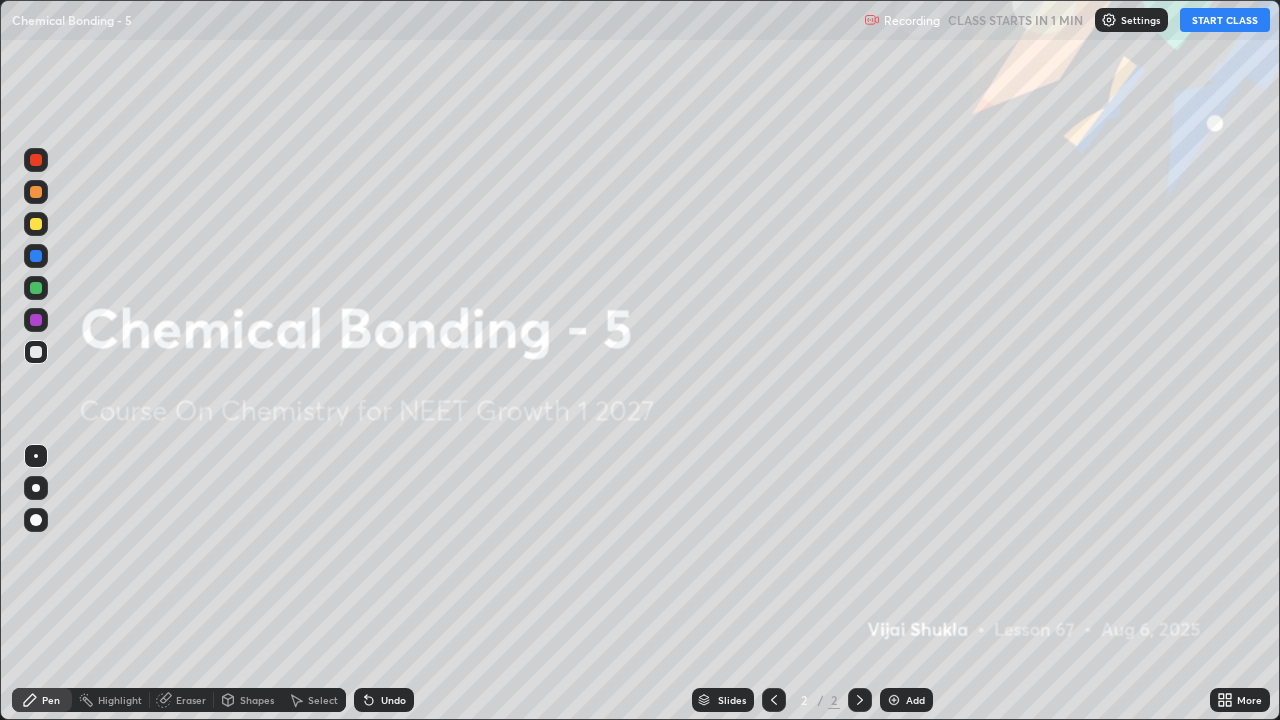 click on "START CLASS" at bounding box center [1225, 20] 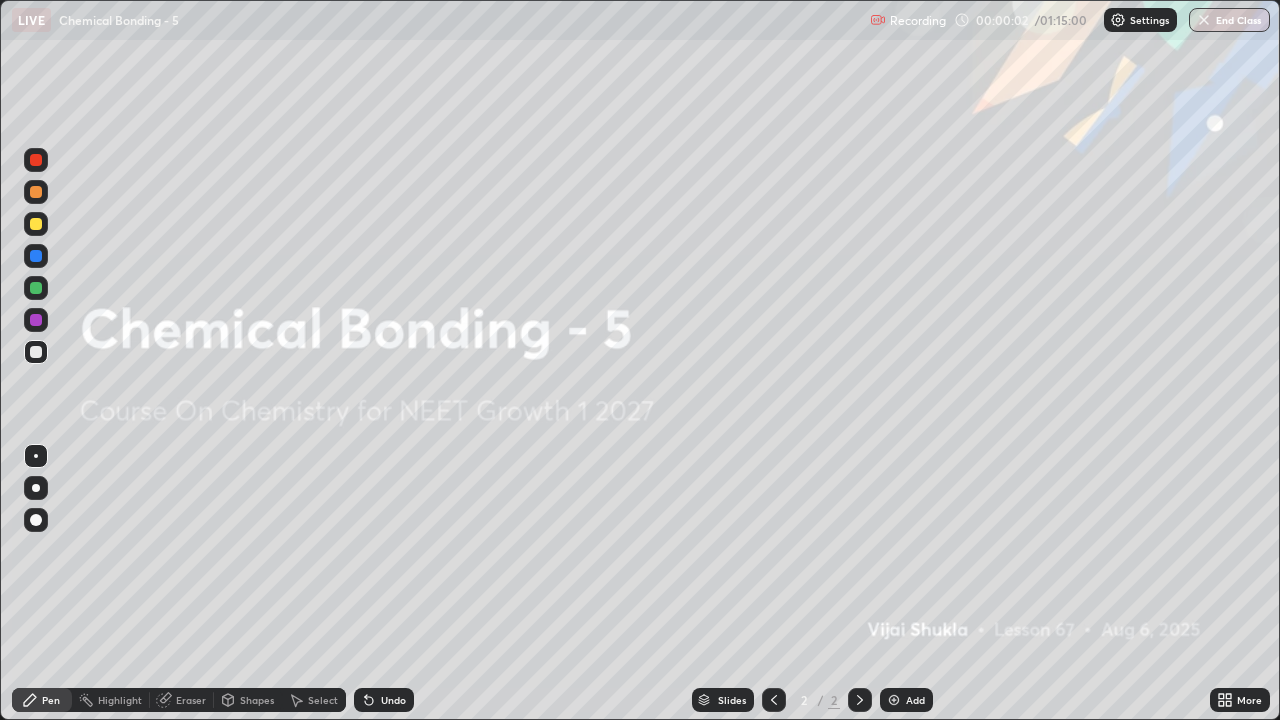 click at bounding box center [894, 700] 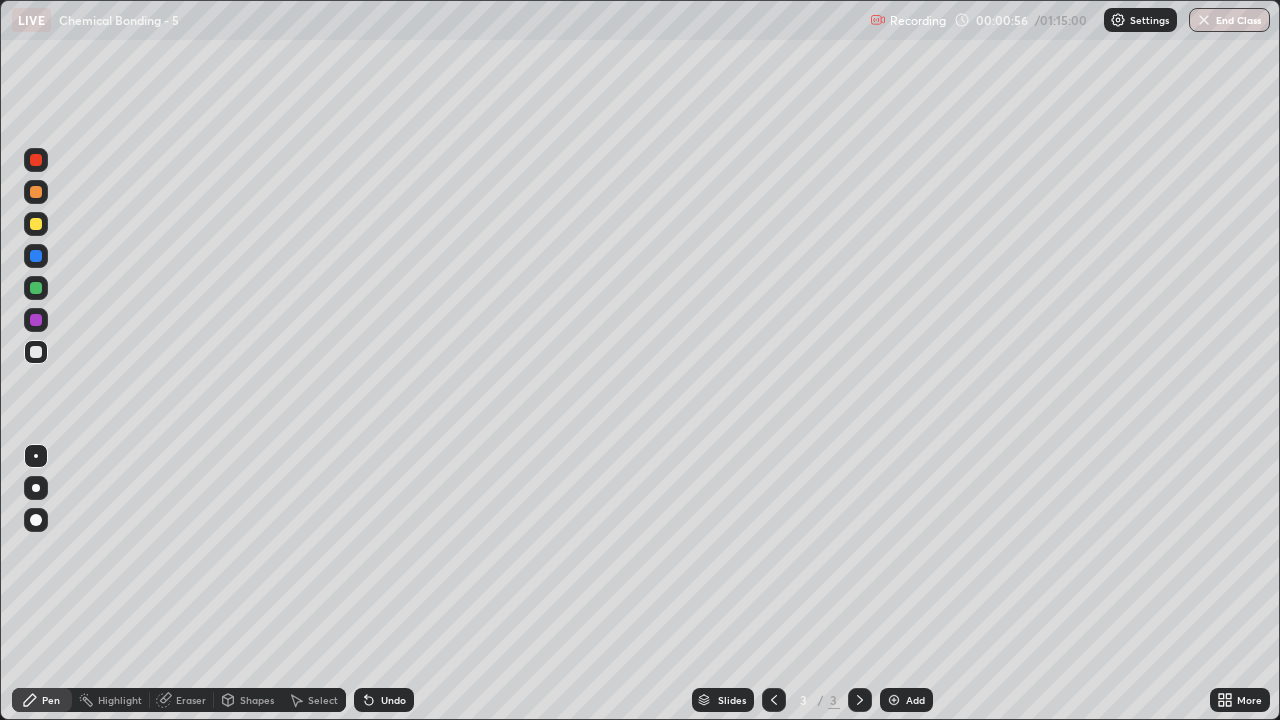 click at bounding box center [36, 488] 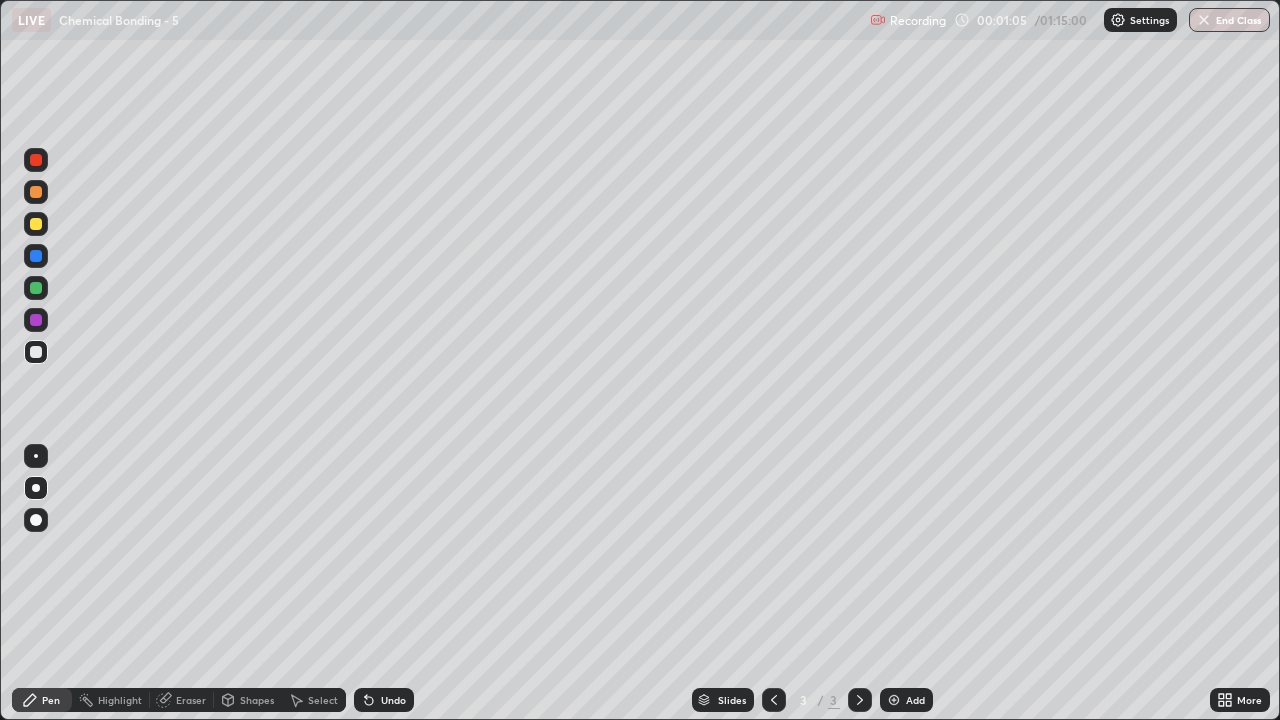 click at bounding box center [36, 192] 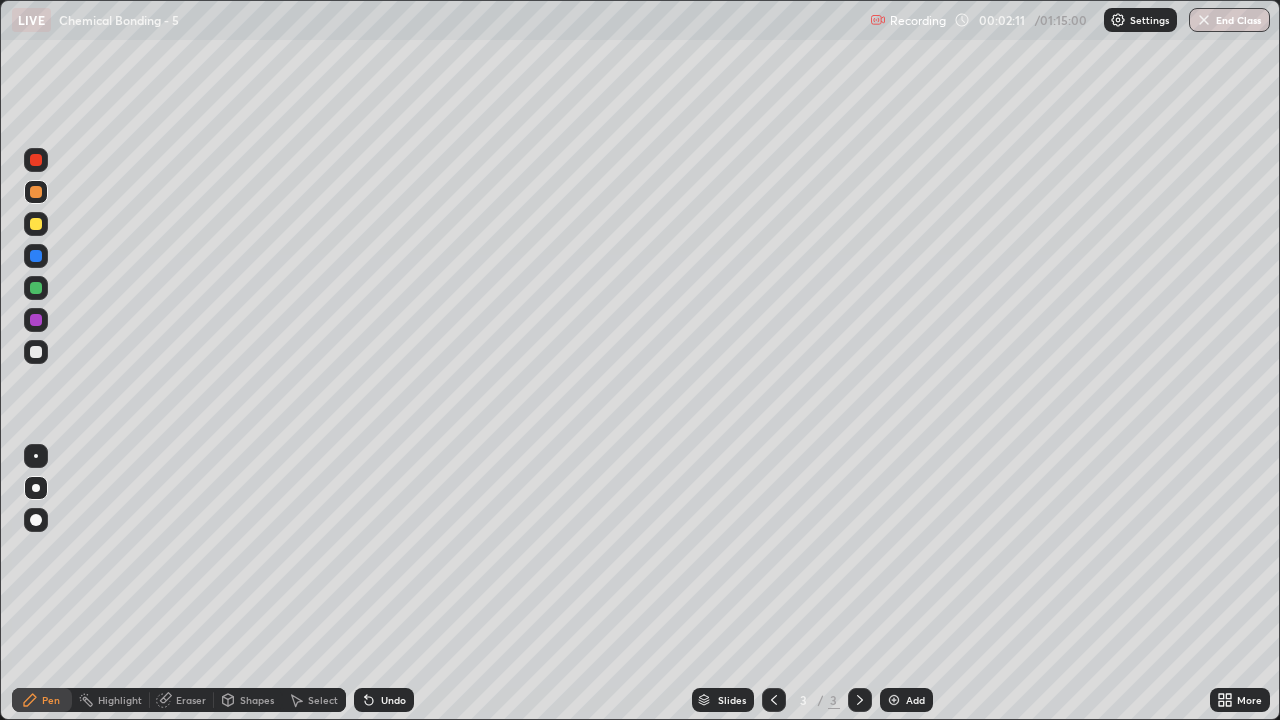 click at bounding box center (36, 352) 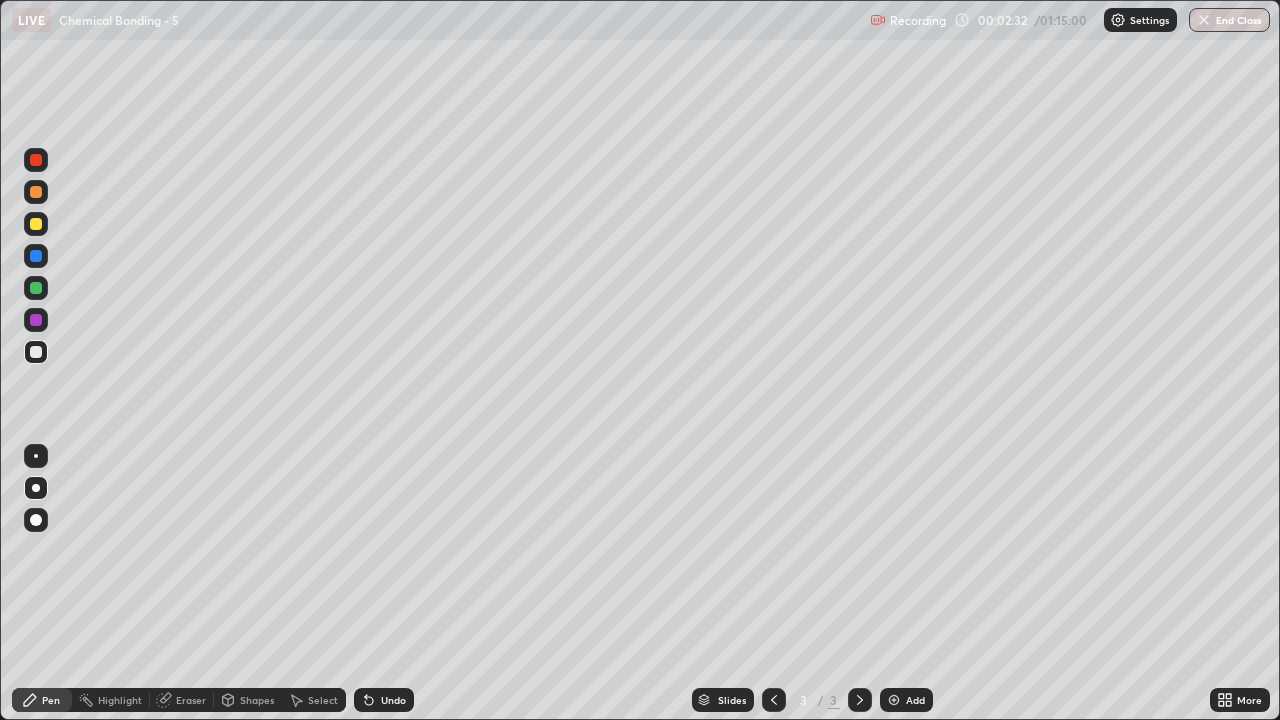 click at bounding box center [36, 224] 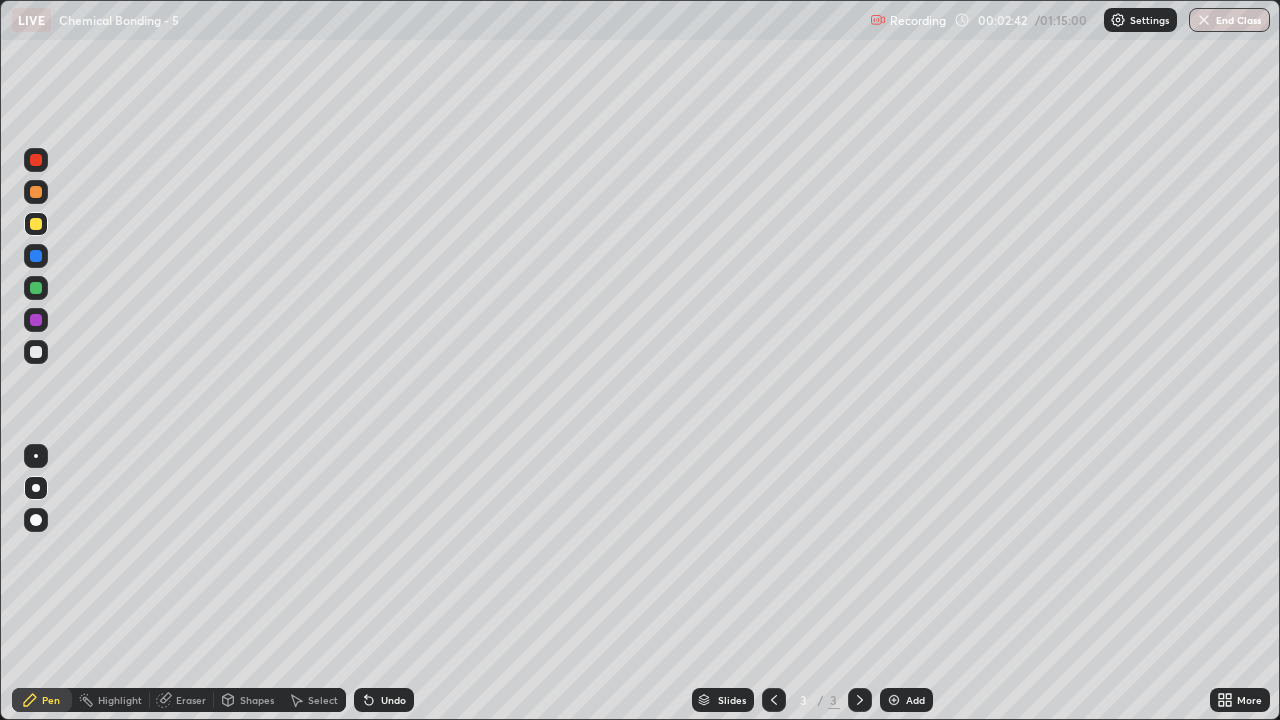 click at bounding box center [36, 192] 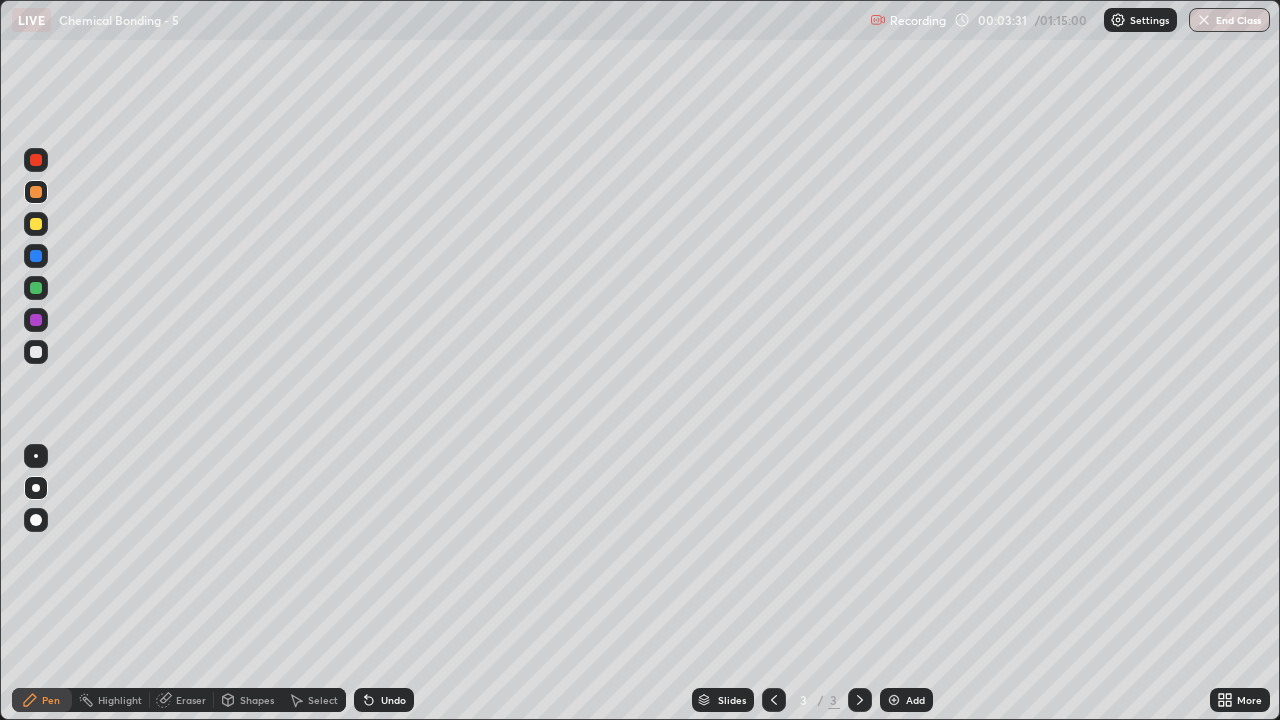 click at bounding box center [36, 352] 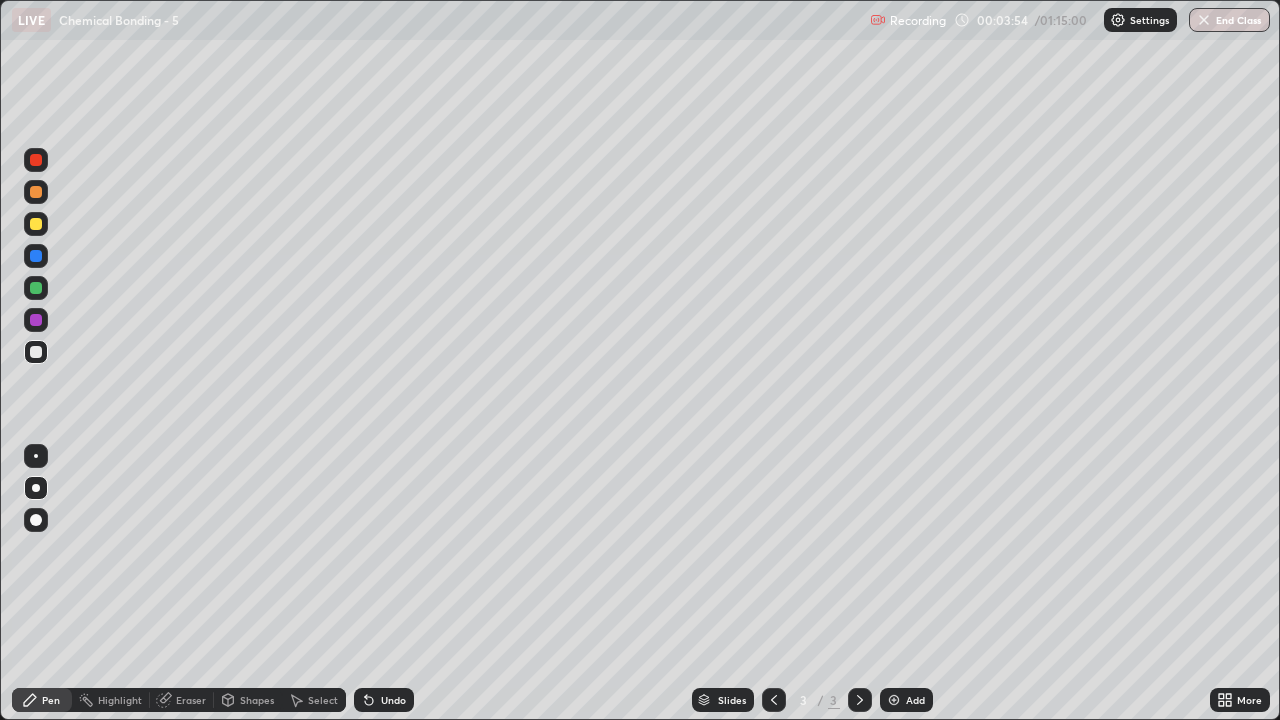 click at bounding box center (36, 192) 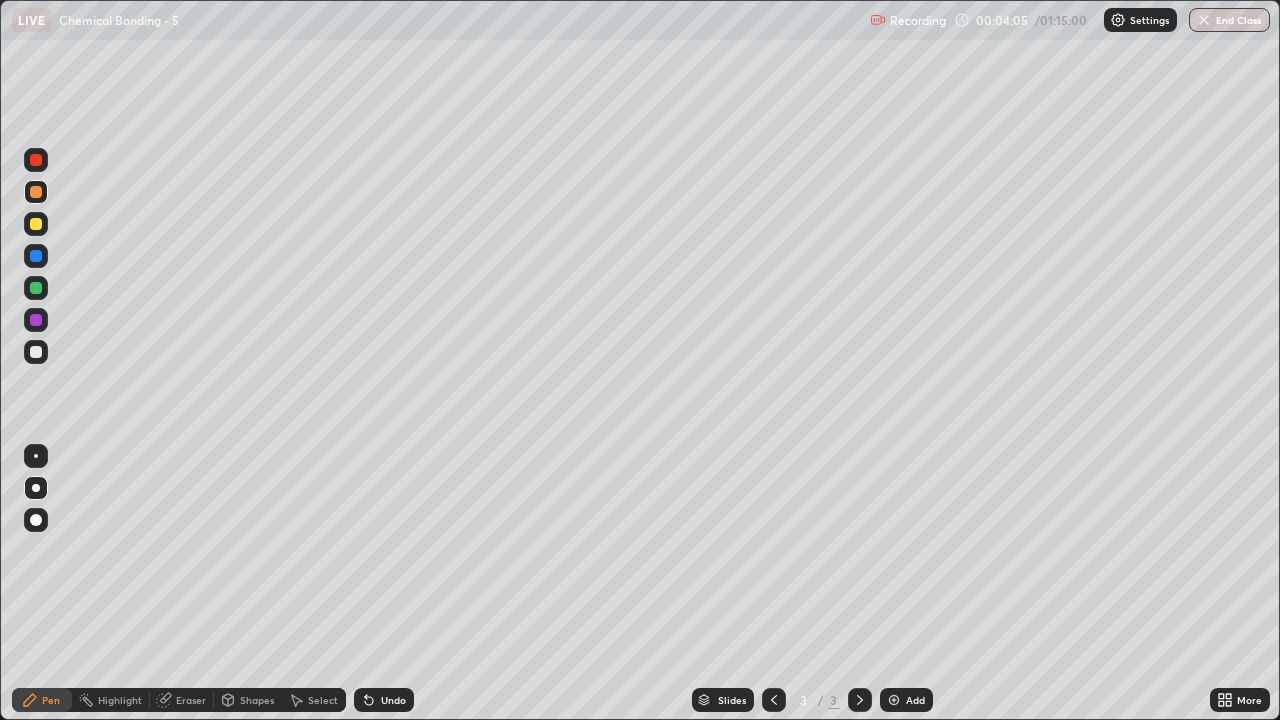click at bounding box center (36, 352) 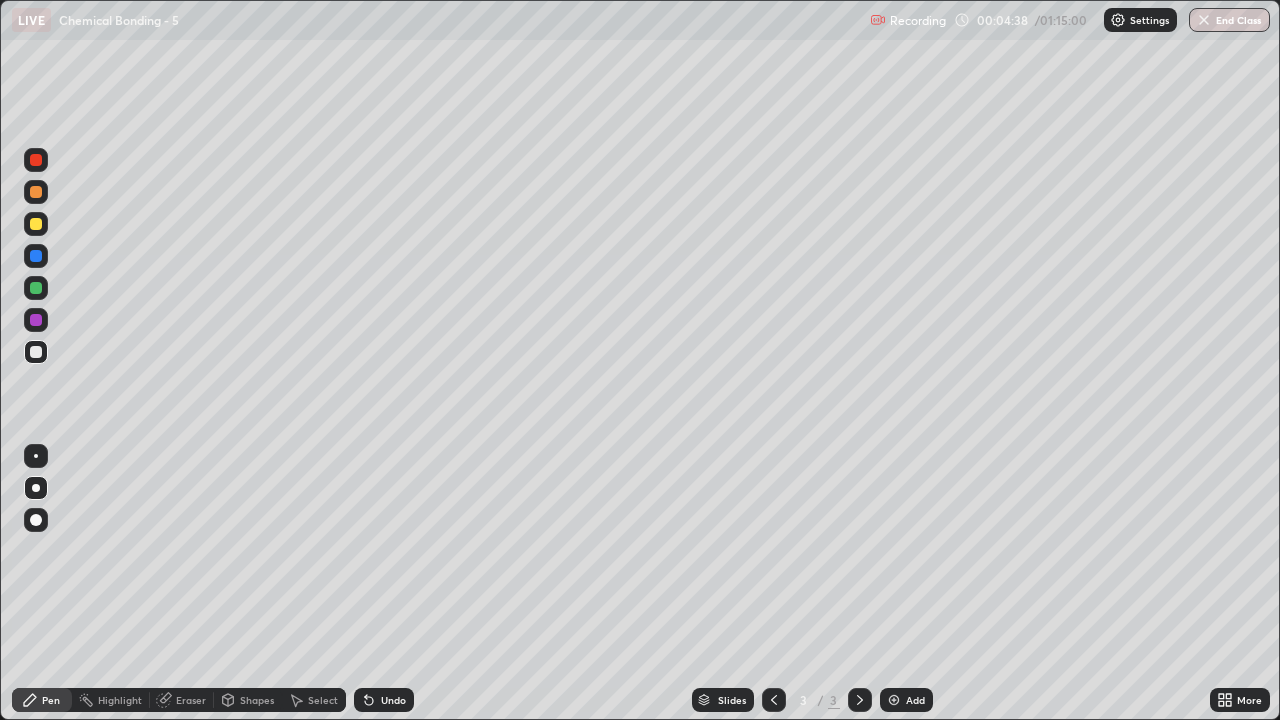 click at bounding box center (36, 192) 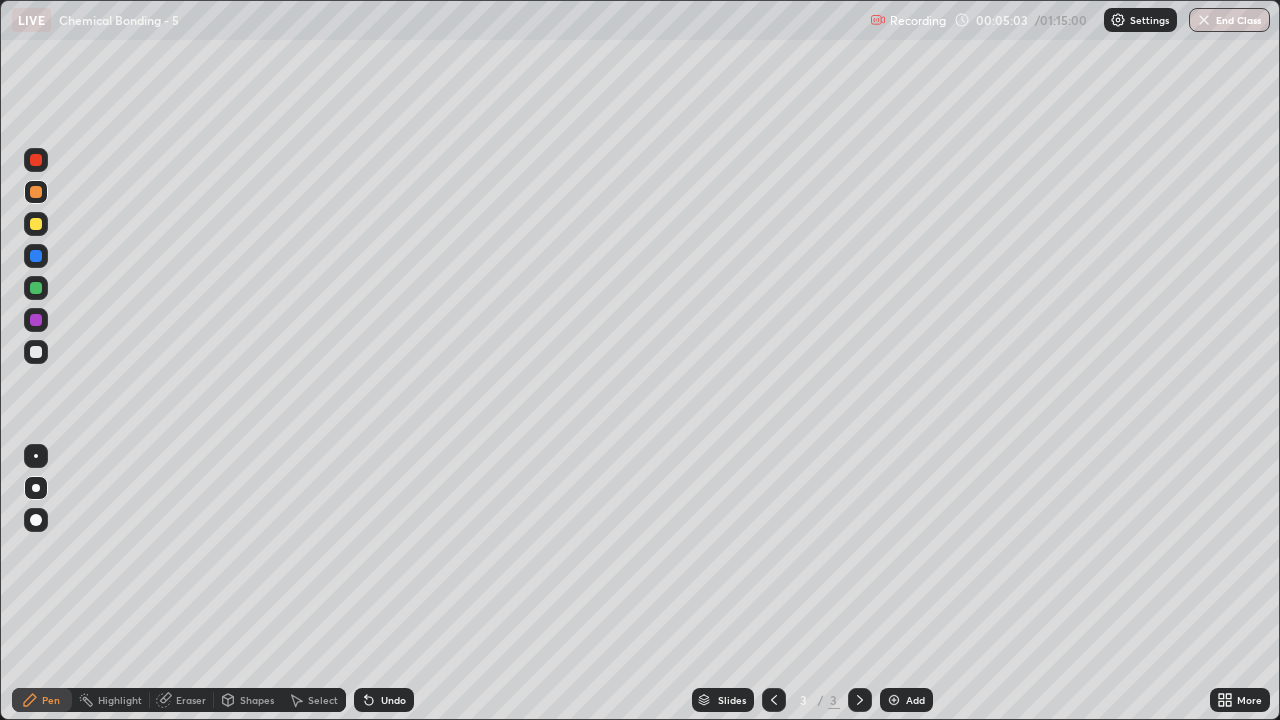 click at bounding box center (36, 352) 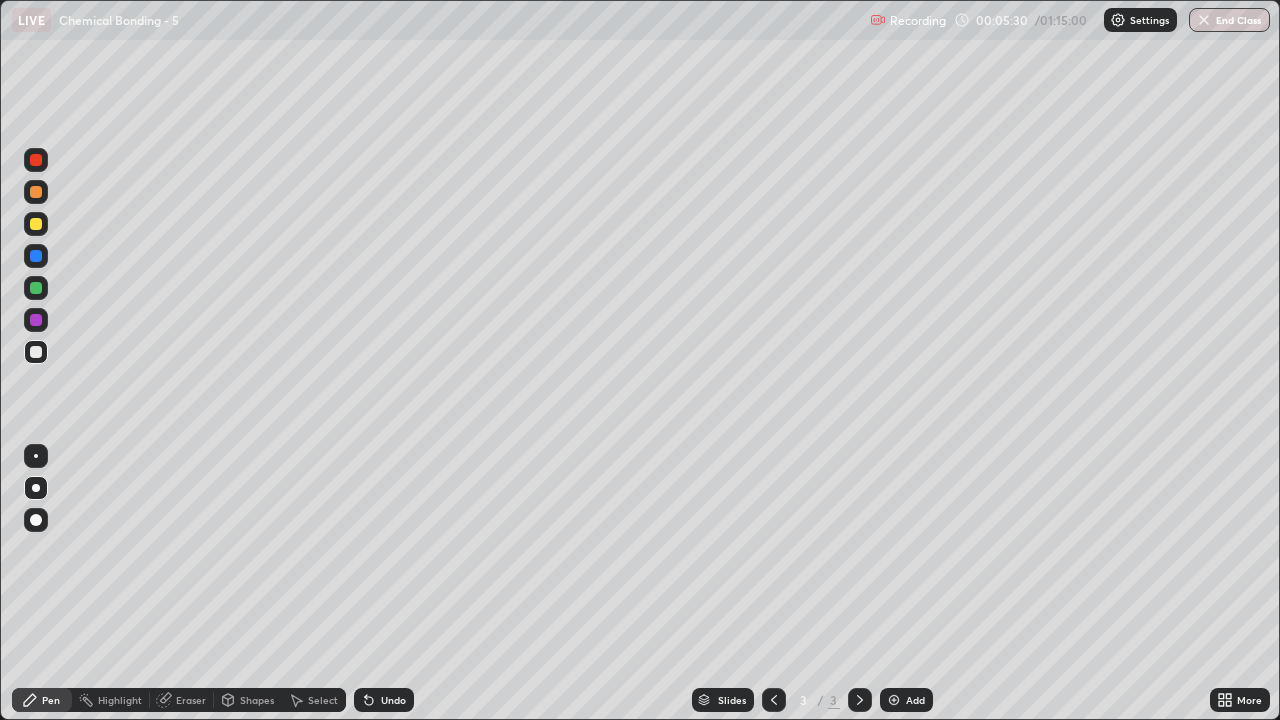click at bounding box center (36, 352) 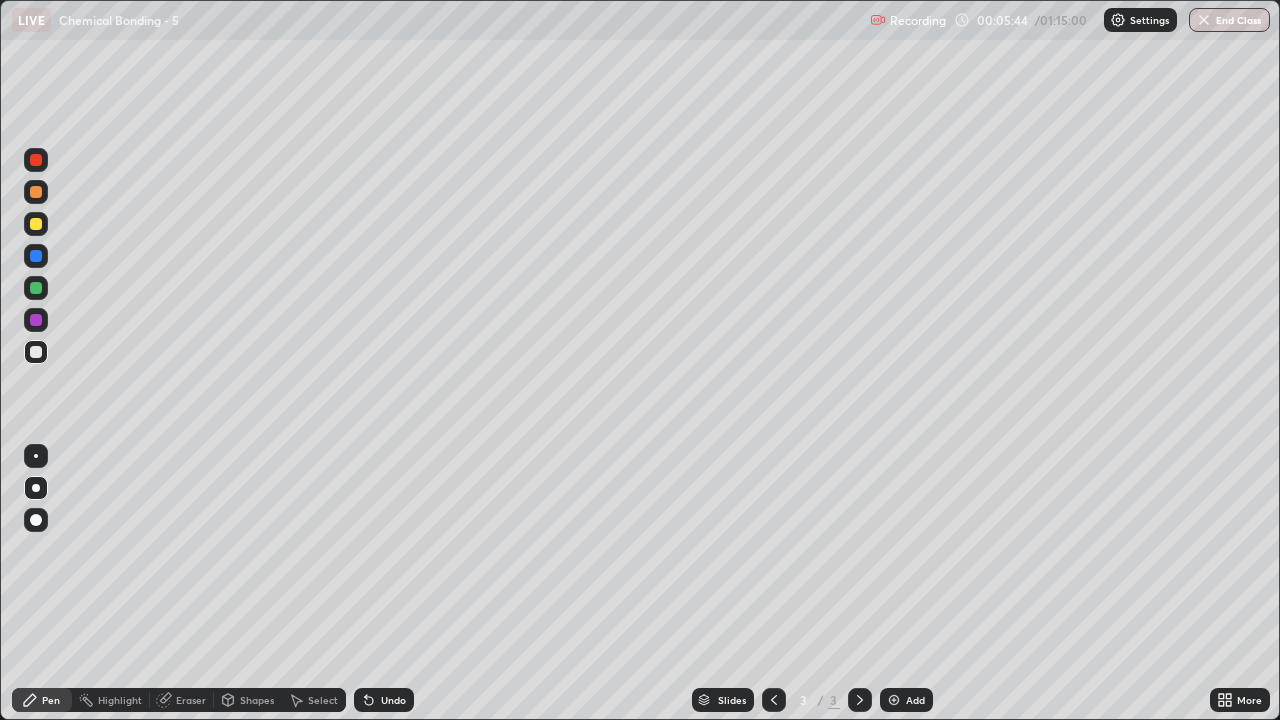 click at bounding box center (36, 352) 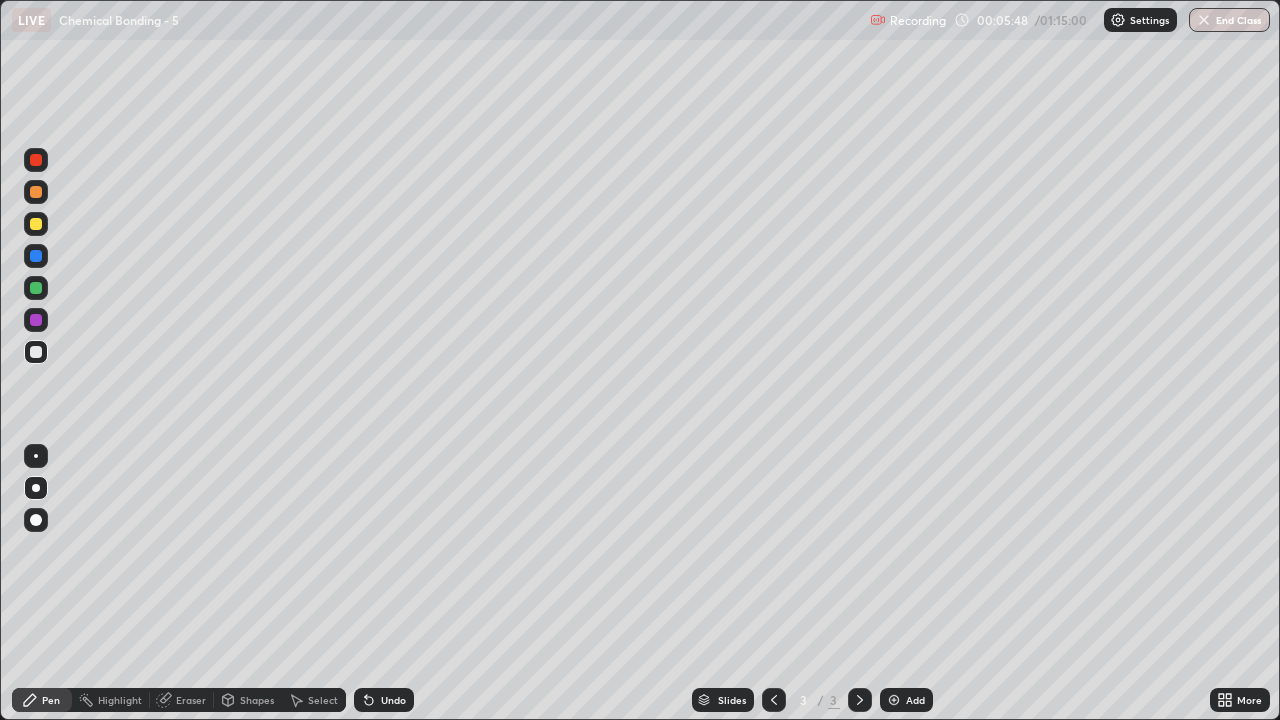 click at bounding box center (36, 352) 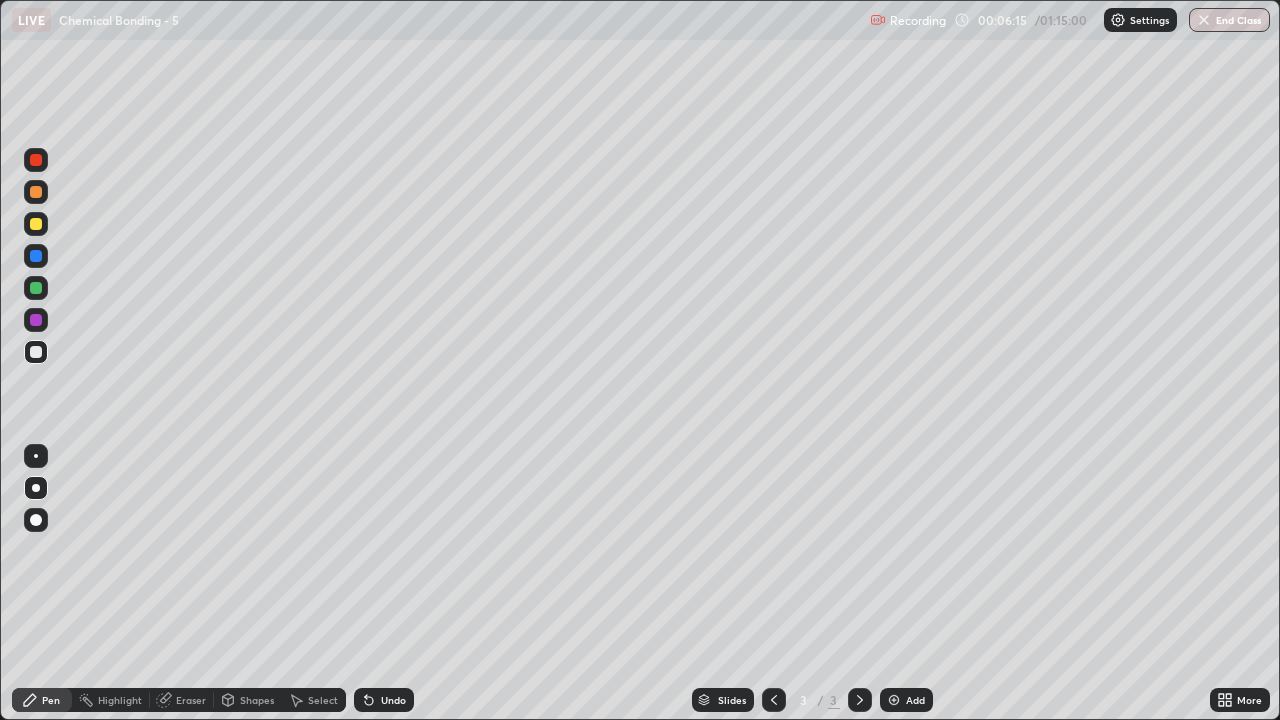 click at bounding box center (36, 192) 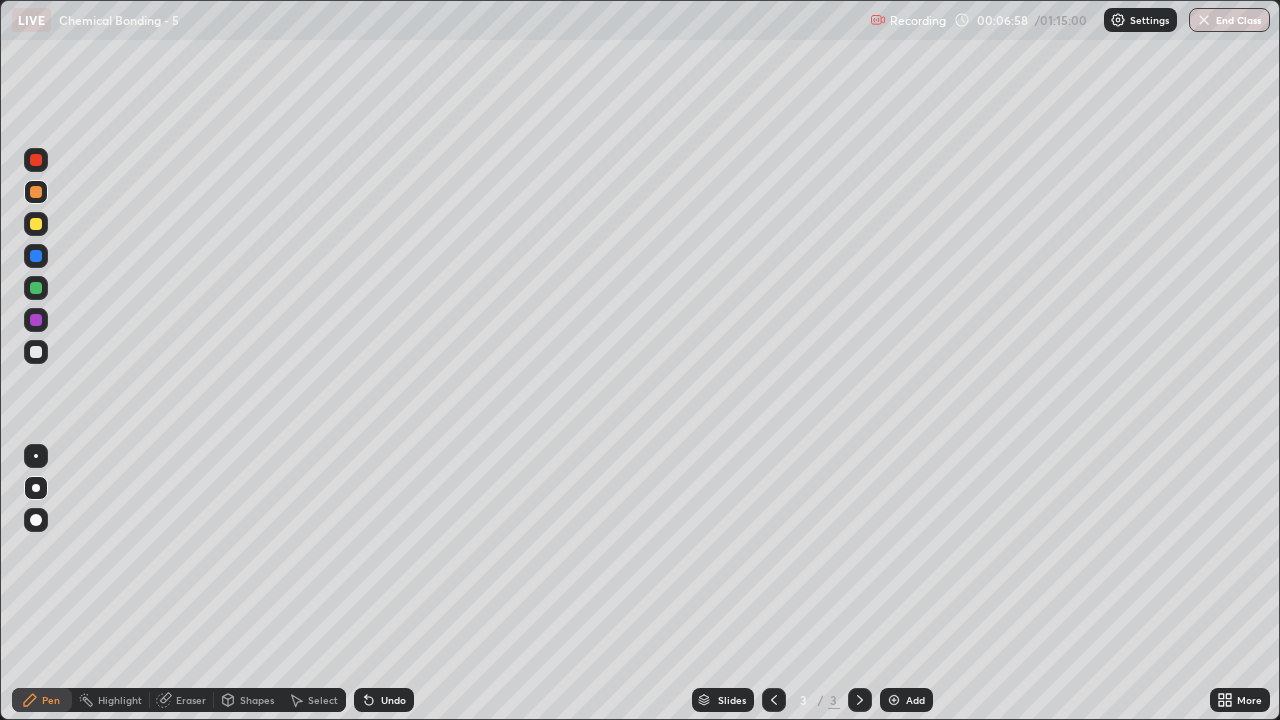 click at bounding box center [36, 352] 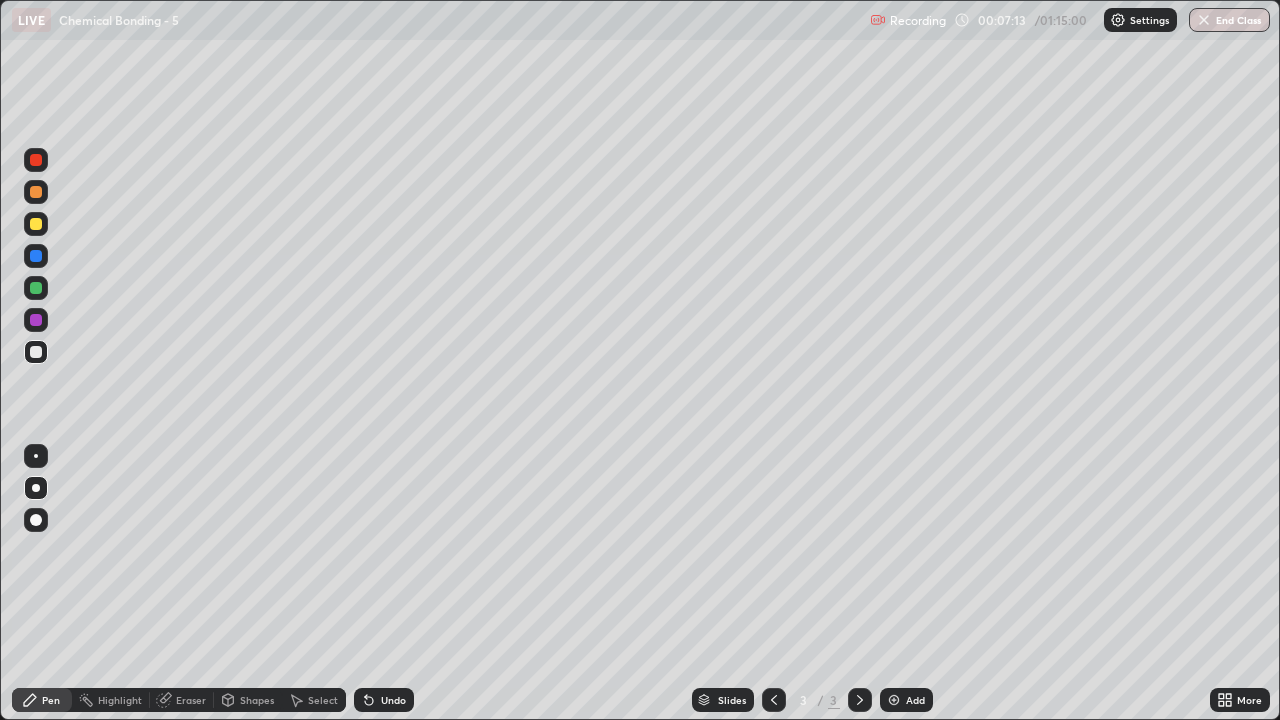 click at bounding box center [36, 192] 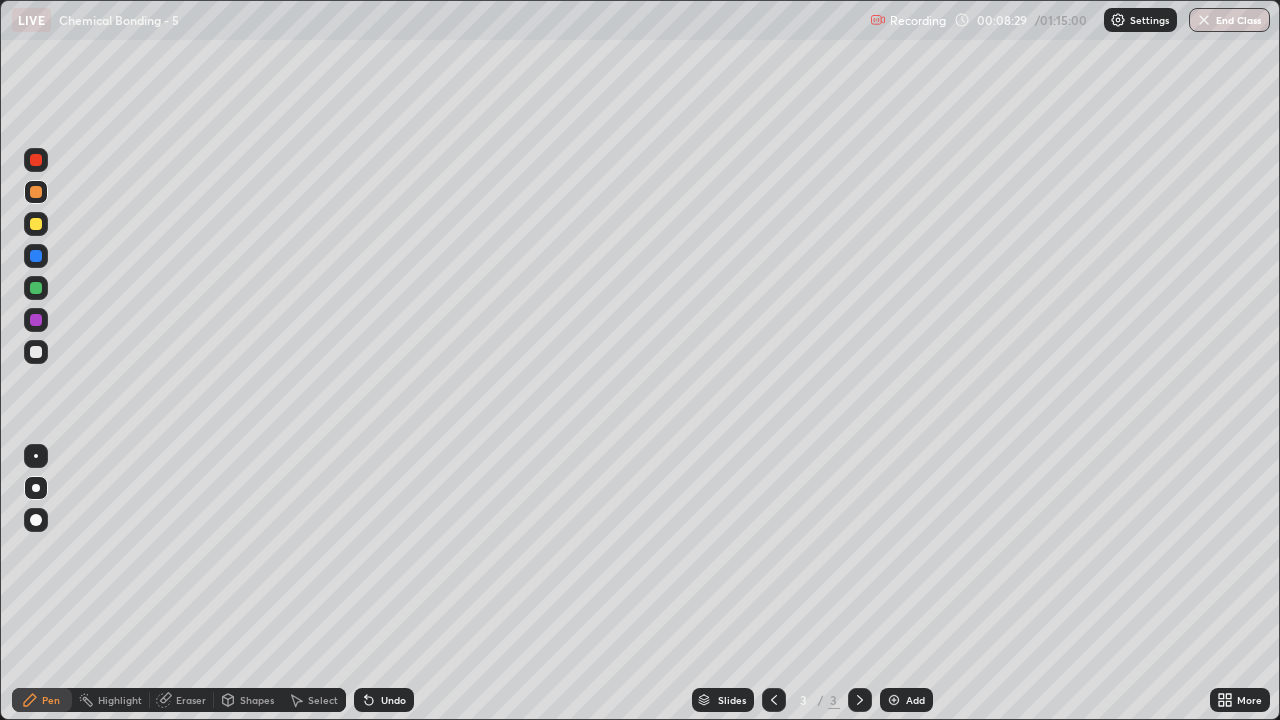 click at bounding box center (36, 352) 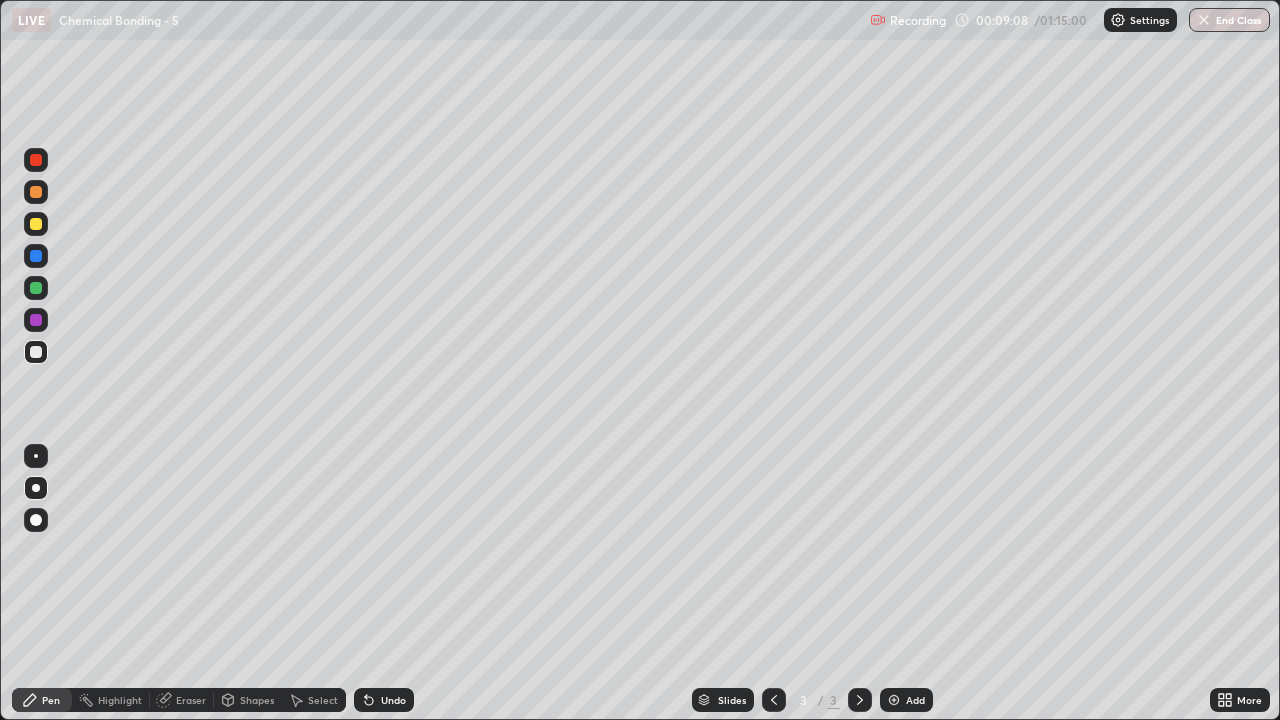 click on "Eraser" at bounding box center (191, 700) 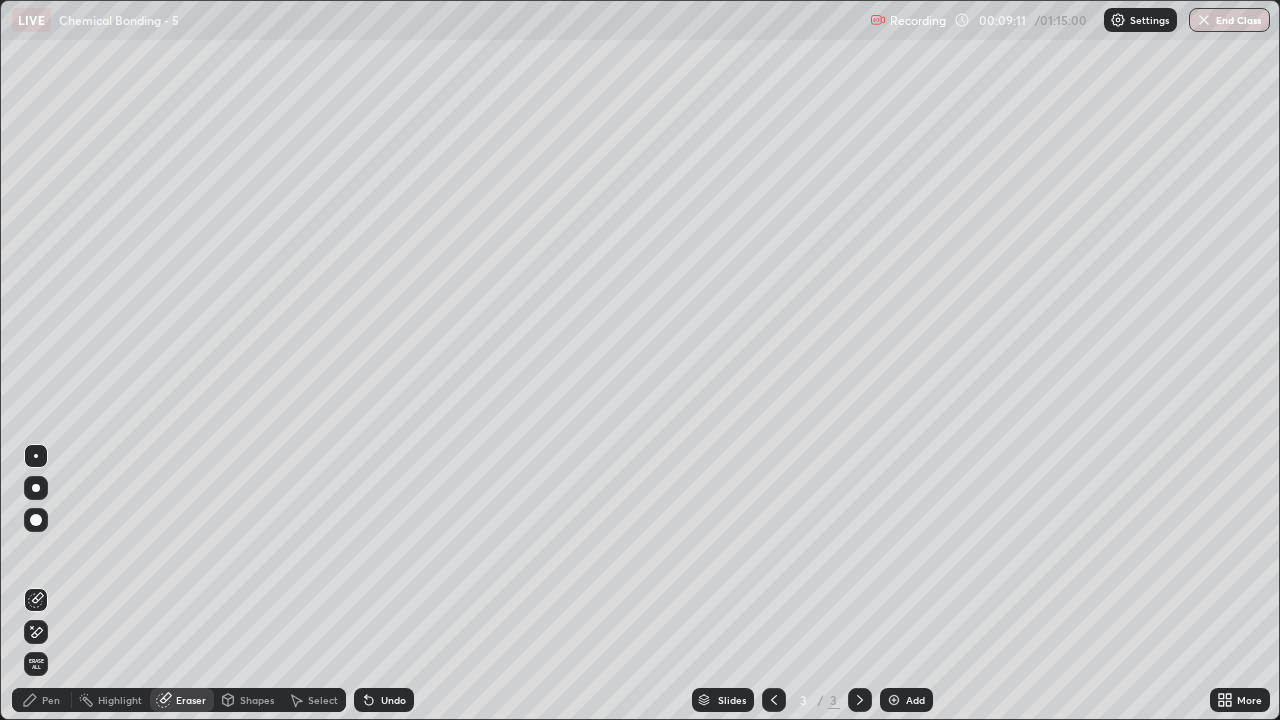 click on "Pen" at bounding box center (42, 700) 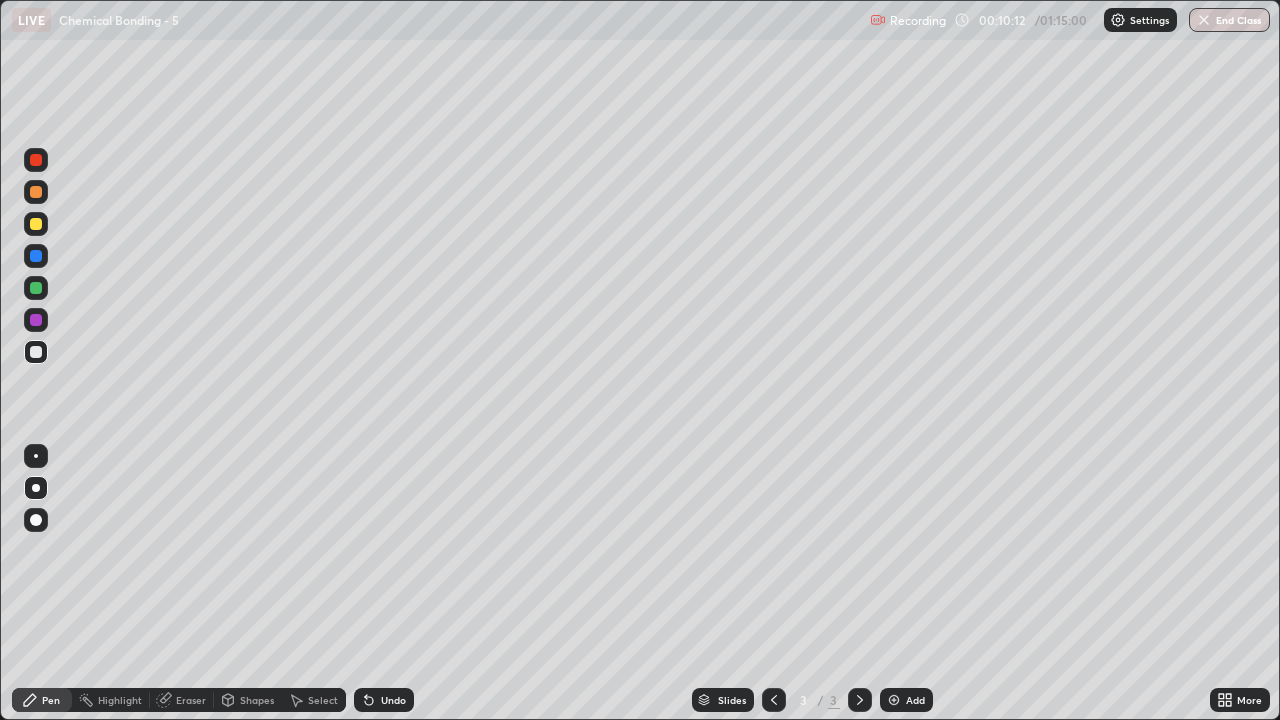 click on "Add" at bounding box center (915, 700) 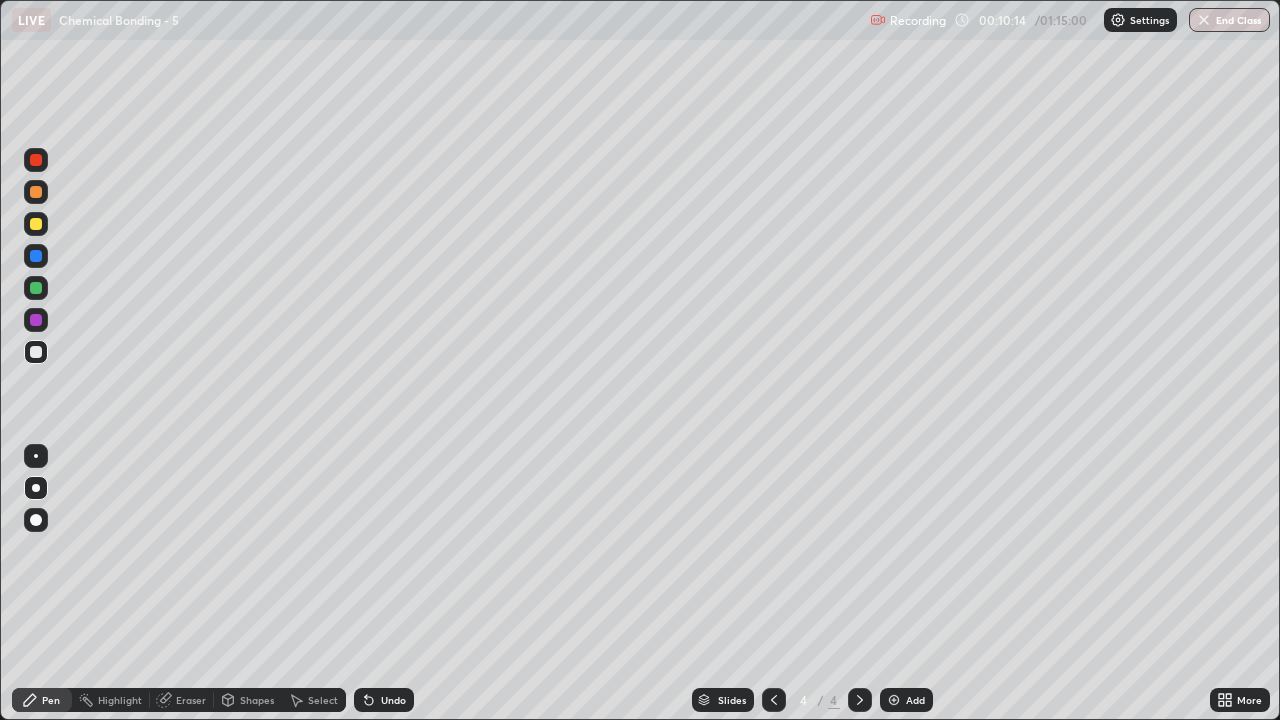 click at bounding box center [36, 352] 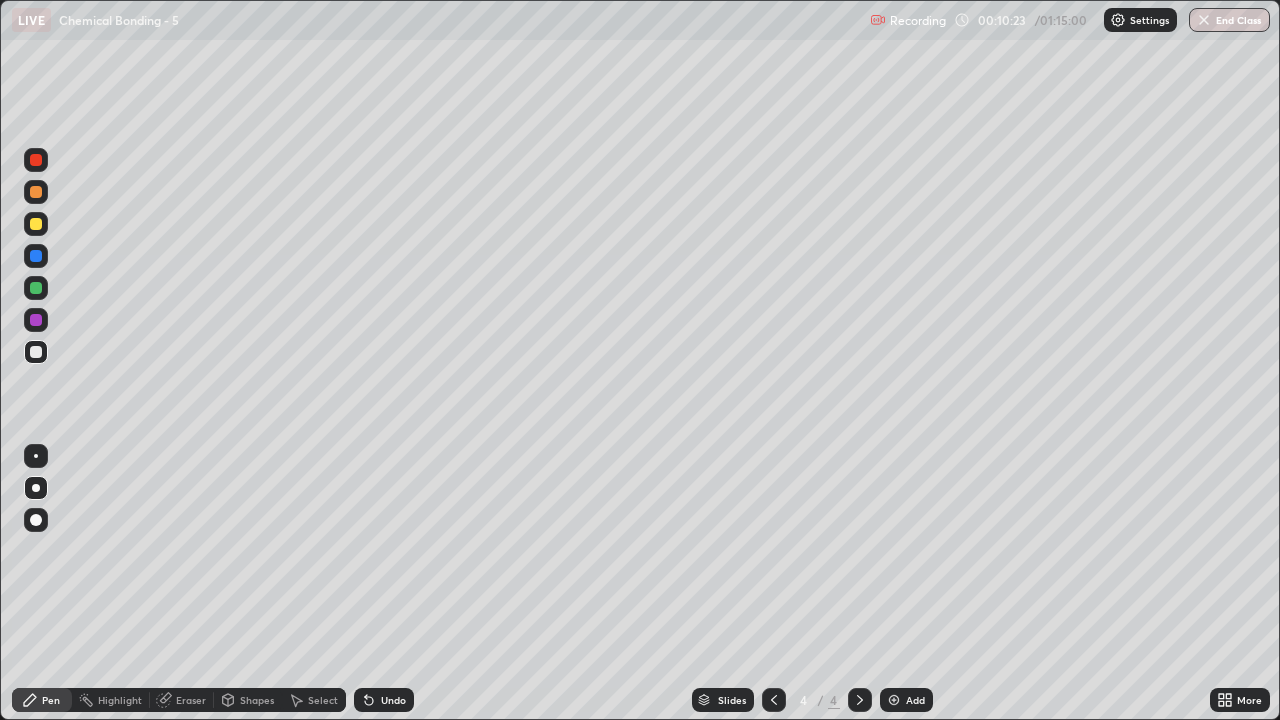click at bounding box center [36, 192] 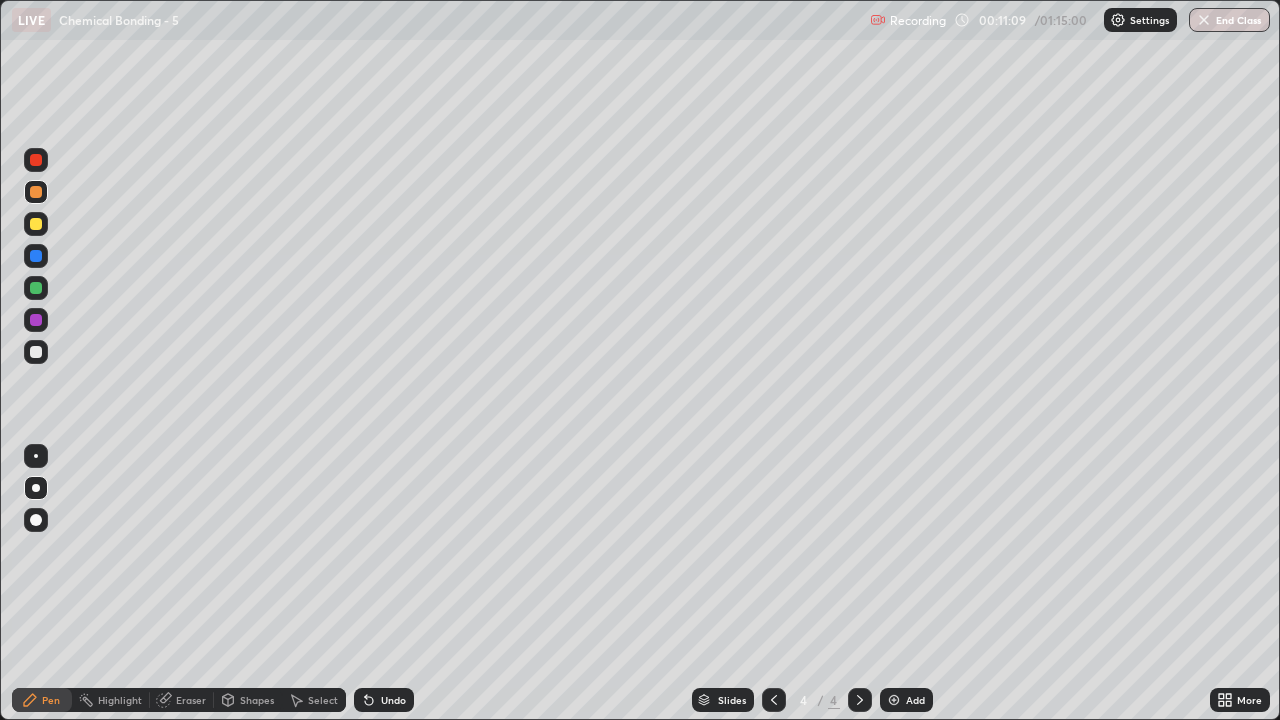 click at bounding box center (36, 352) 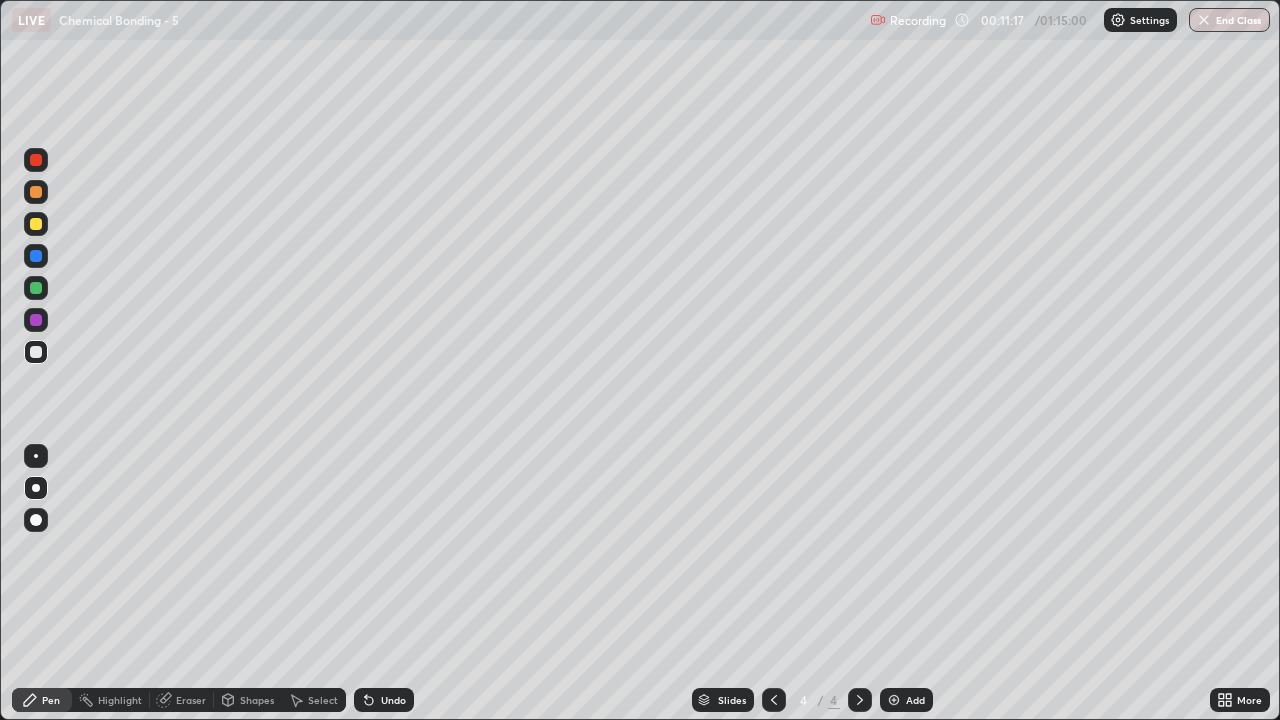 click at bounding box center [36, 192] 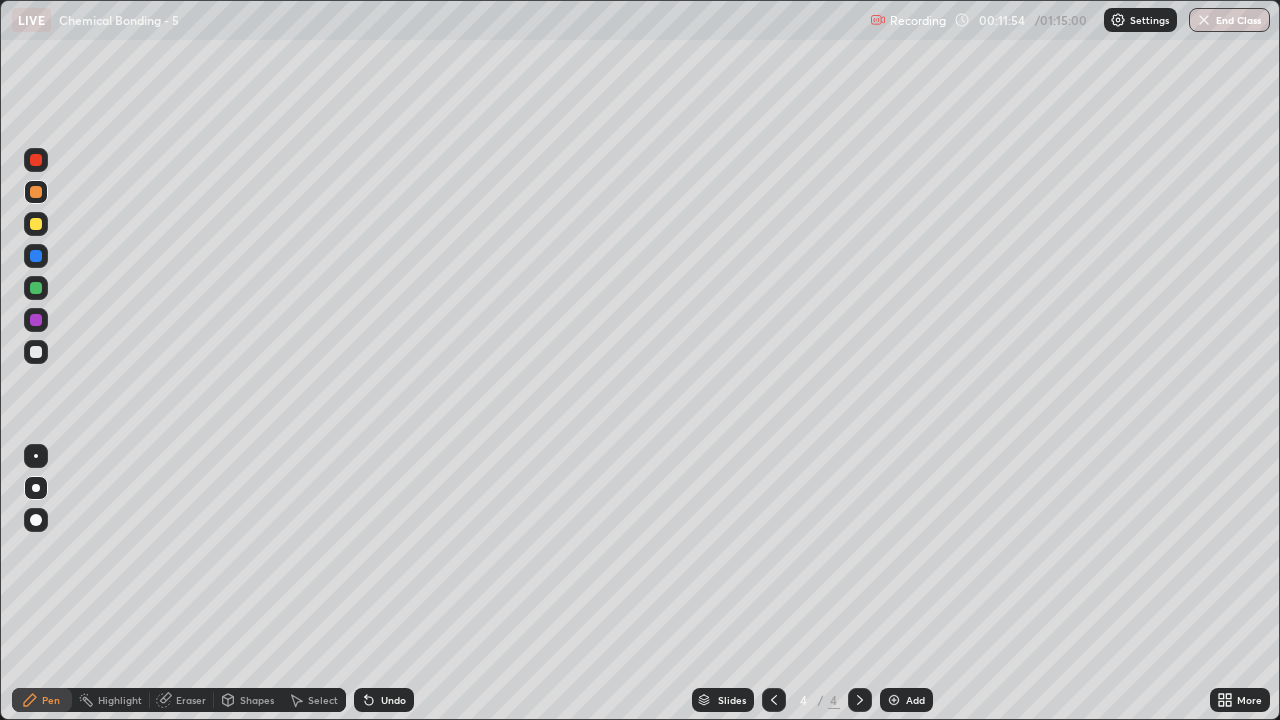 click at bounding box center [36, 352] 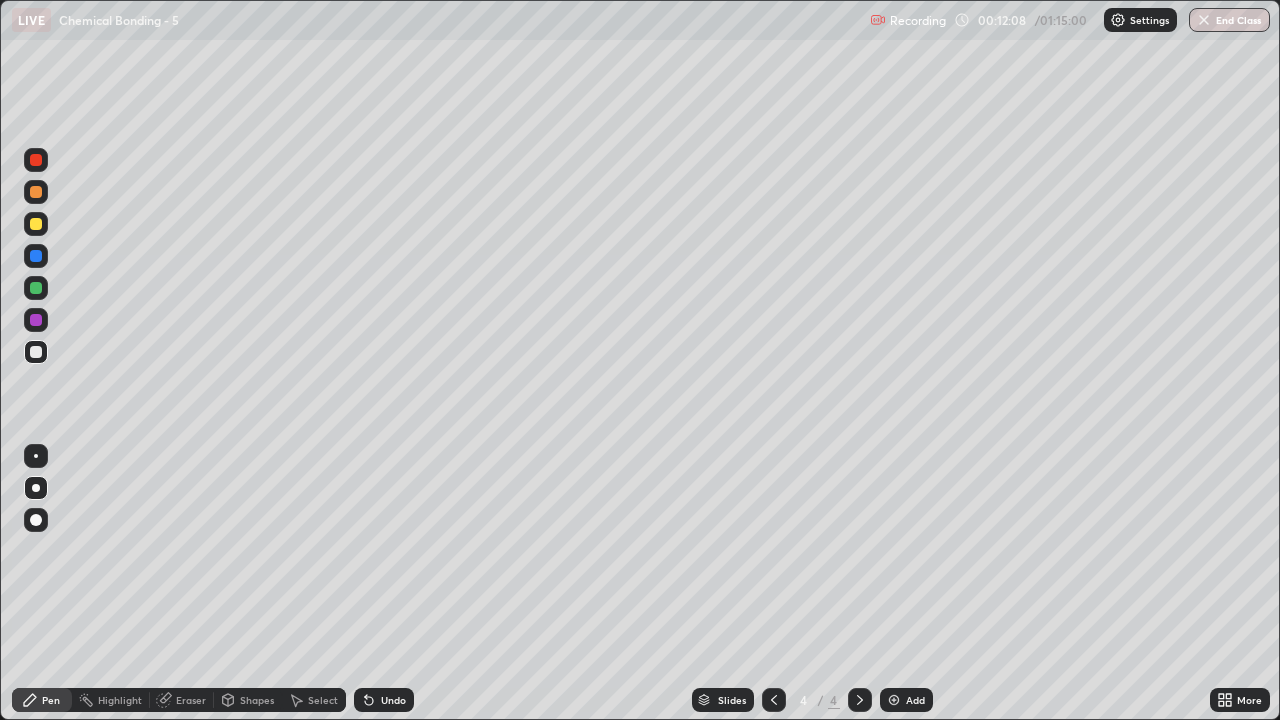 click at bounding box center (36, 192) 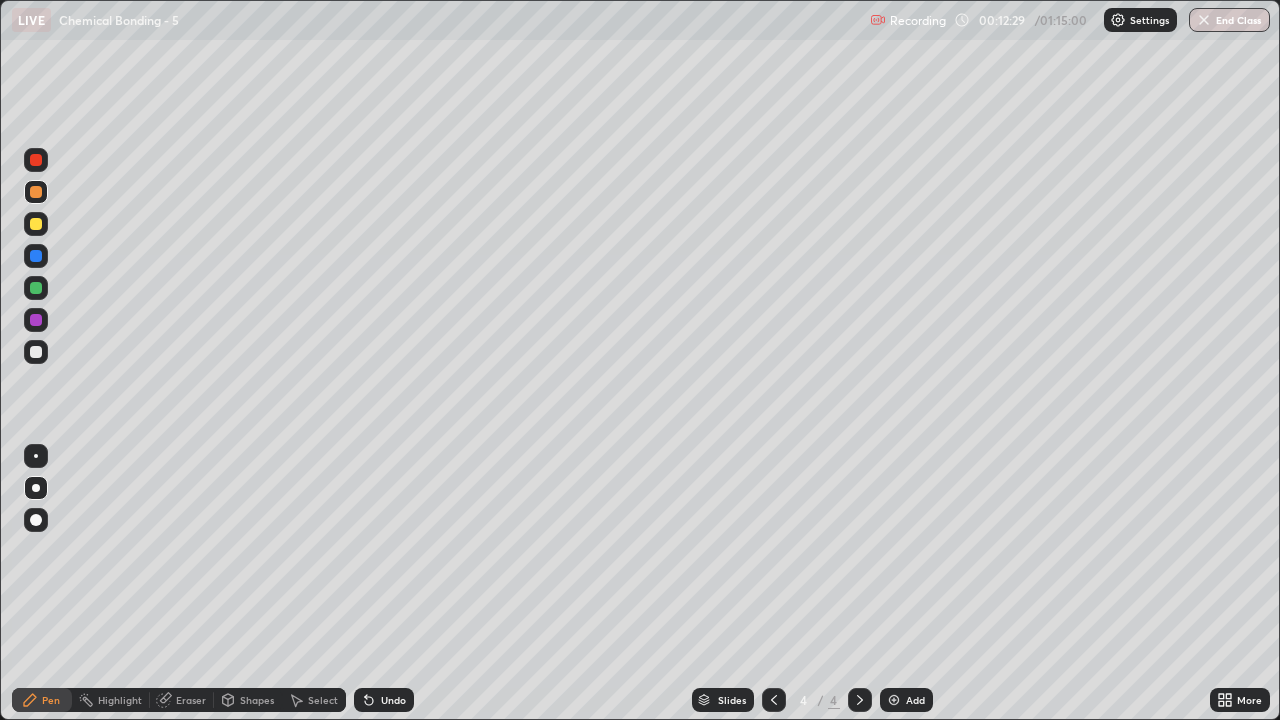 click 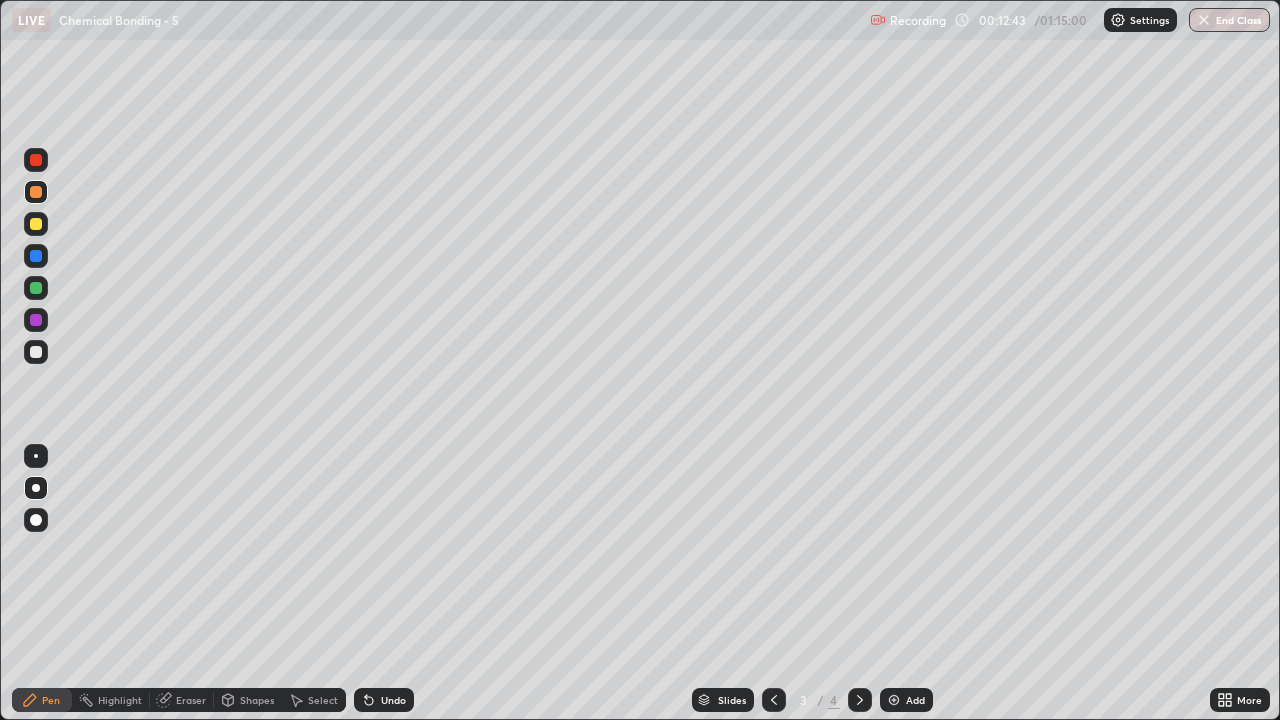 click 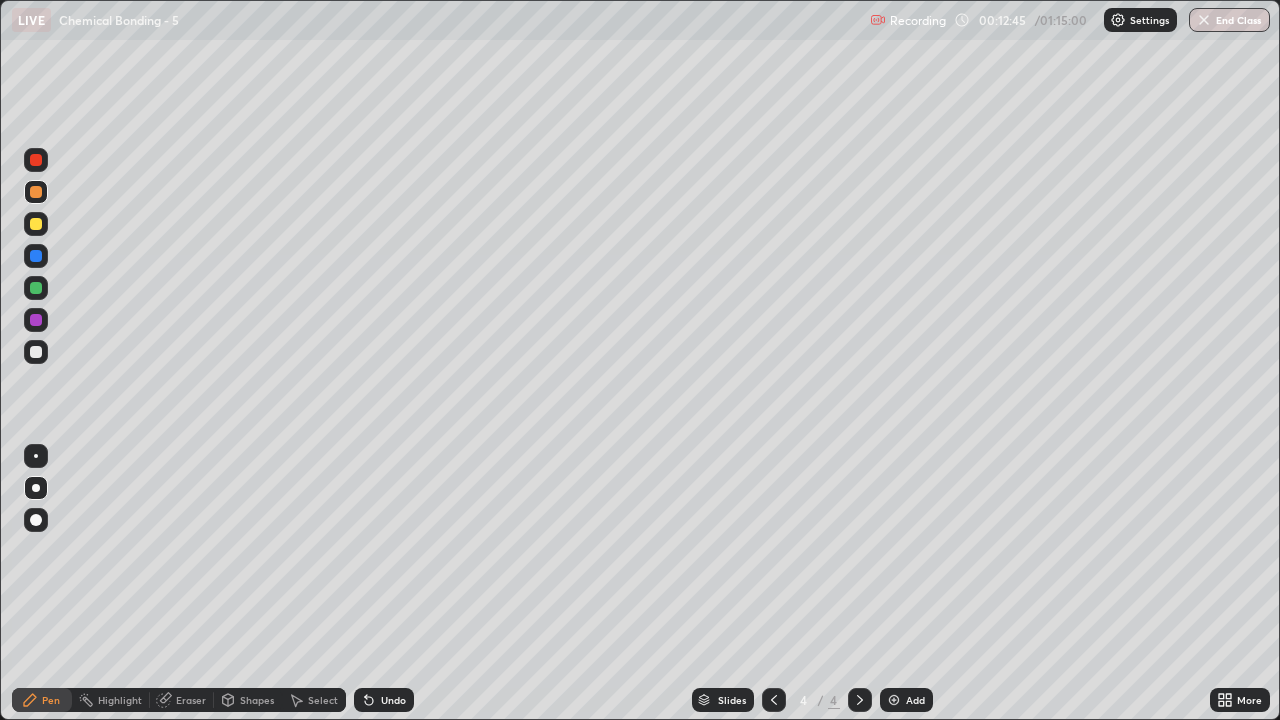 click at bounding box center (36, 352) 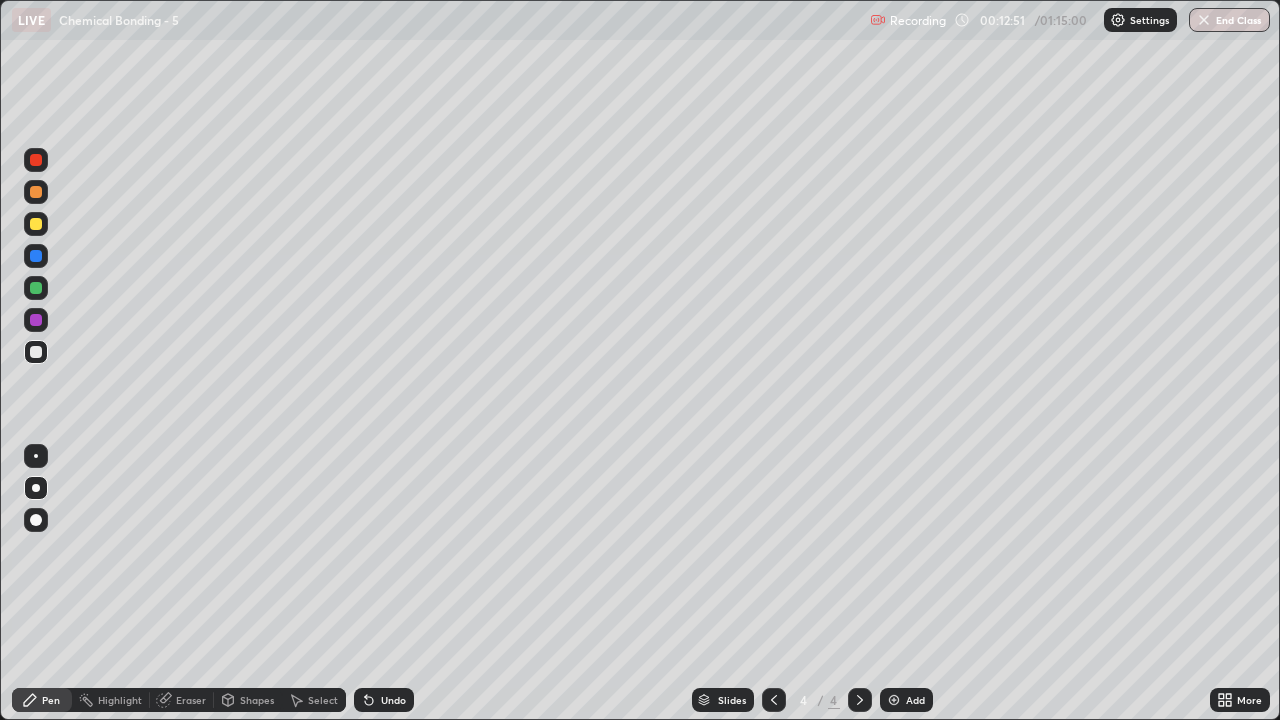 click at bounding box center (36, 192) 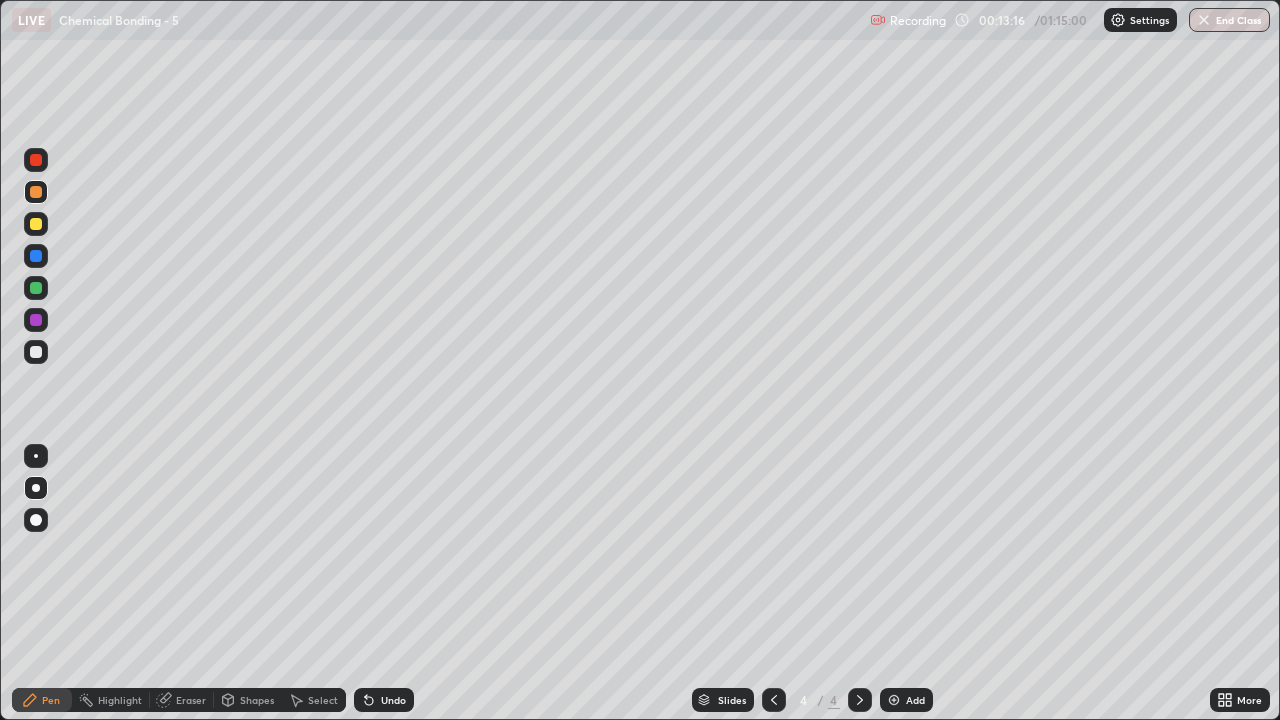 click at bounding box center (36, 352) 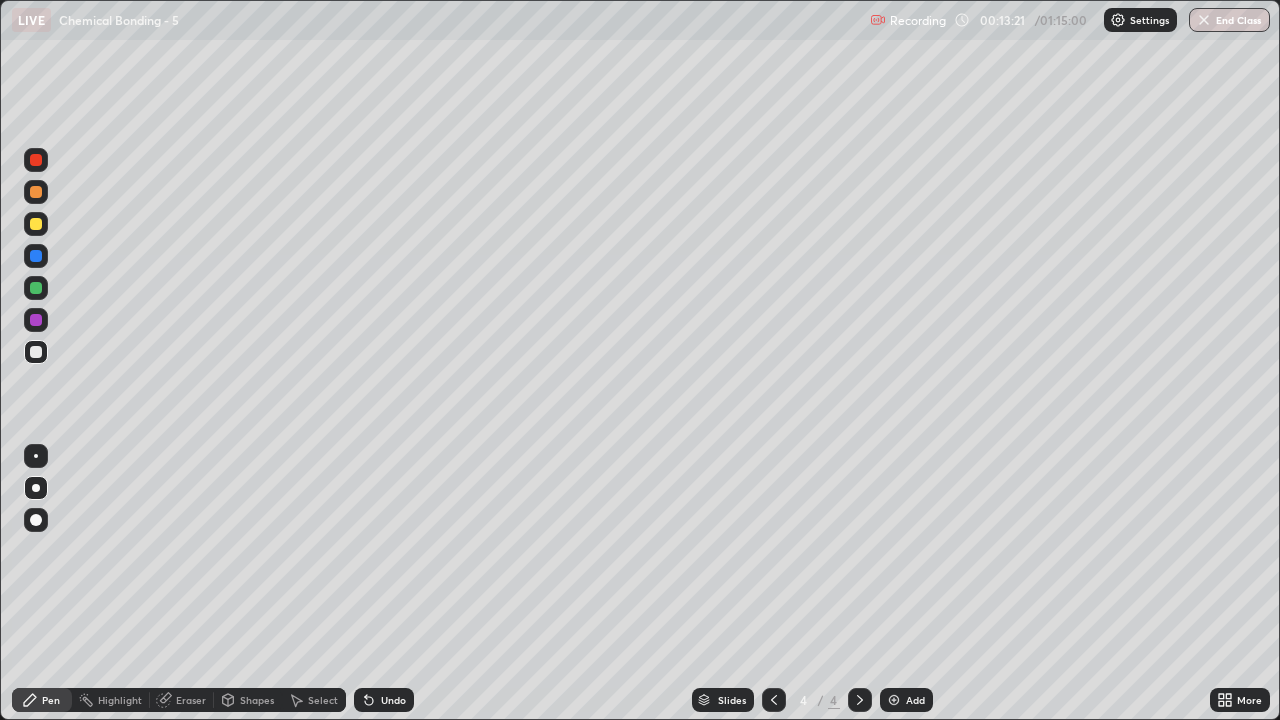 click at bounding box center [36, 192] 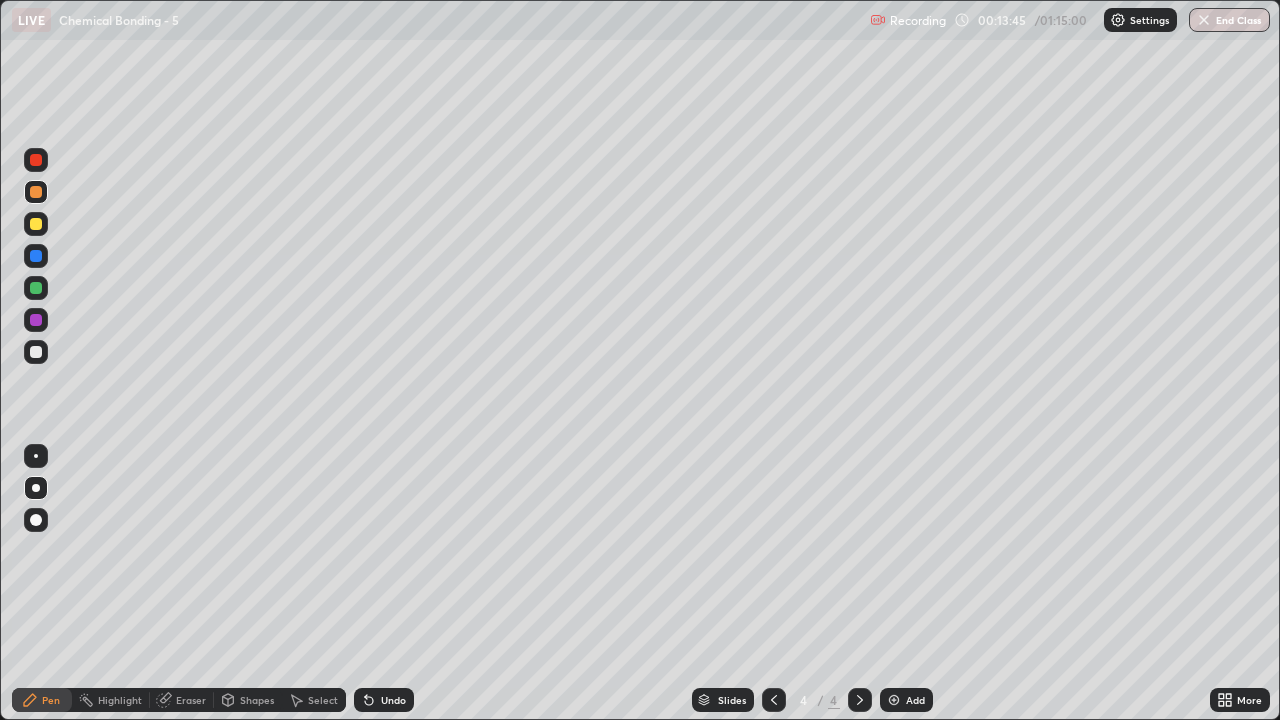 click at bounding box center (36, 352) 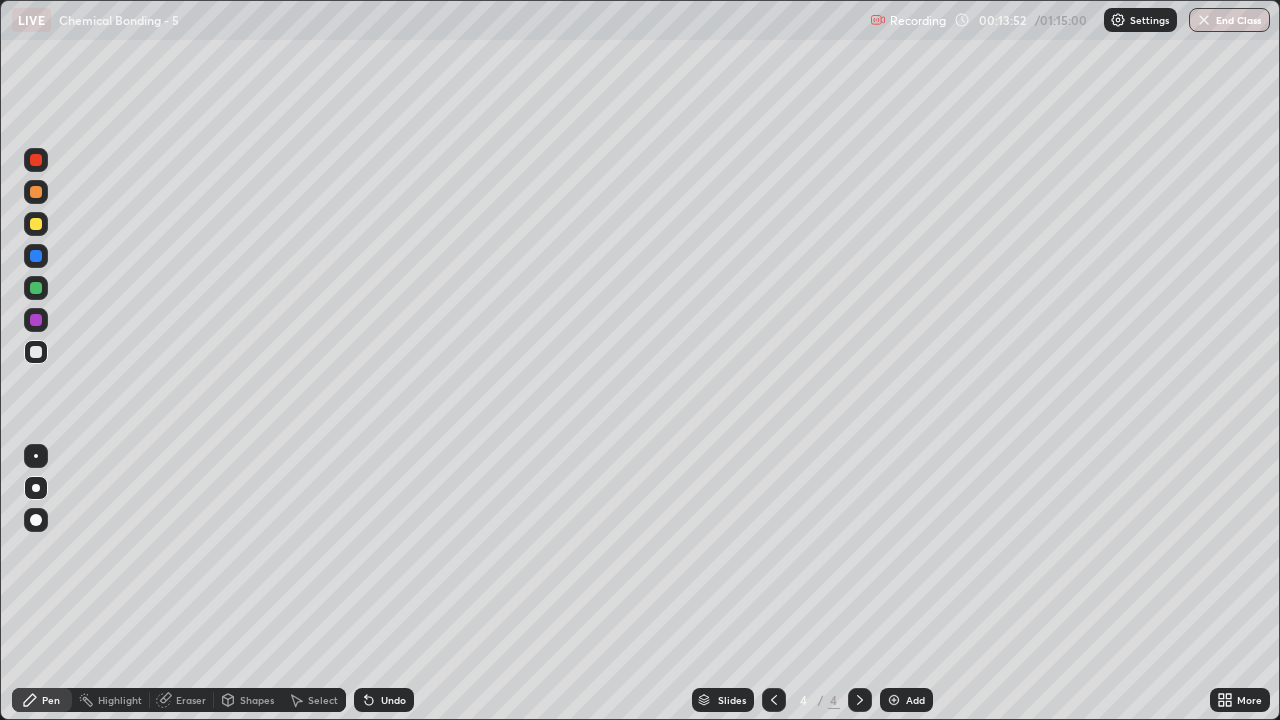 click at bounding box center [36, 192] 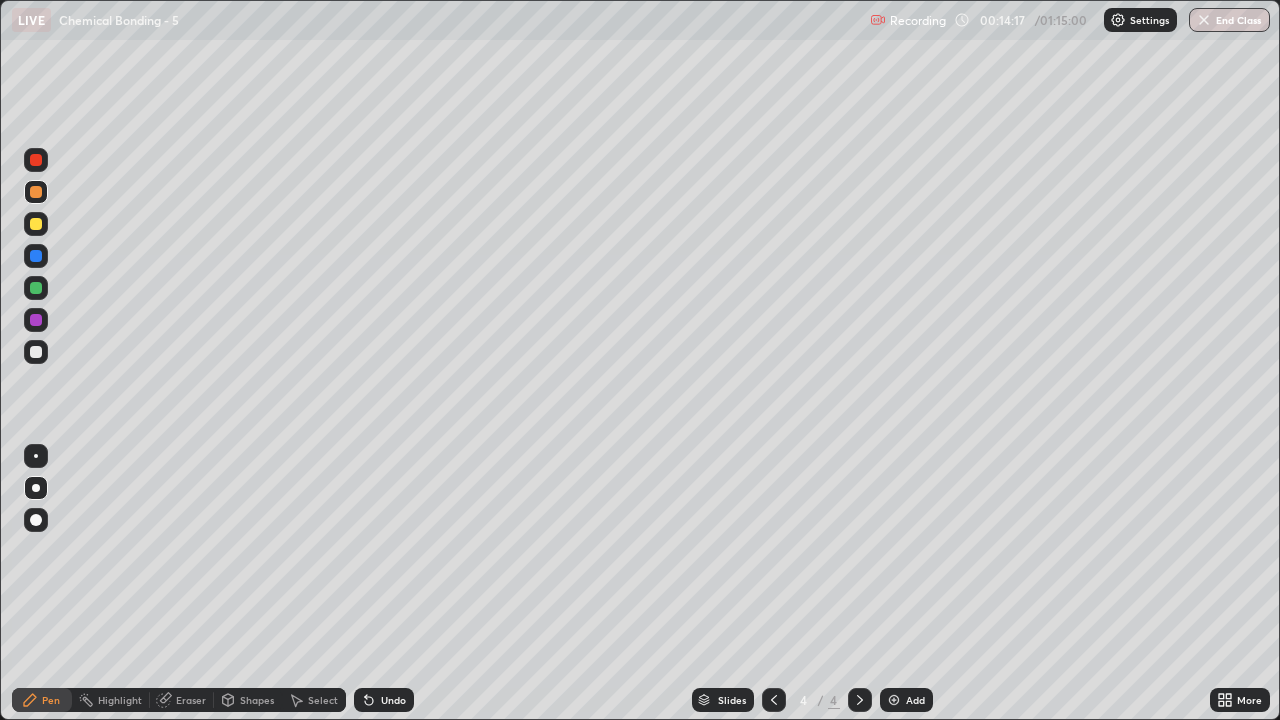 click at bounding box center [36, 352] 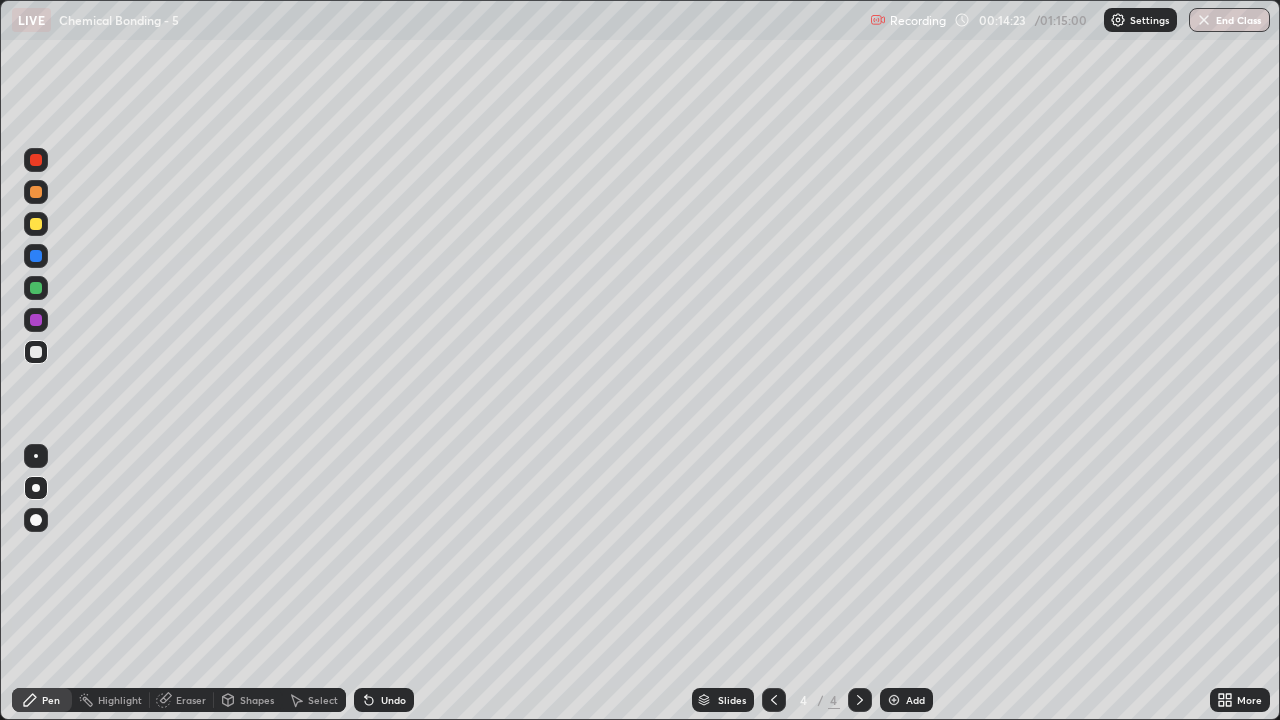click at bounding box center [36, 192] 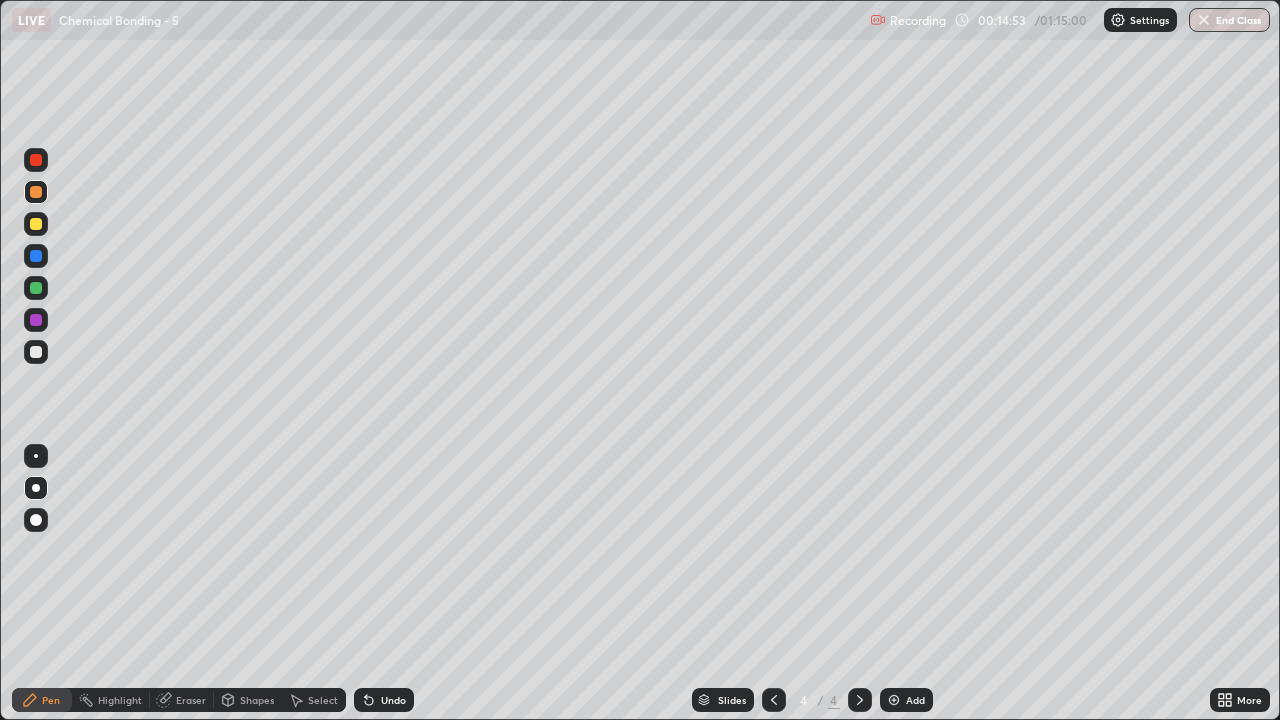 click at bounding box center (36, 352) 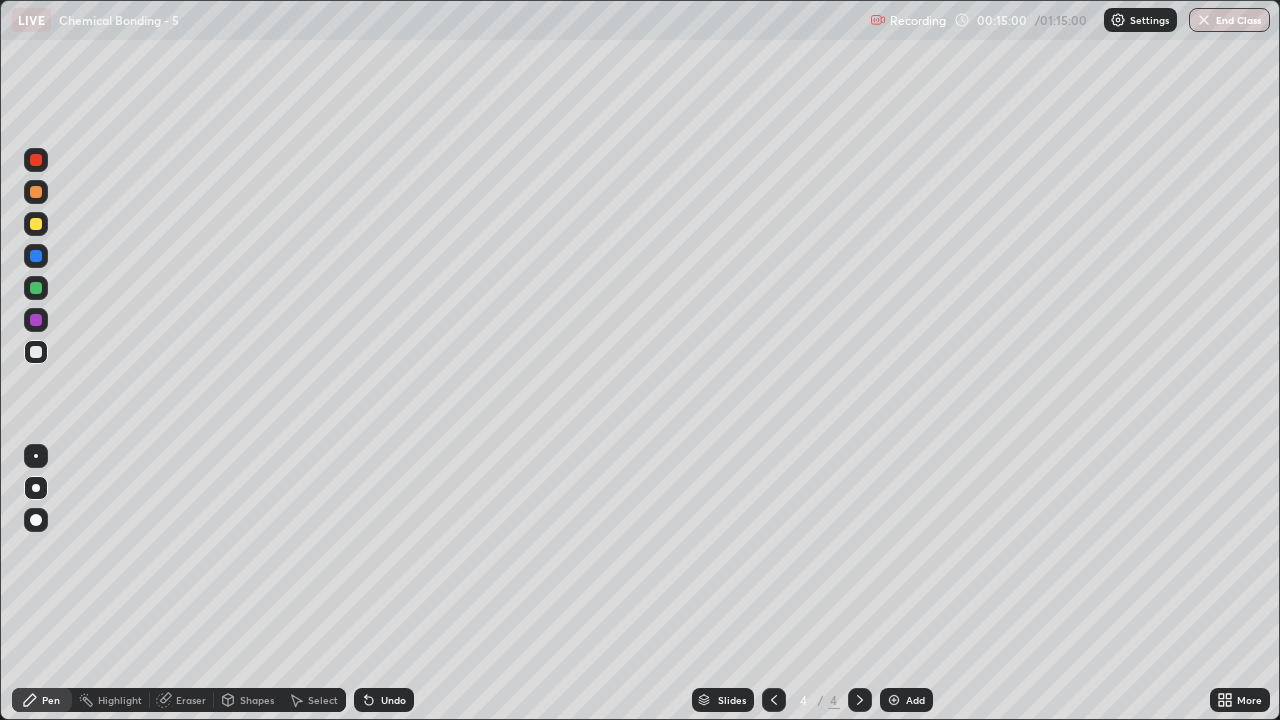 click at bounding box center (36, 192) 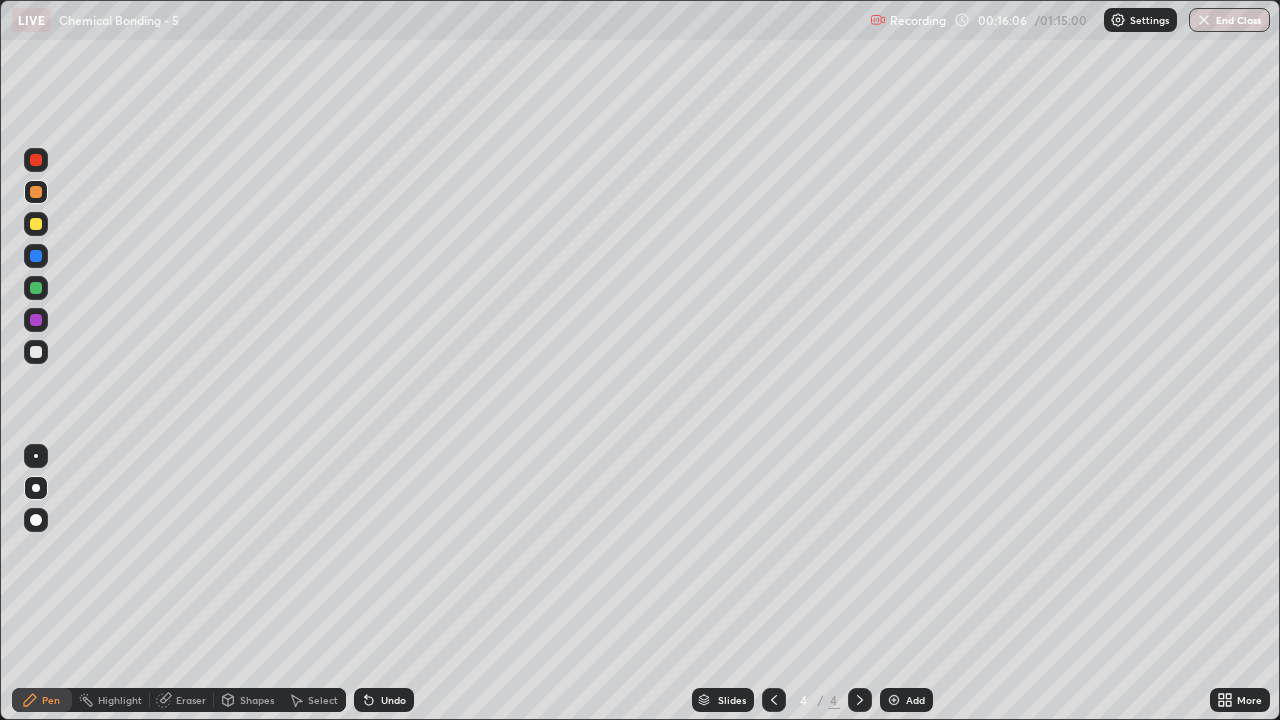 click at bounding box center [36, 352] 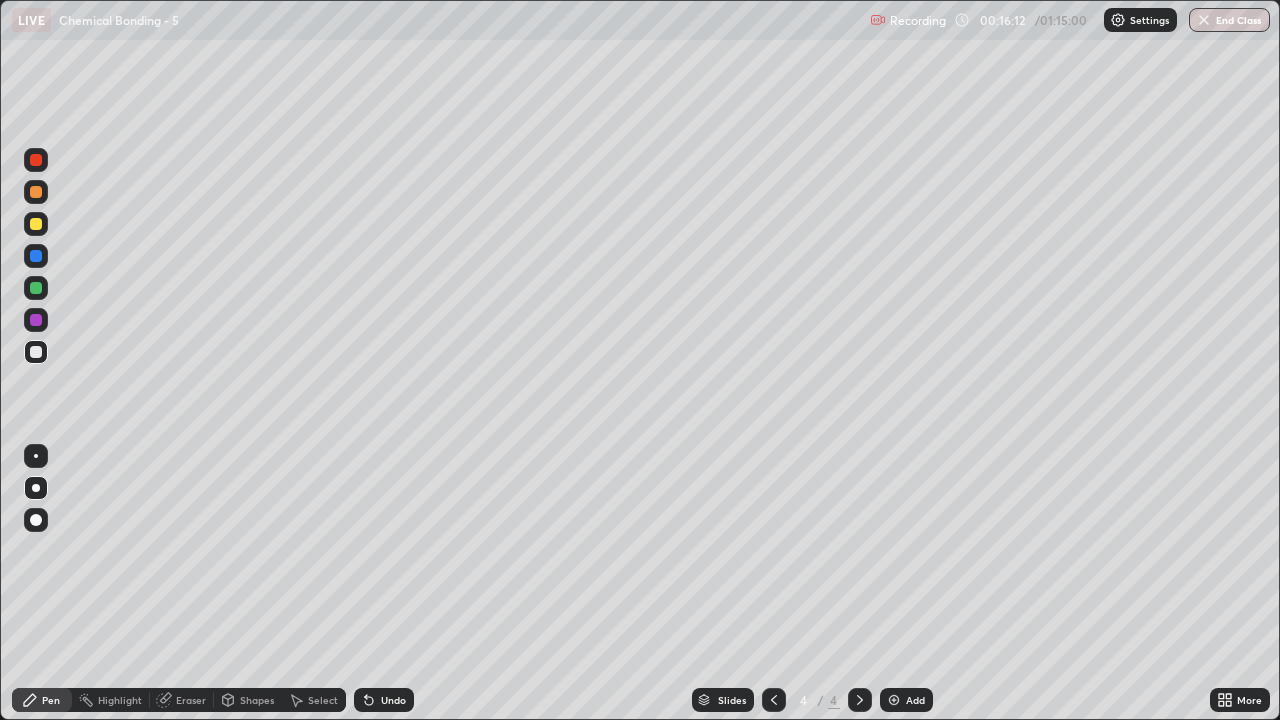 click at bounding box center (36, 192) 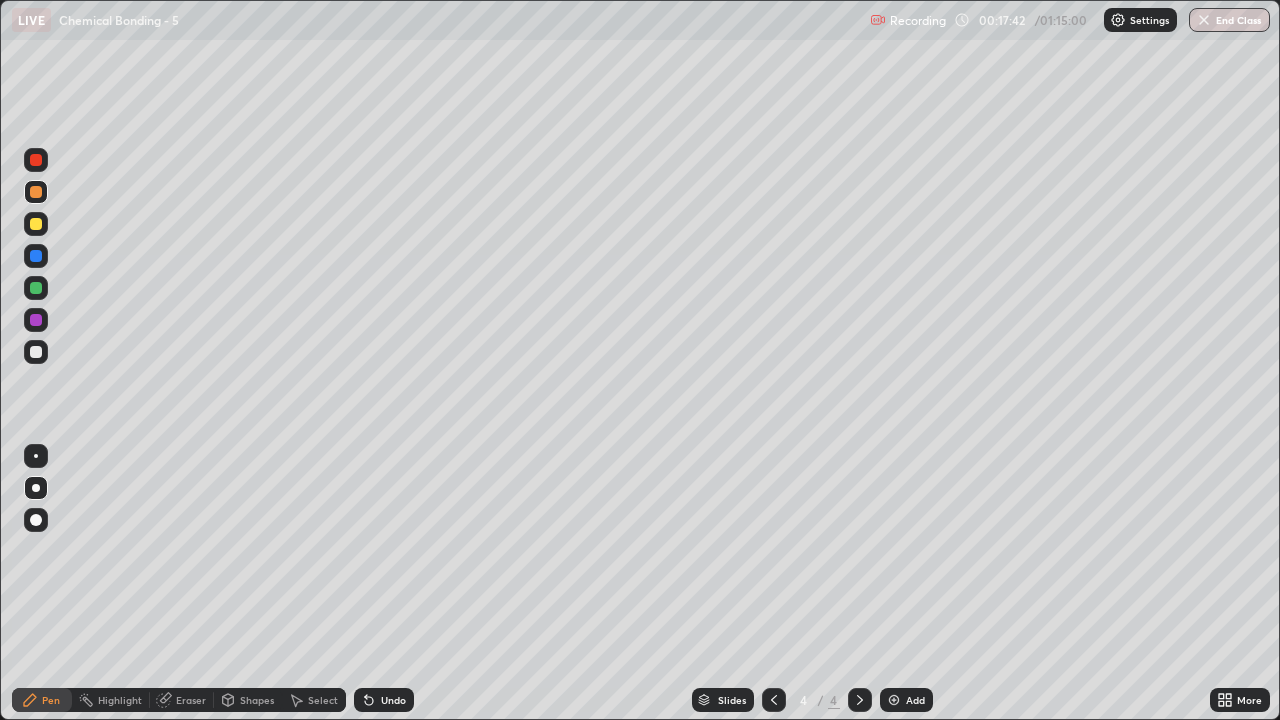 click on "Add" at bounding box center [906, 700] 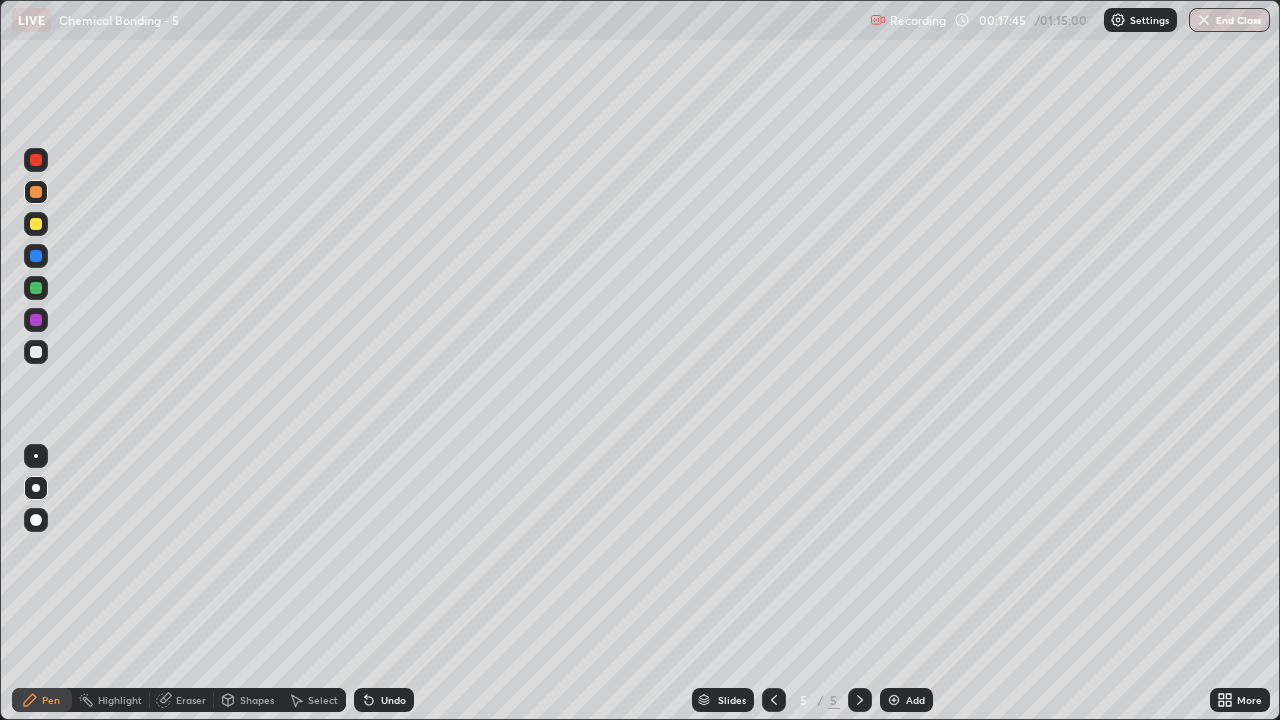 click at bounding box center [36, 352] 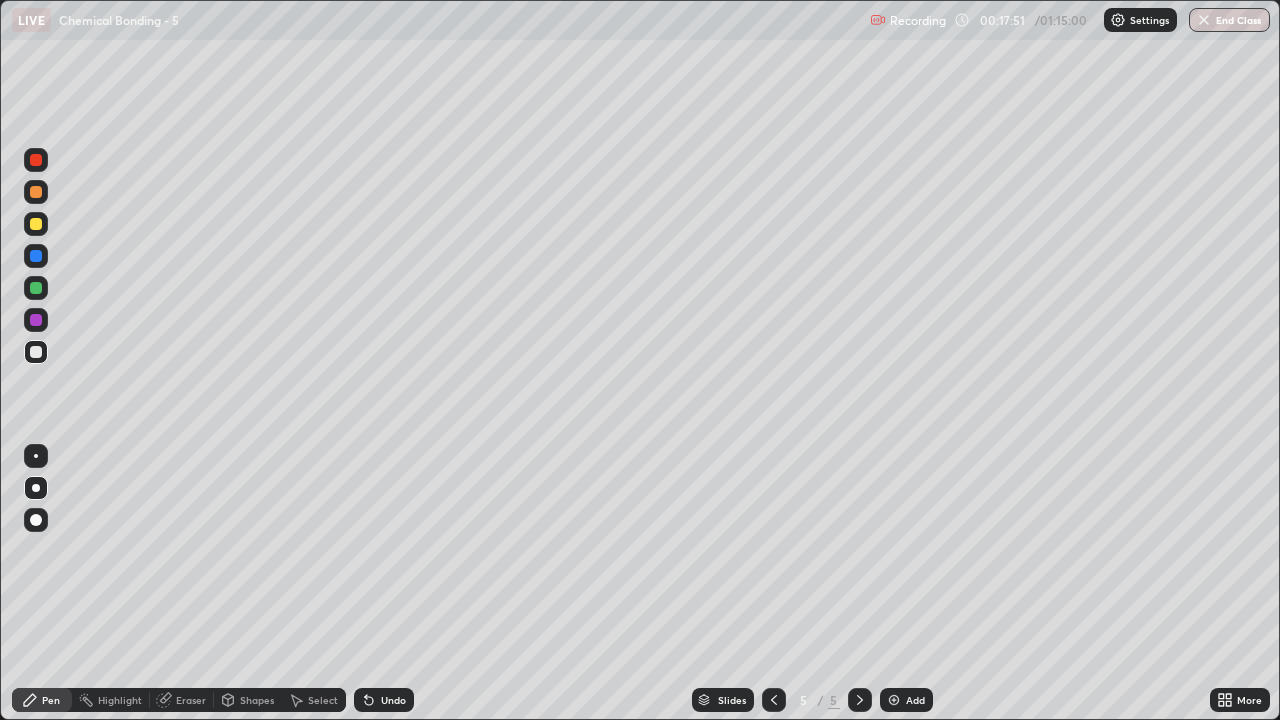 click at bounding box center [36, 192] 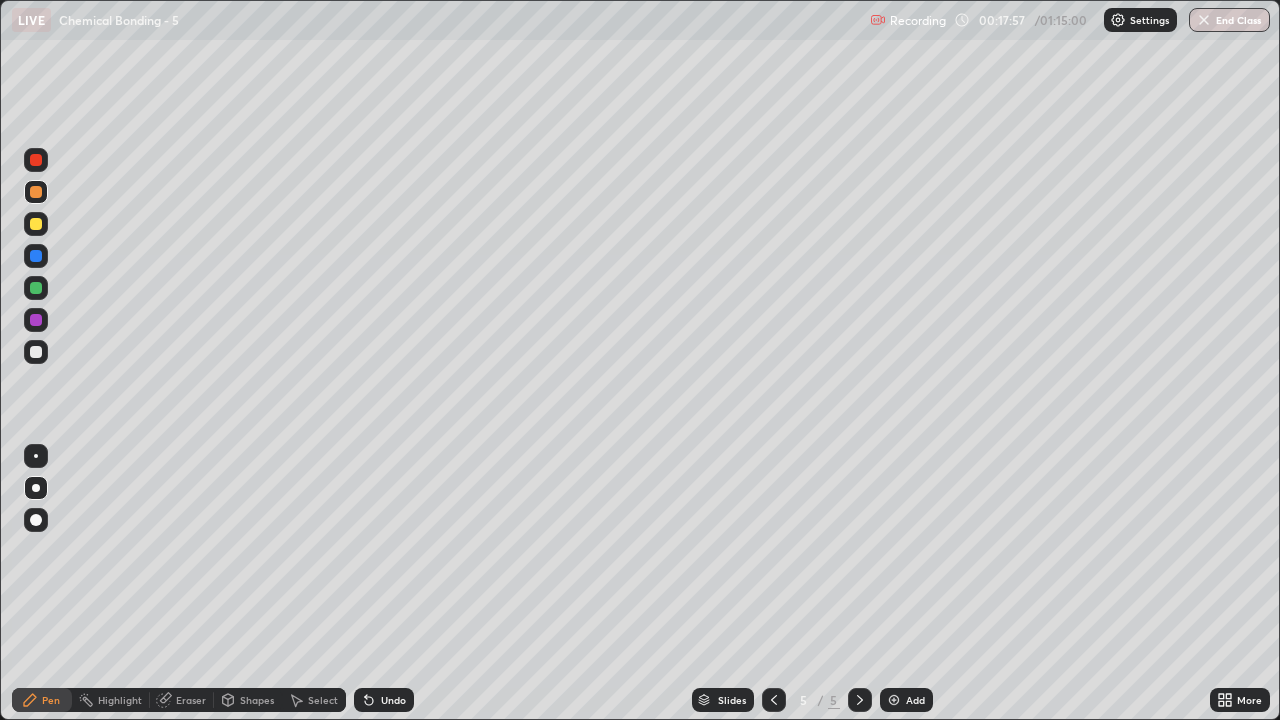 click at bounding box center [36, 352] 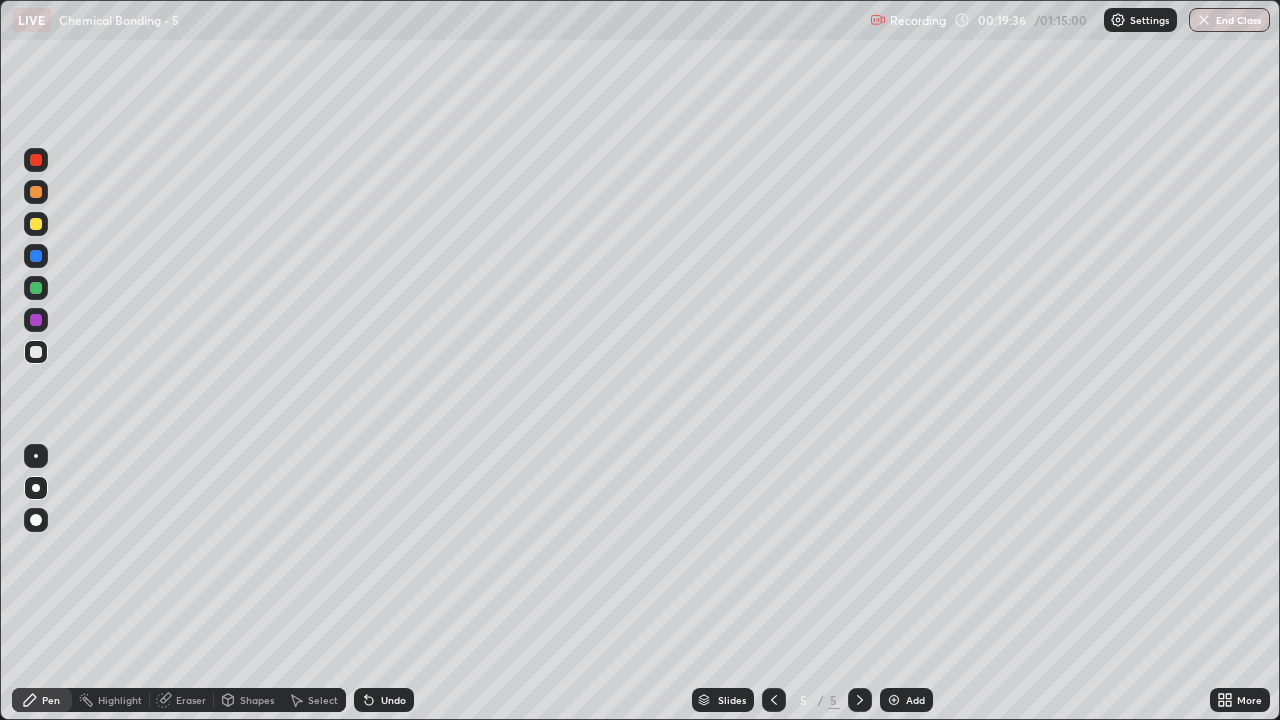 click at bounding box center [36, 192] 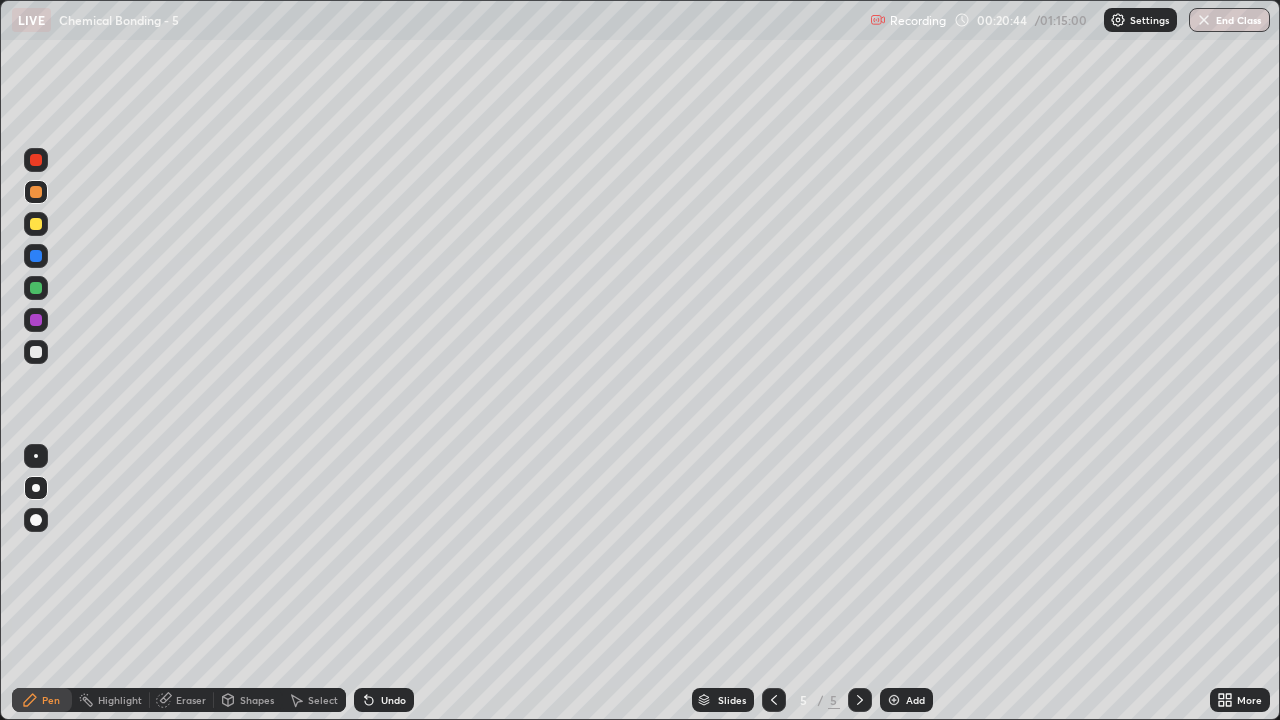 click at bounding box center (36, 352) 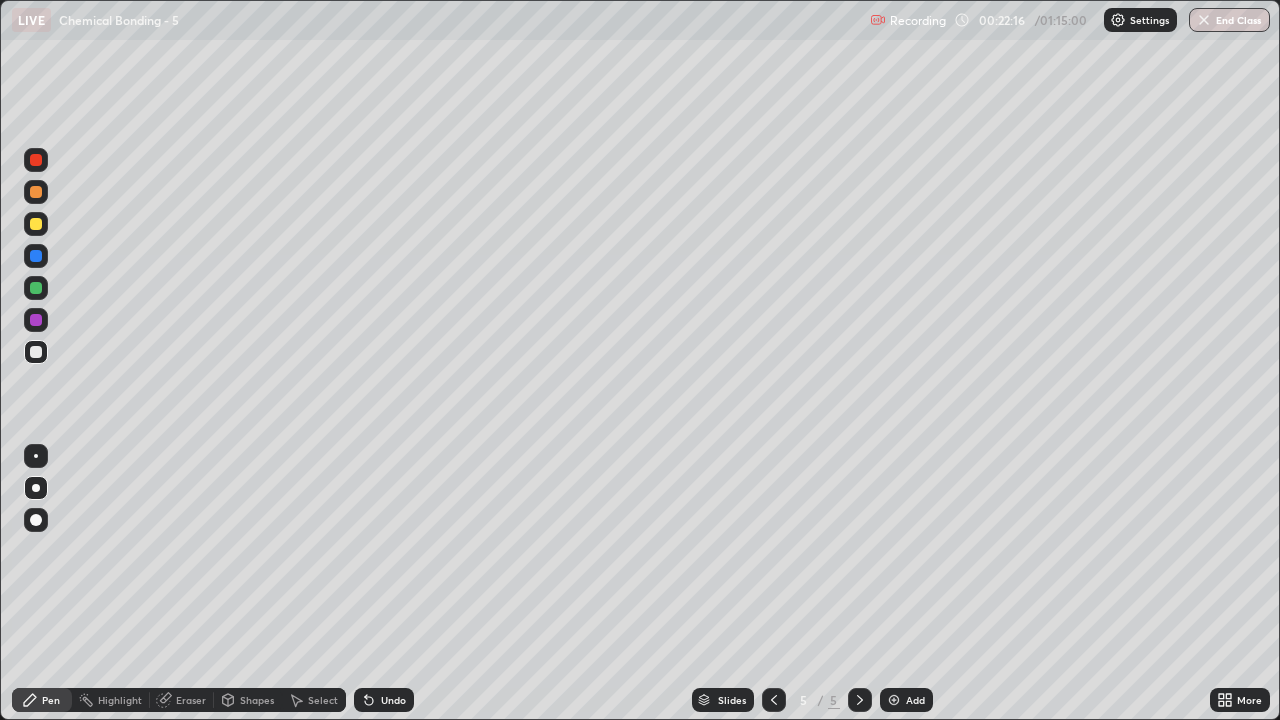 click at bounding box center (36, 192) 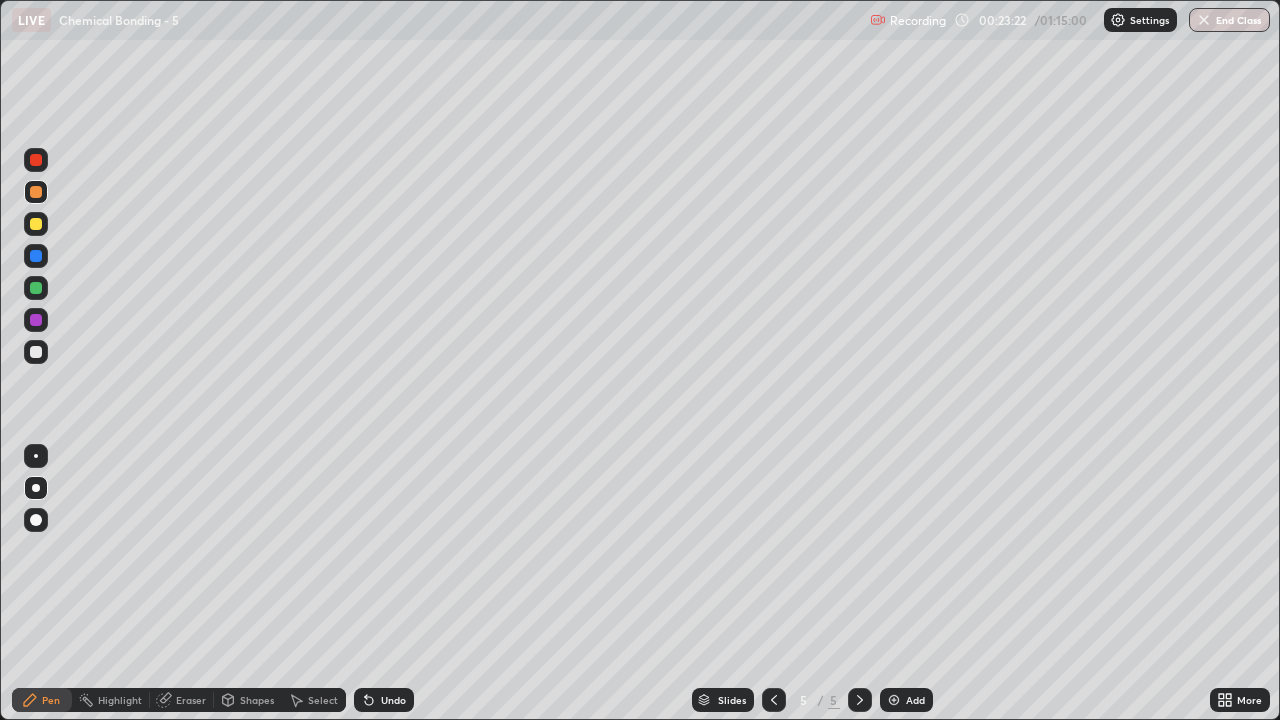 click at bounding box center (894, 700) 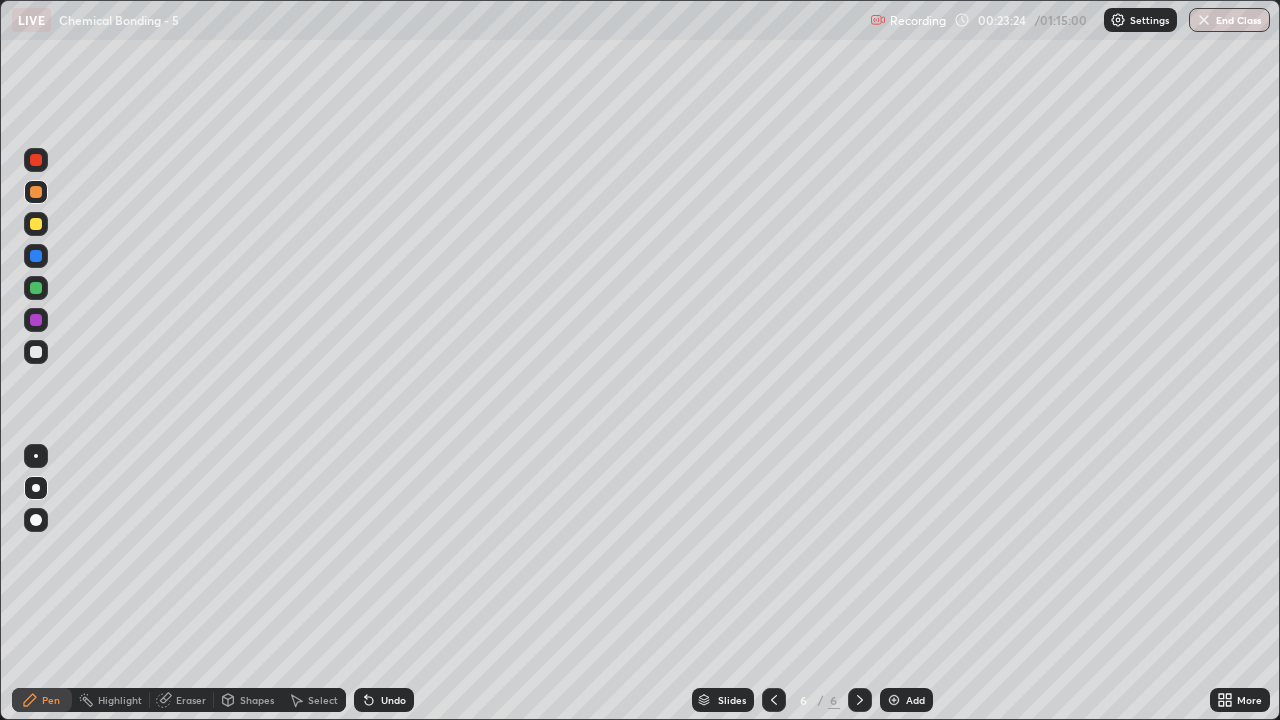 click at bounding box center [36, 352] 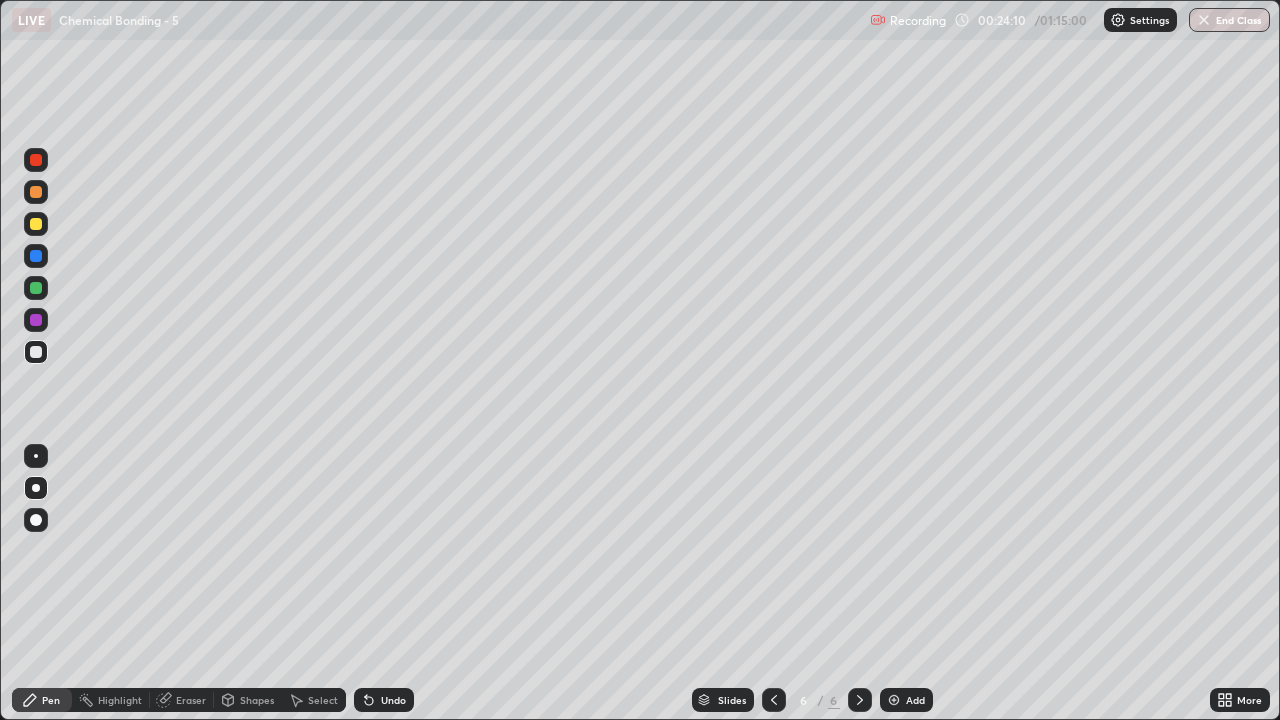 click at bounding box center (36, 192) 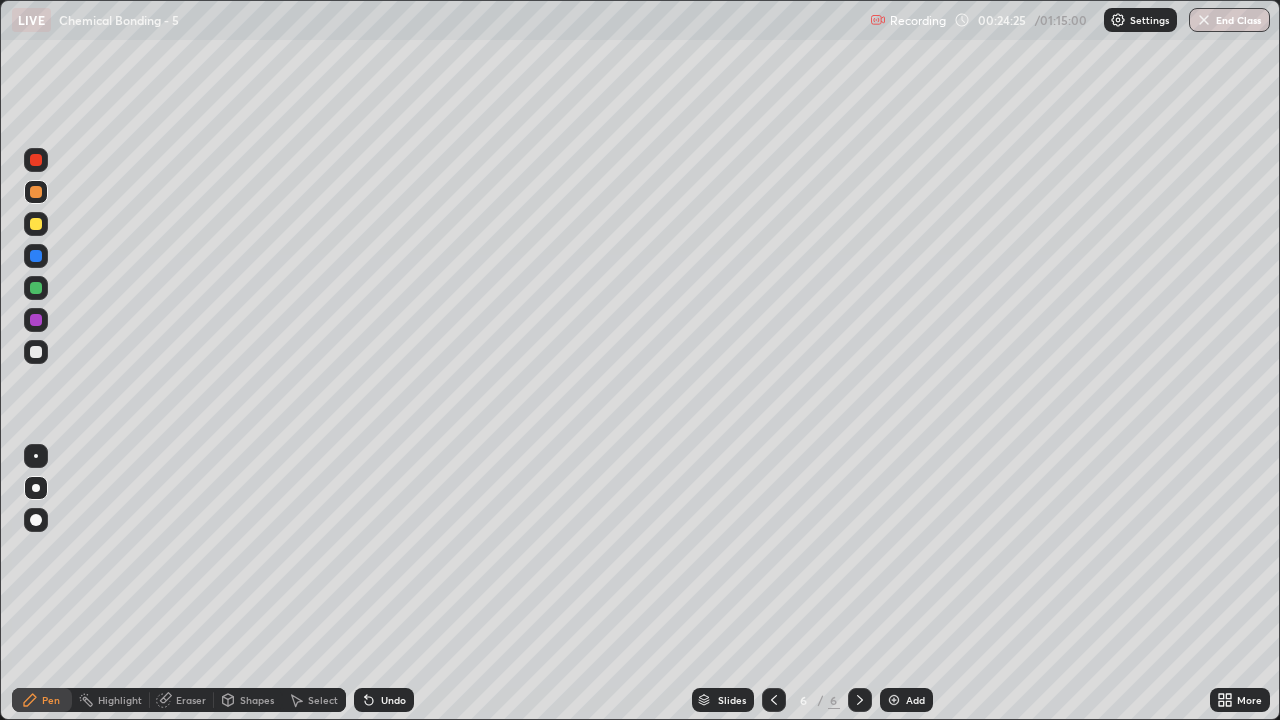 click at bounding box center (36, 352) 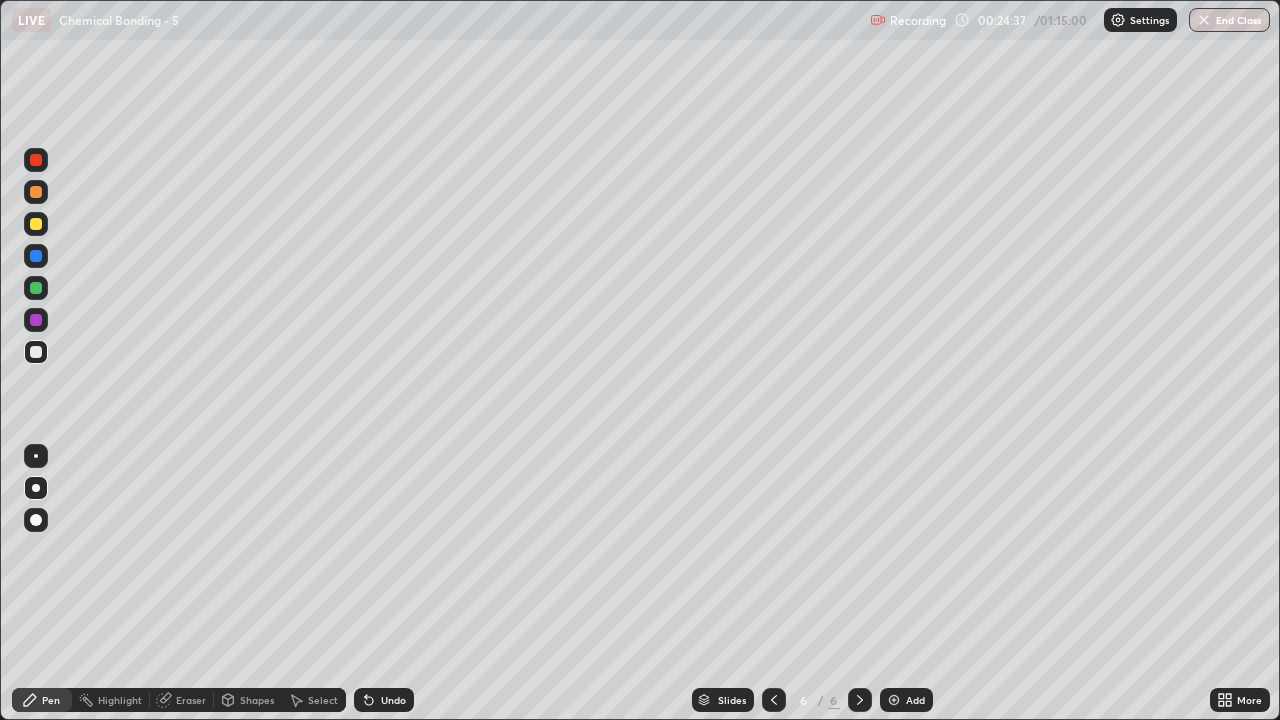 click on "Shapes" at bounding box center [257, 700] 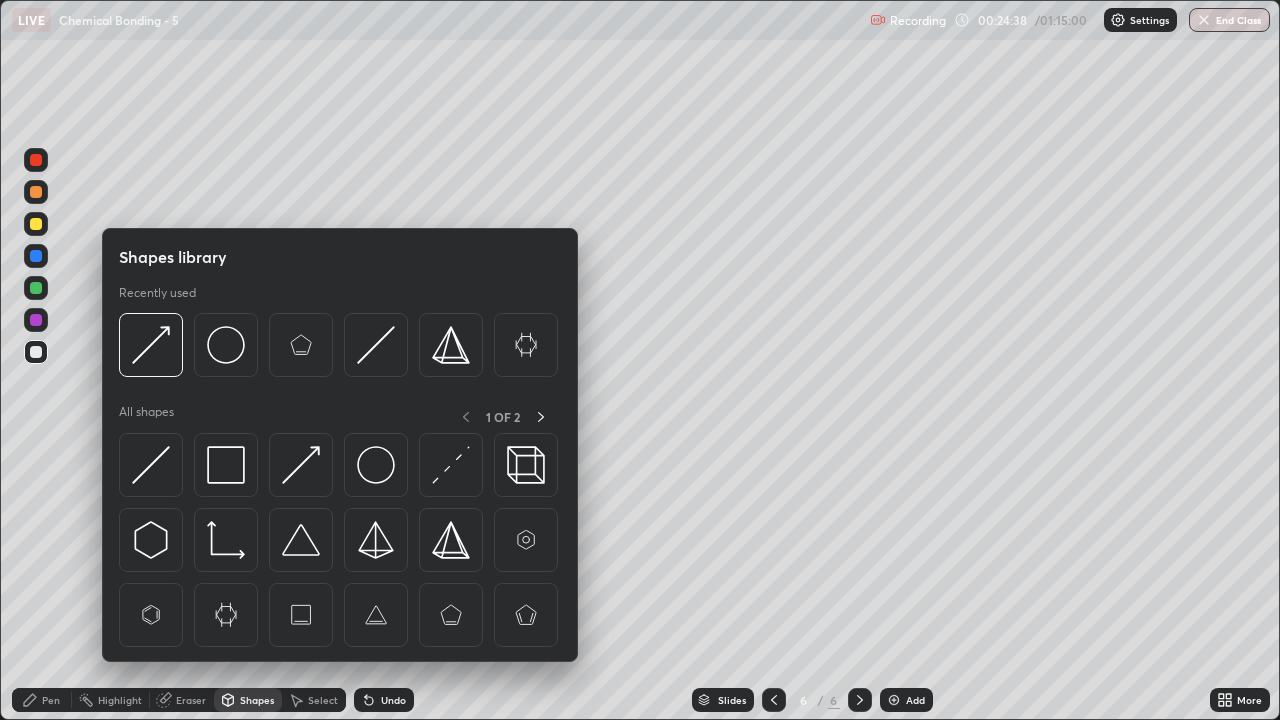 click on "Eraser" at bounding box center (191, 700) 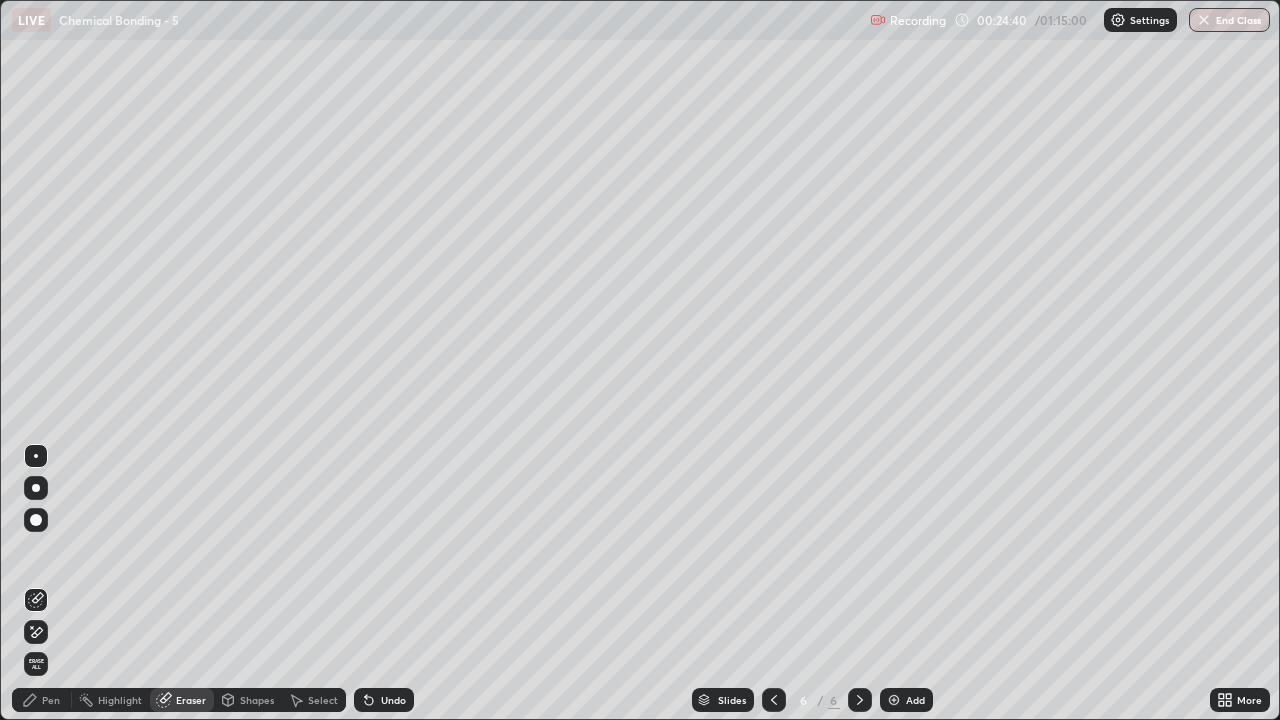 click on "Pen" at bounding box center (51, 700) 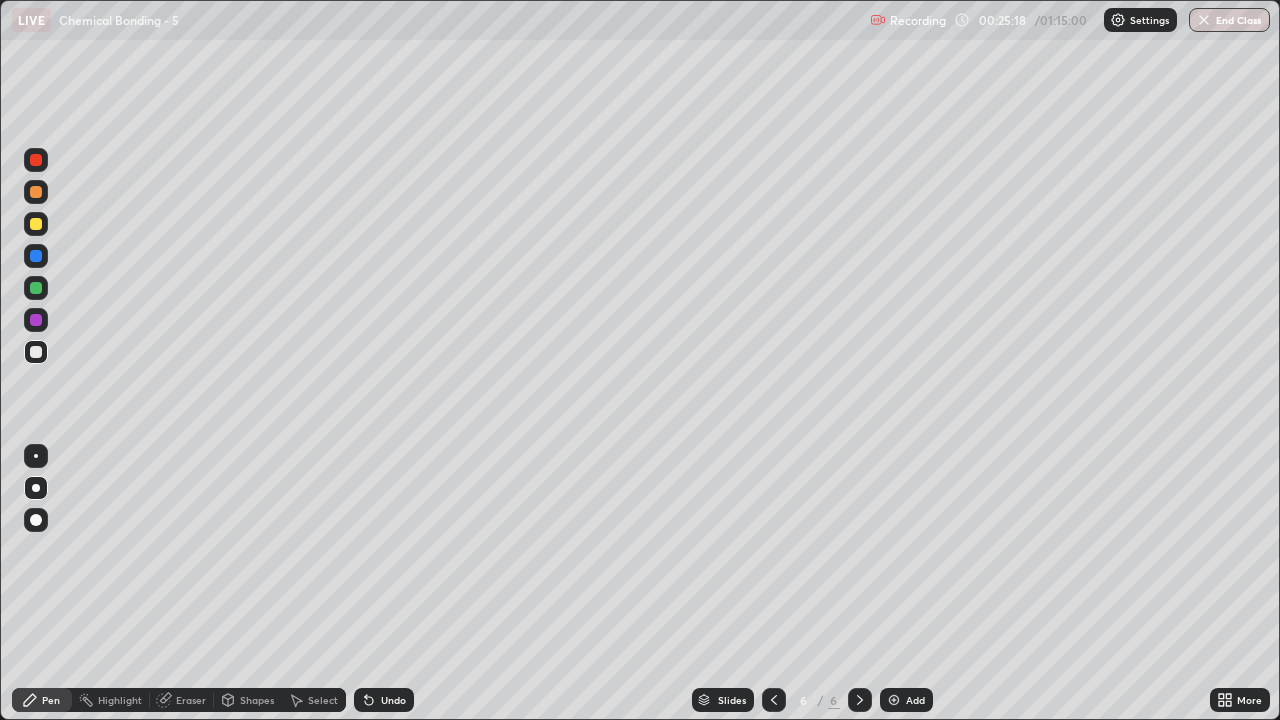 click at bounding box center (36, 192) 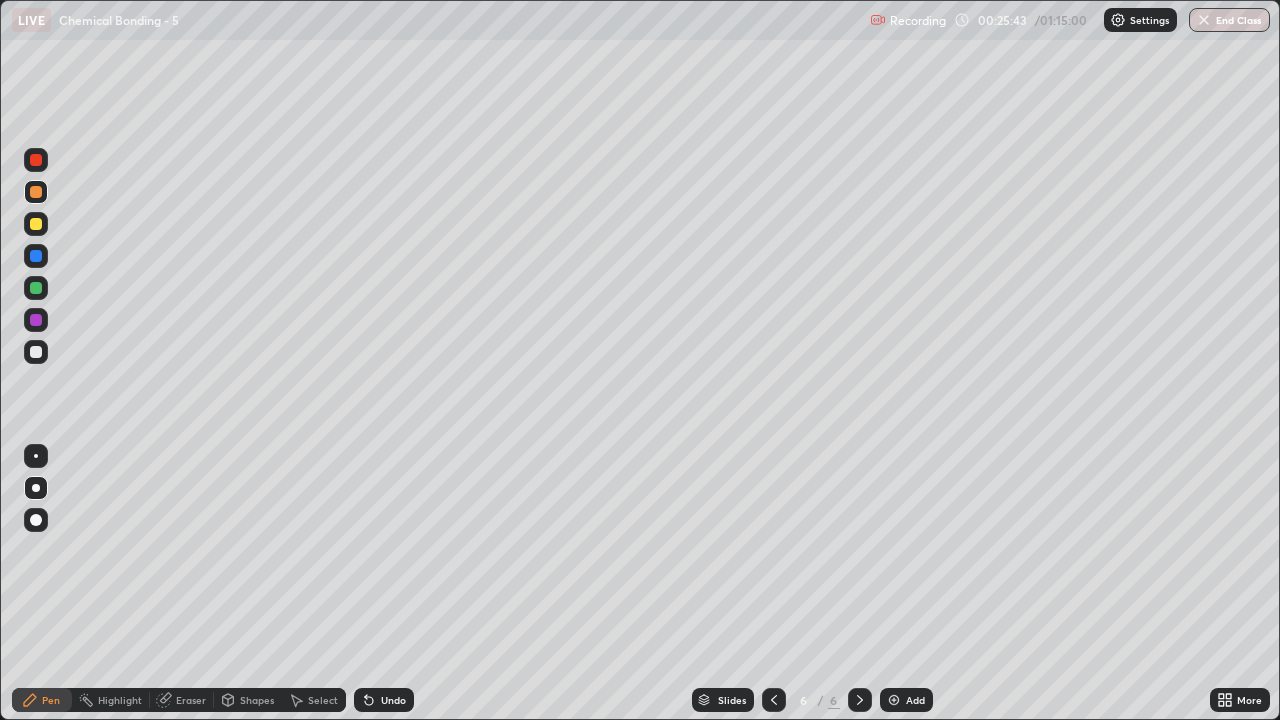 click at bounding box center (36, 352) 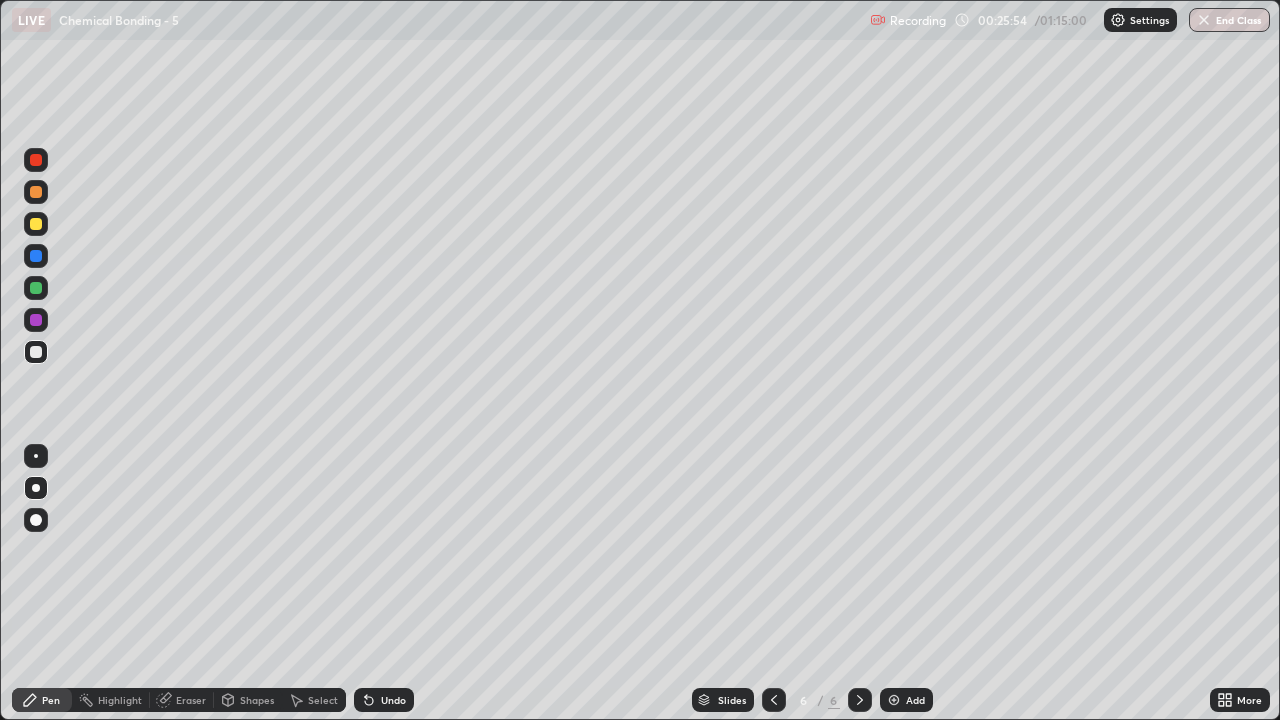 click at bounding box center (36, 192) 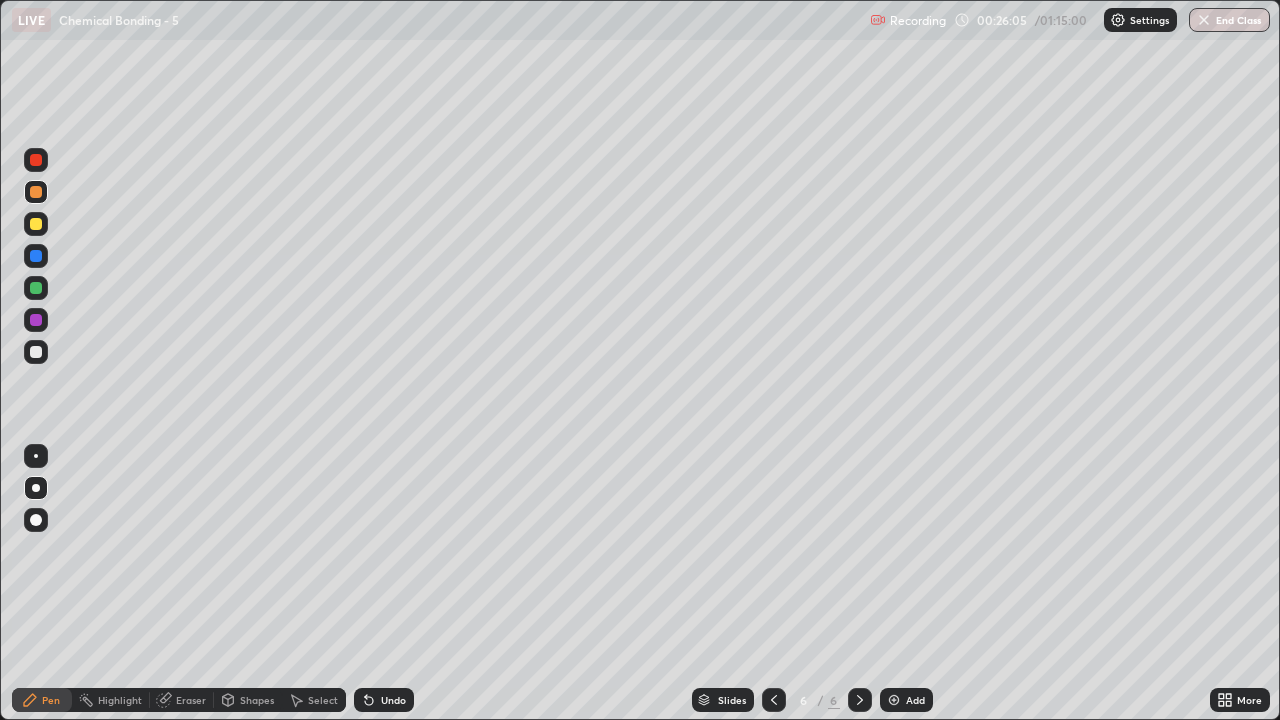 click at bounding box center (36, 224) 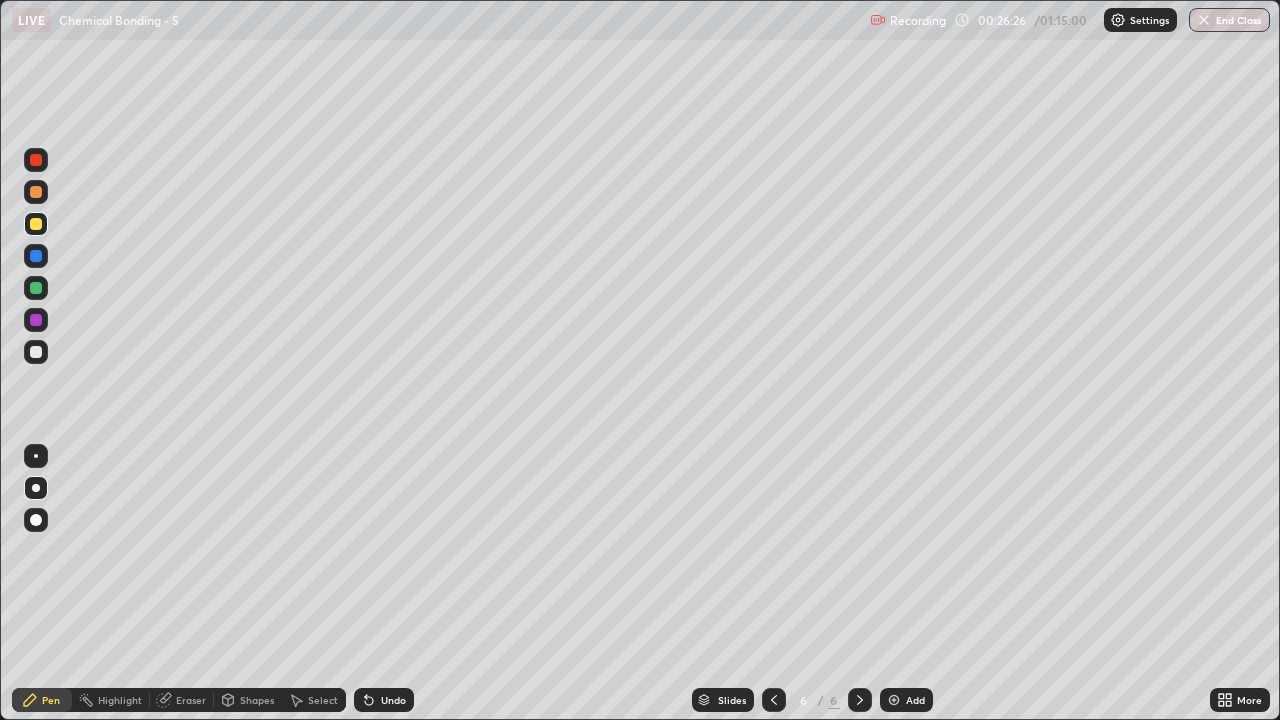 click at bounding box center (36, 352) 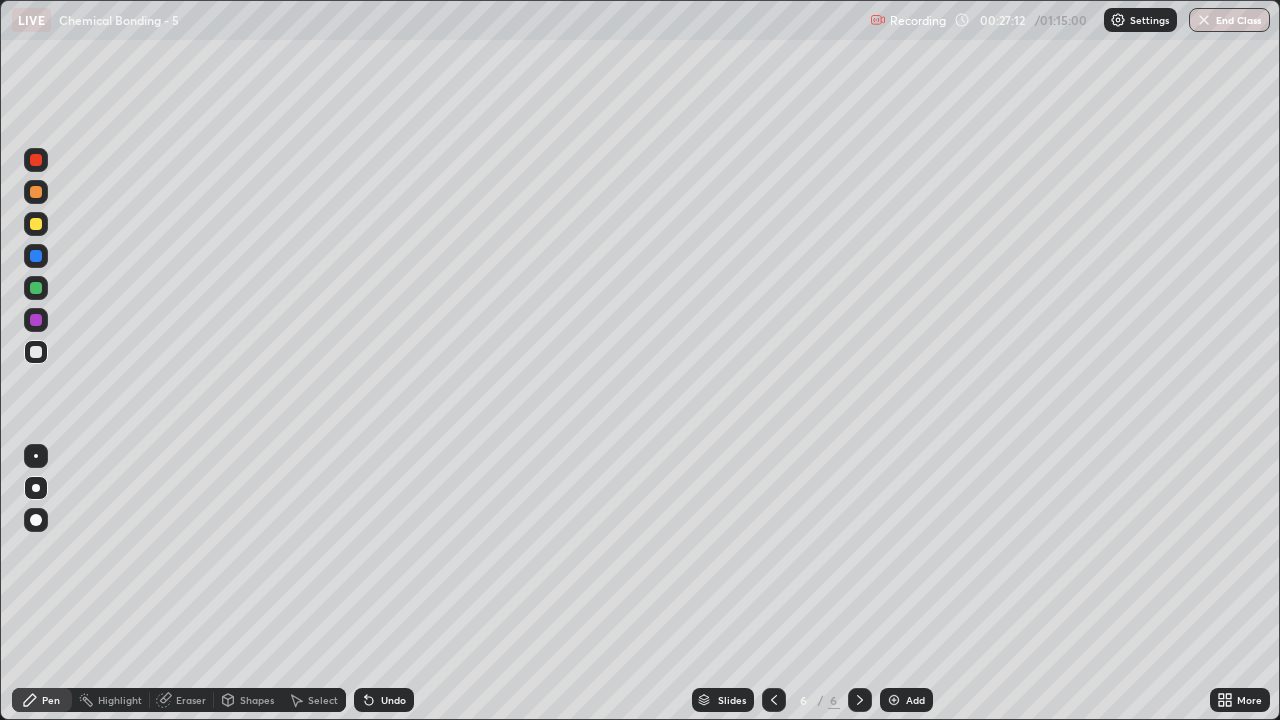 click at bounding box center (36, 192) 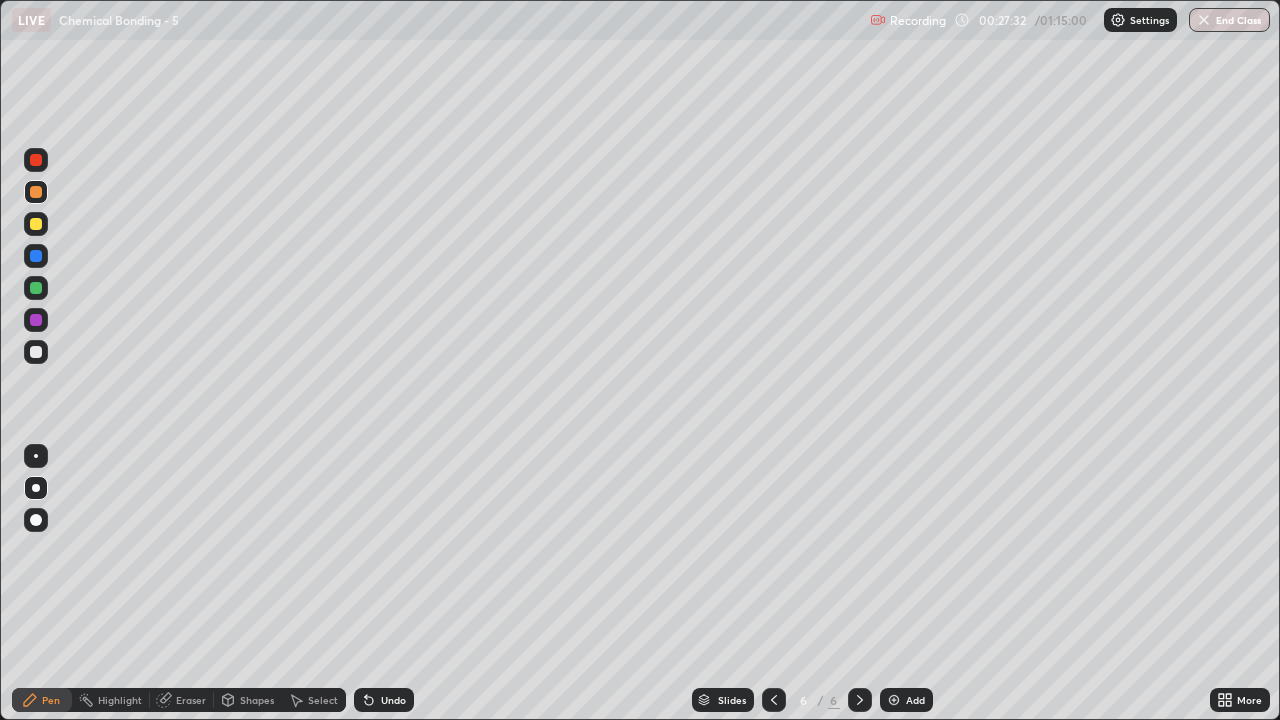 click at bounding box center [36, 224] 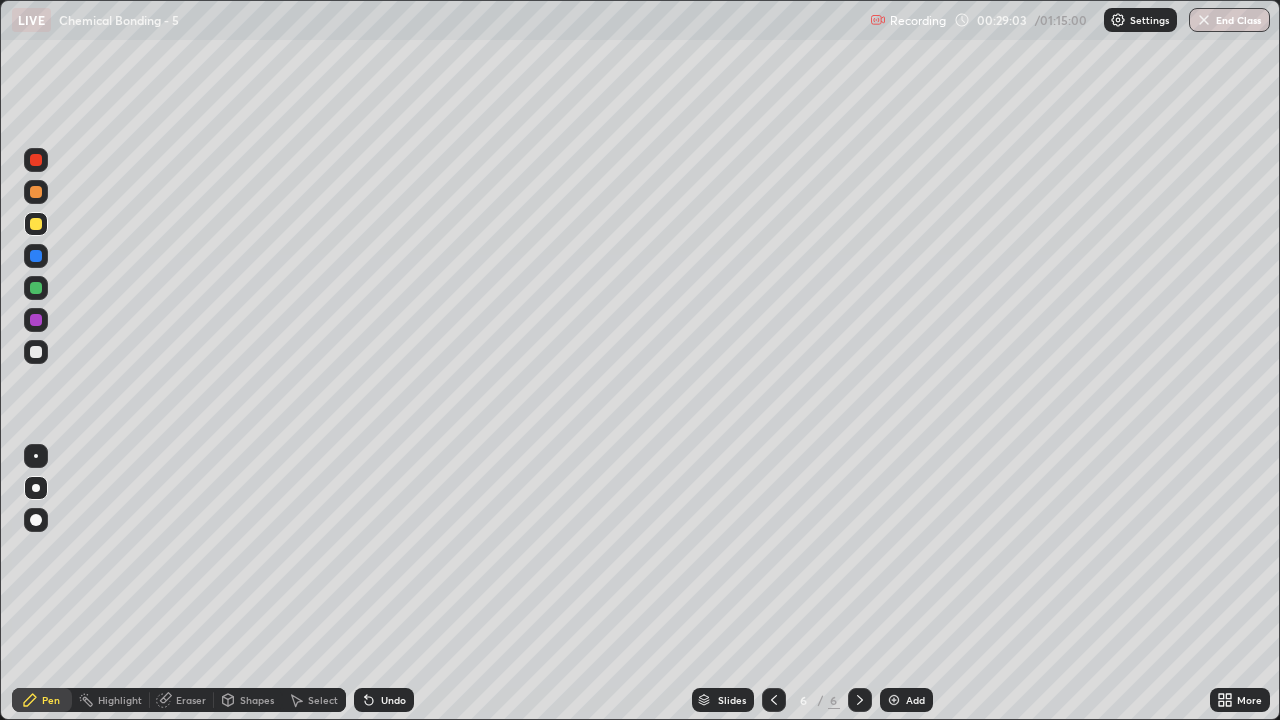 click at bounding box center (894, 700) 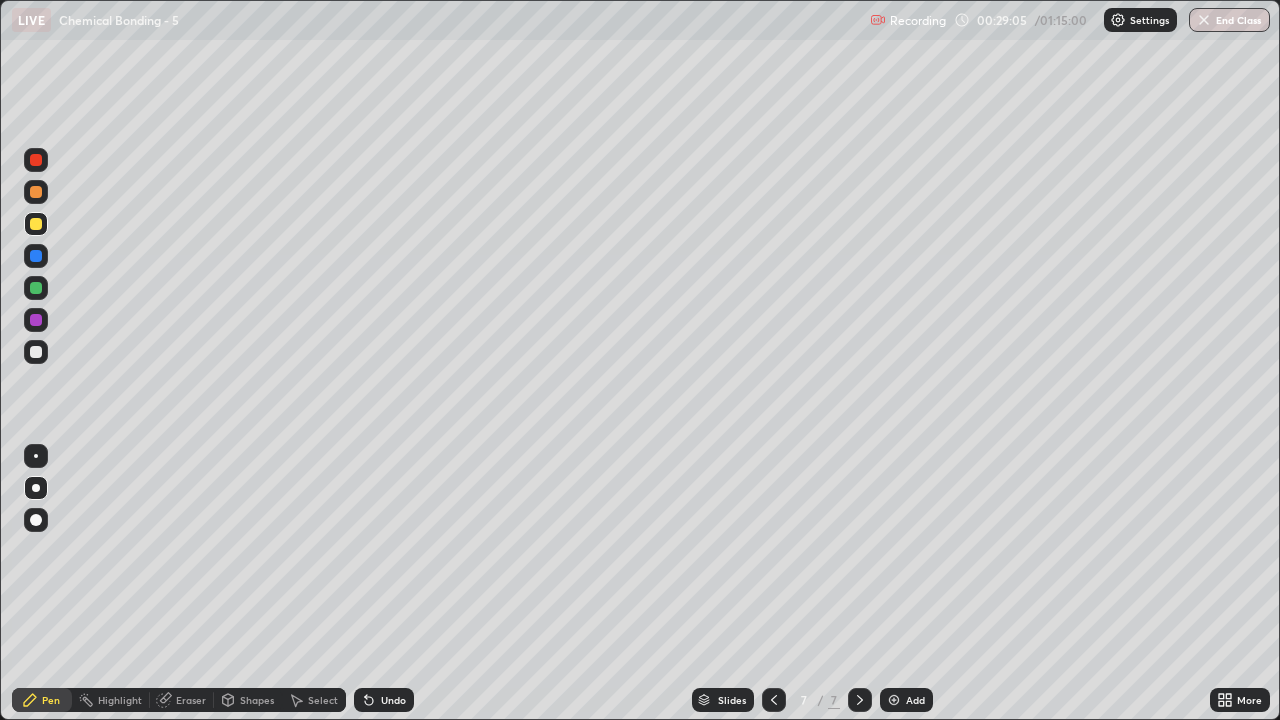 click at bounding box center (36, 192) 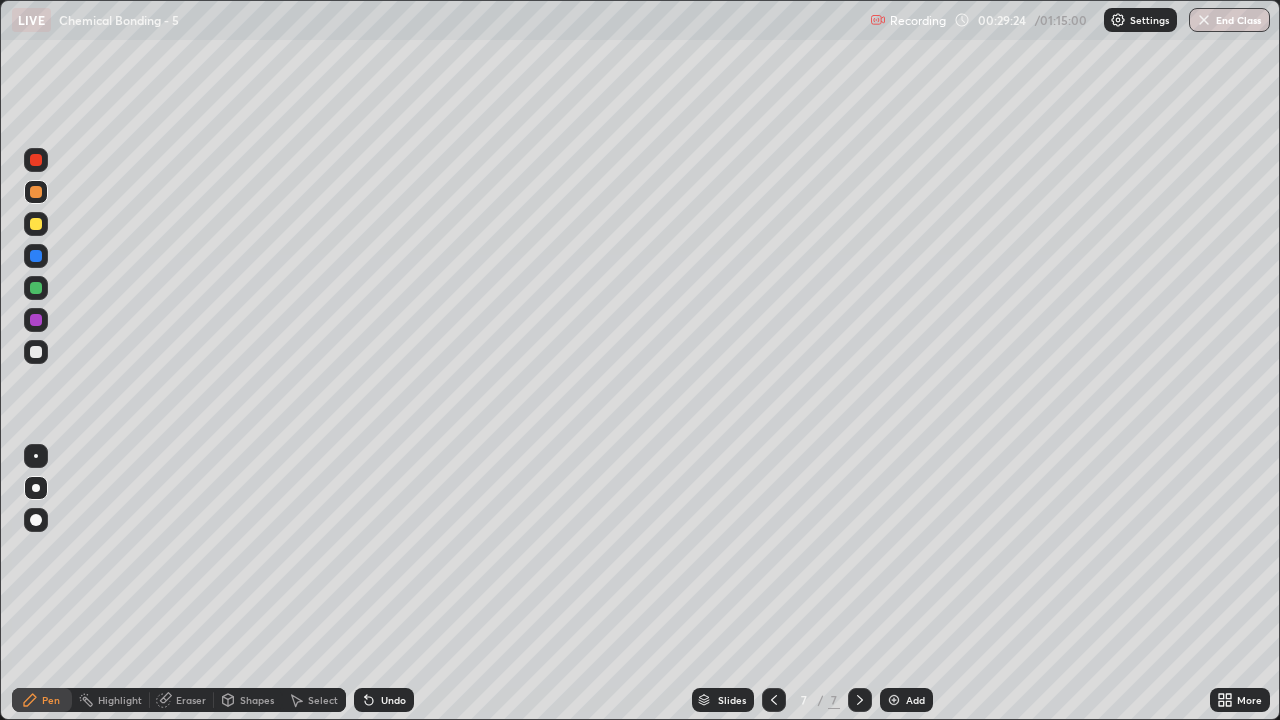 click at bounding box center (36, 352) 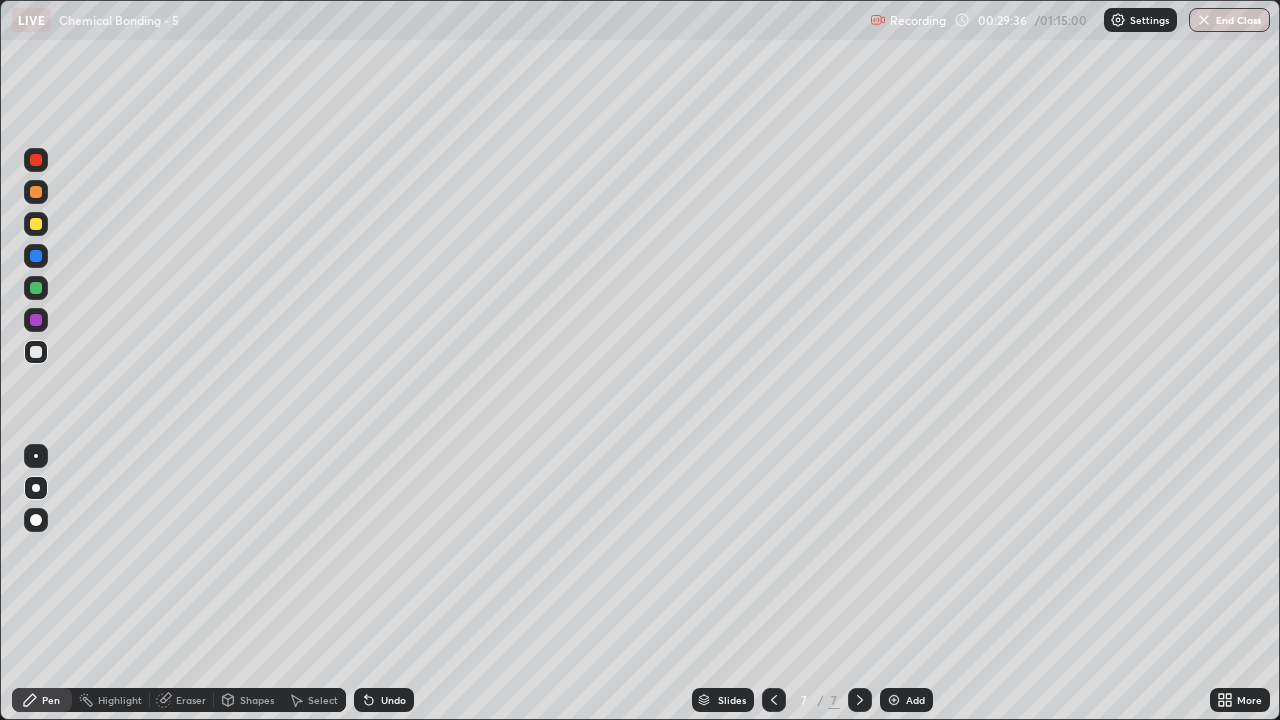 click on "Eraser" at bounding box center [191, 700] 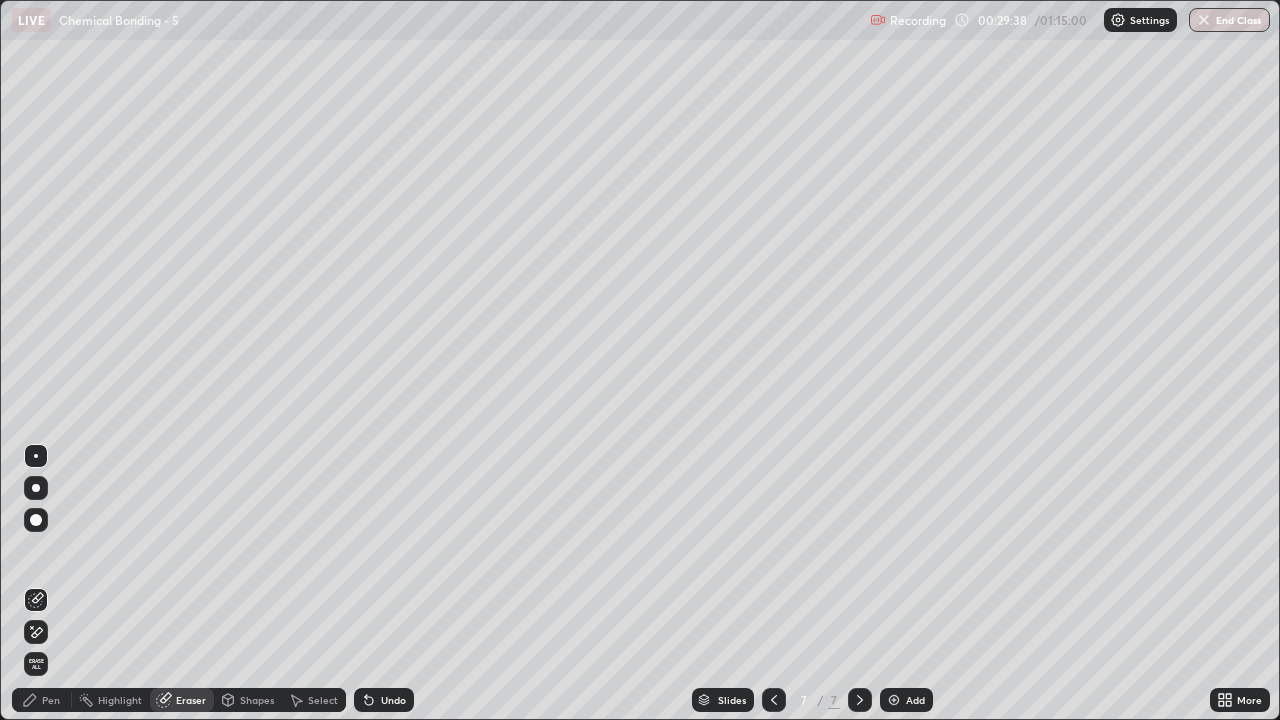 click on "Pen" at bounding box center [51, 700] 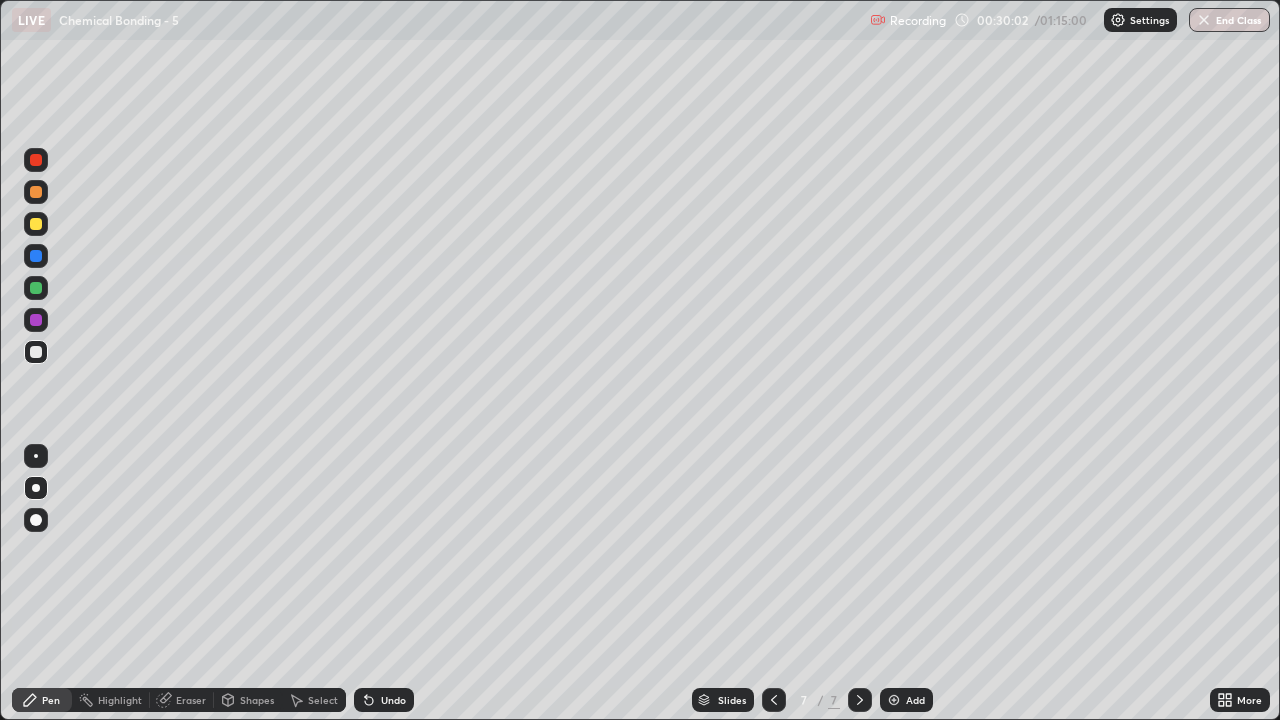 click at bounding box center [36, 192] 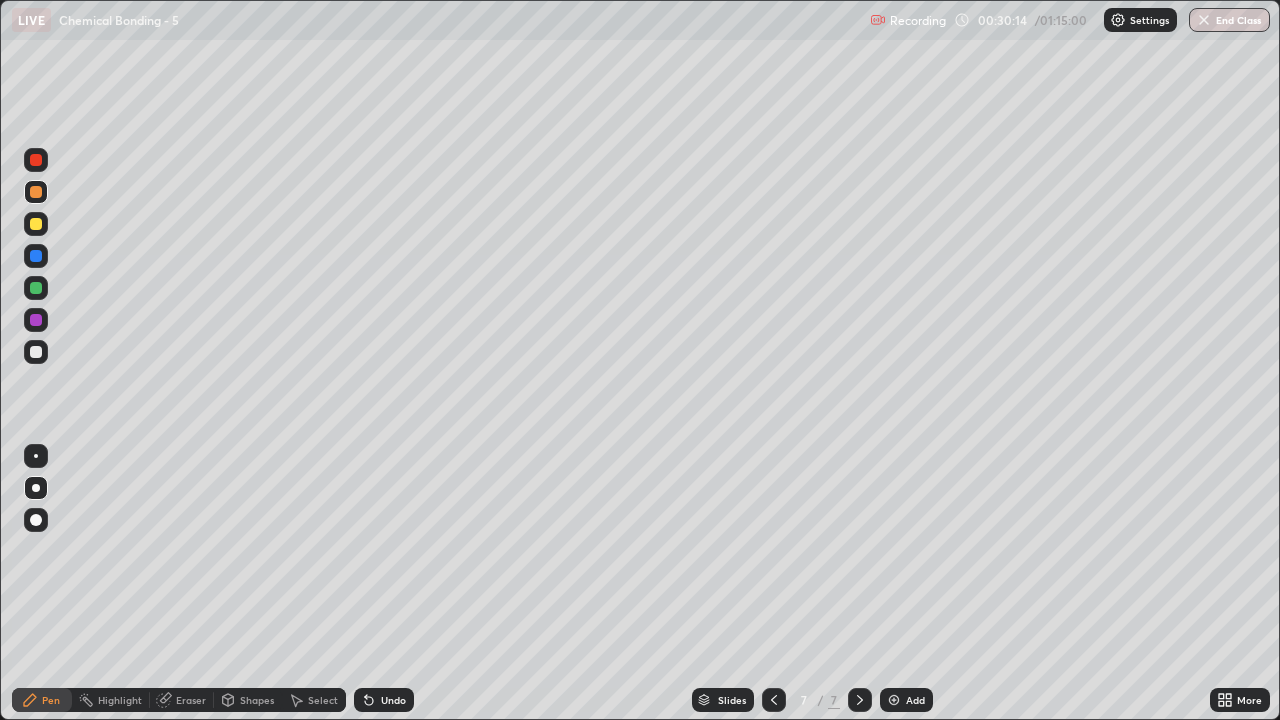 click at bounding box center [36, 192] 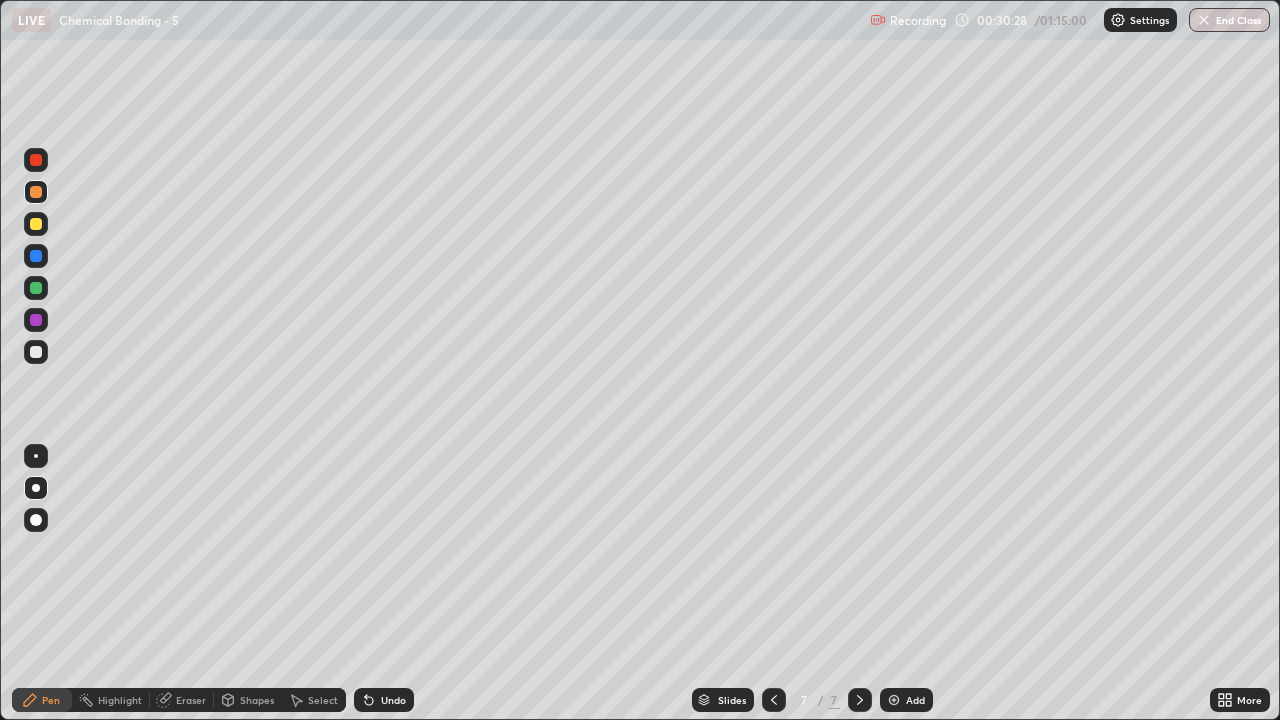 click at bounding box center [36, 352] 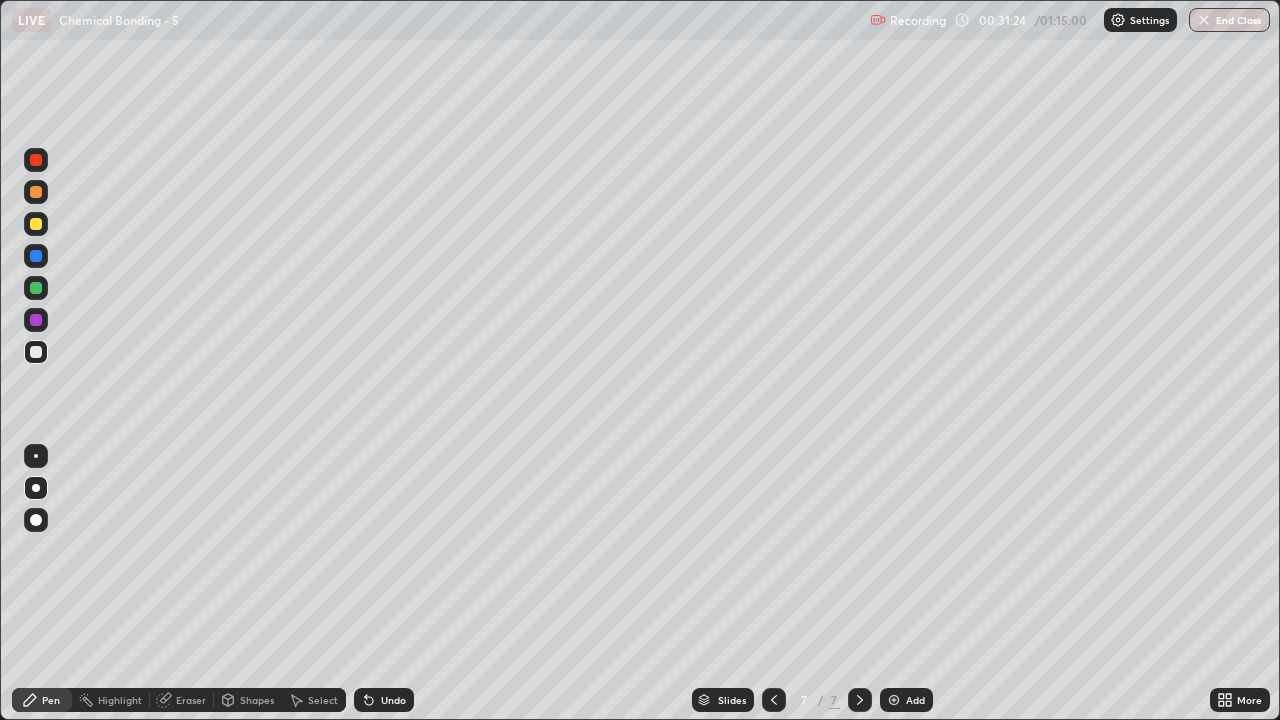 click 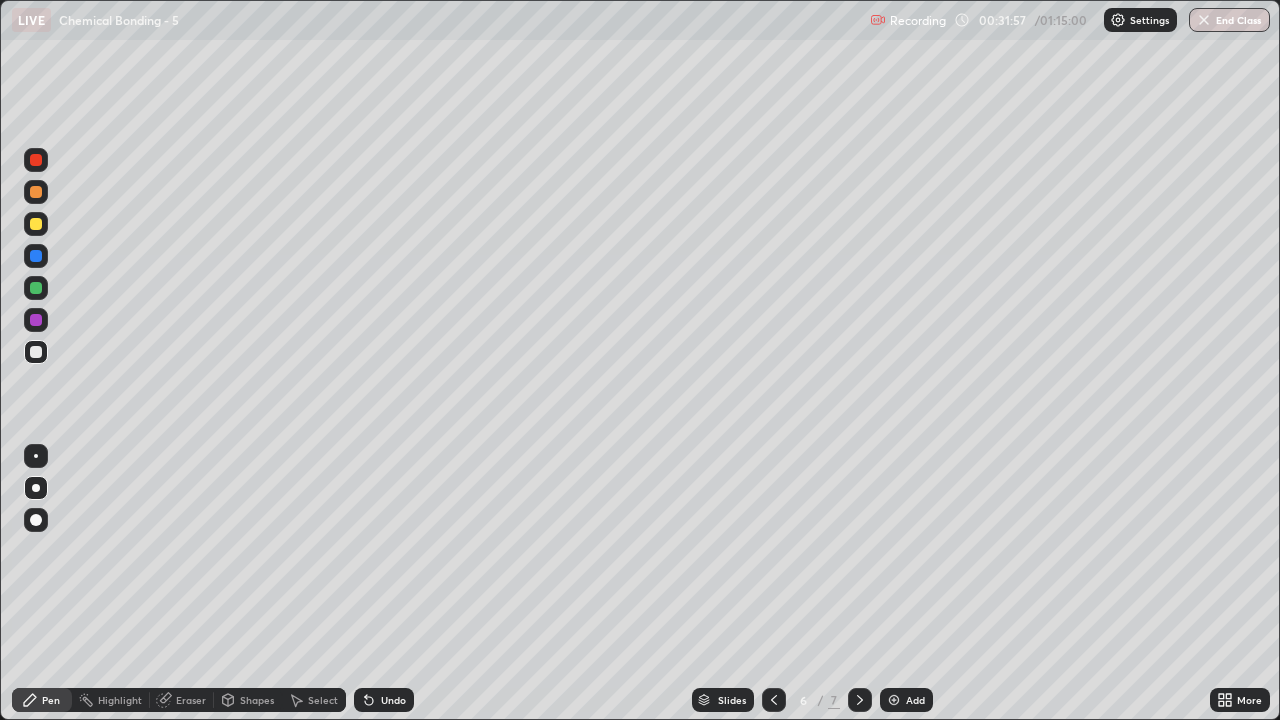 click 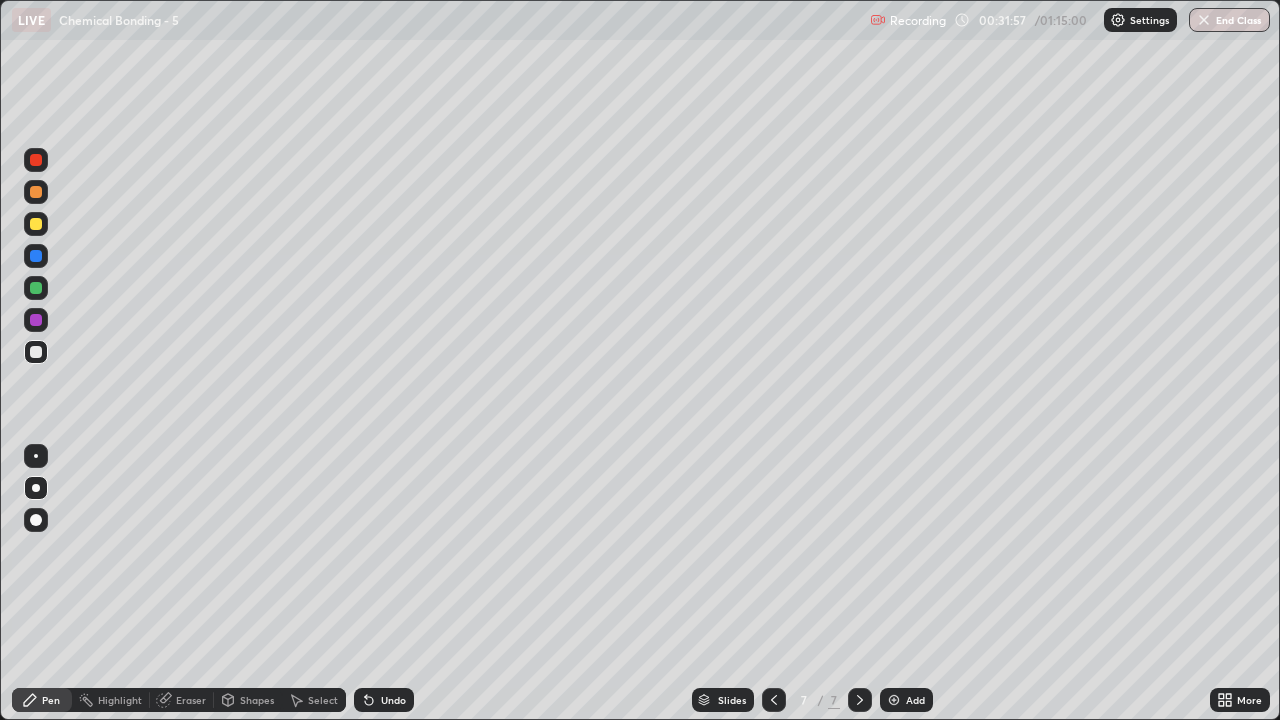 click 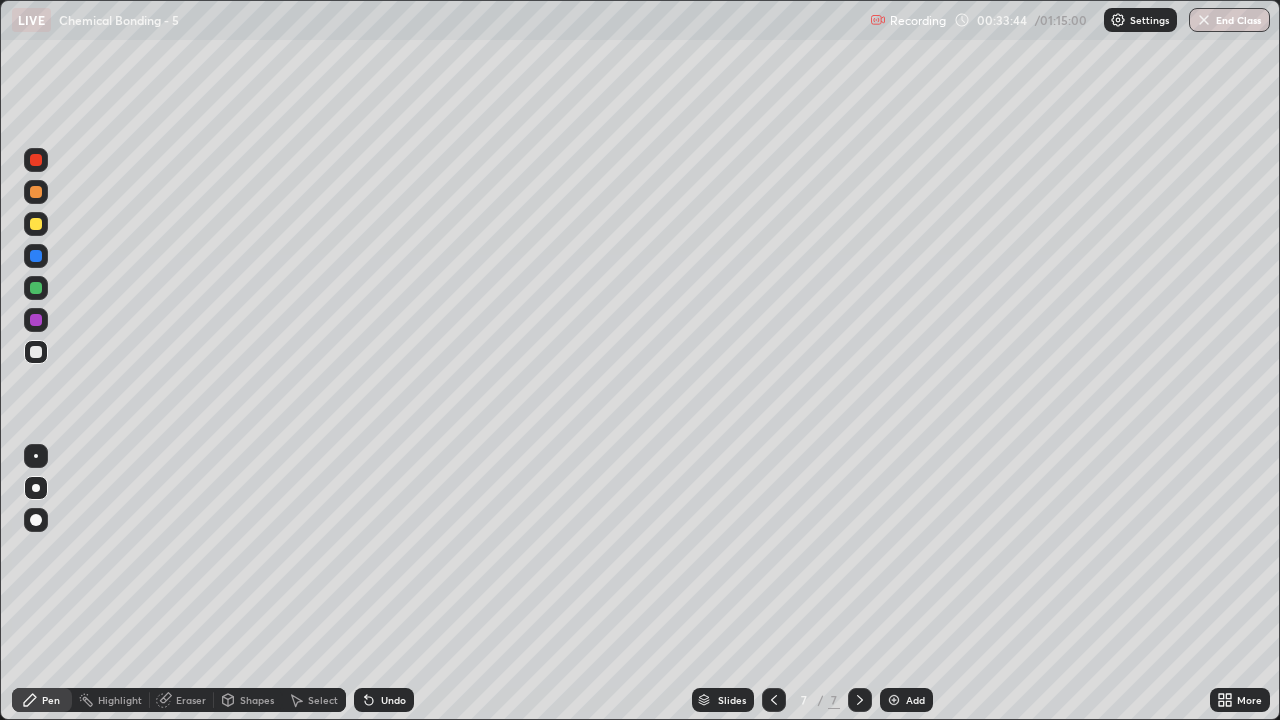click at bounding box center (36, 192) 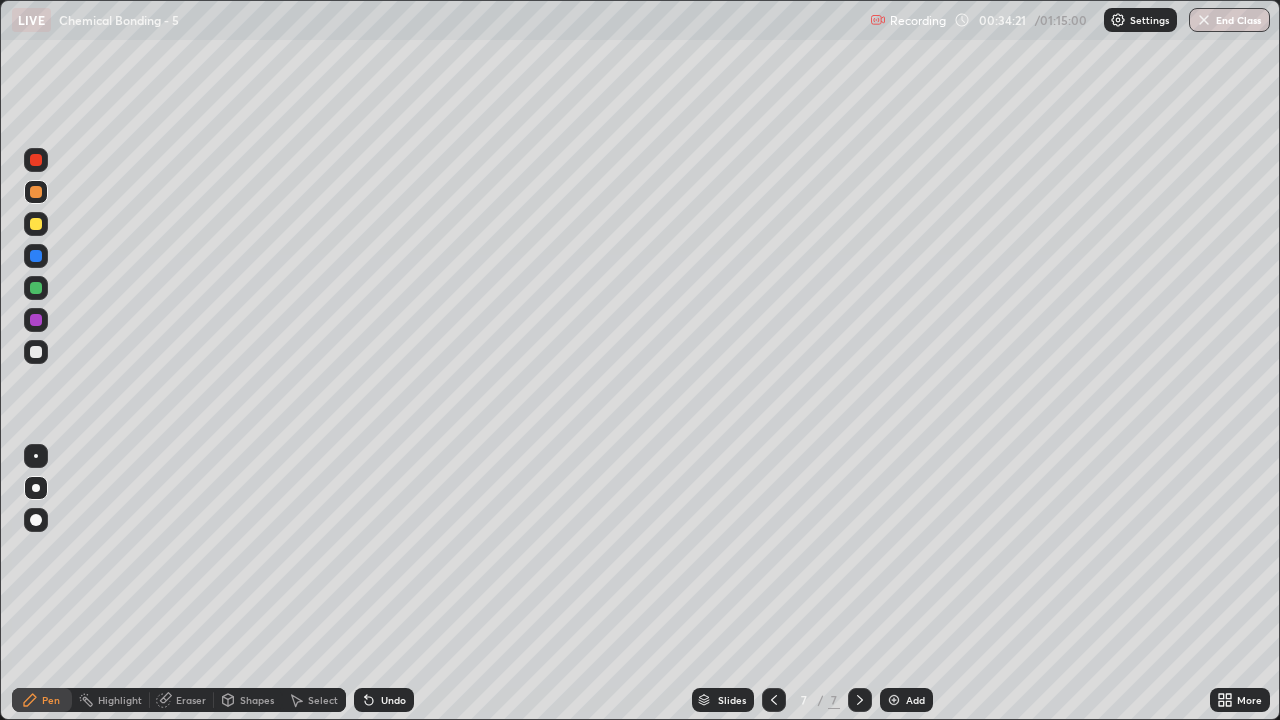 click 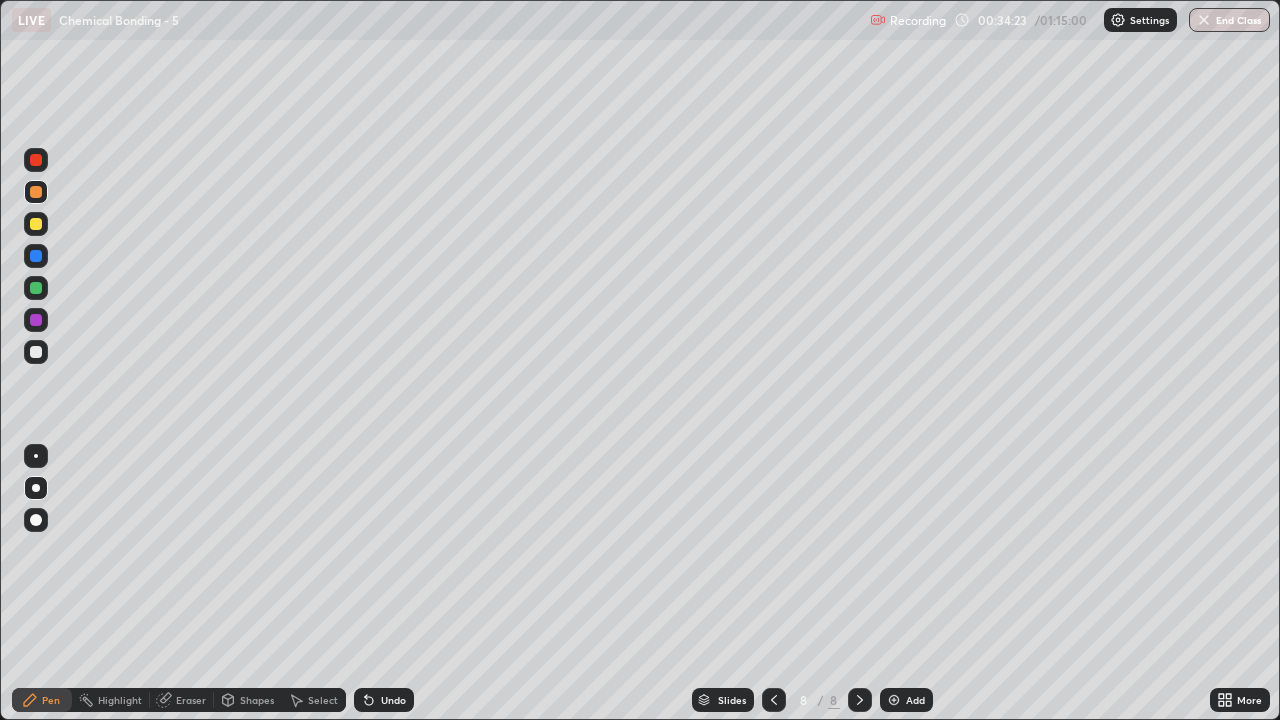 click at bounding box center (36, 352) 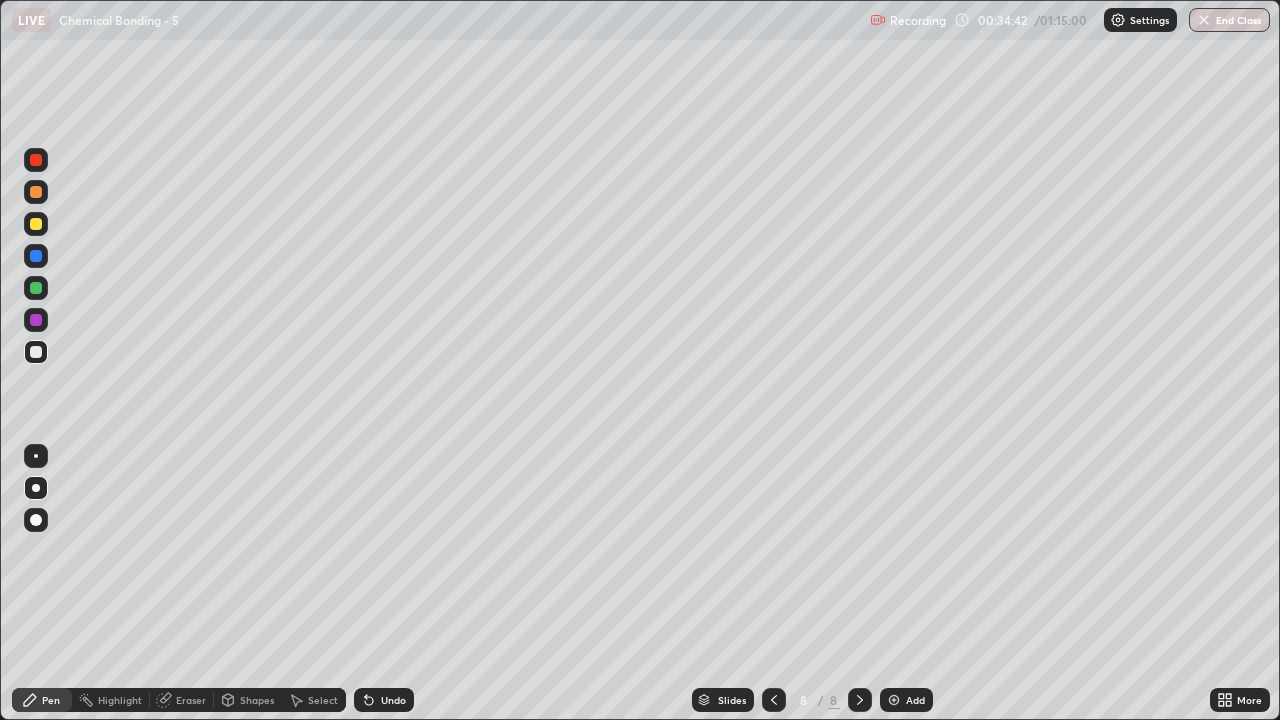 click at bounding box center [36, 192] 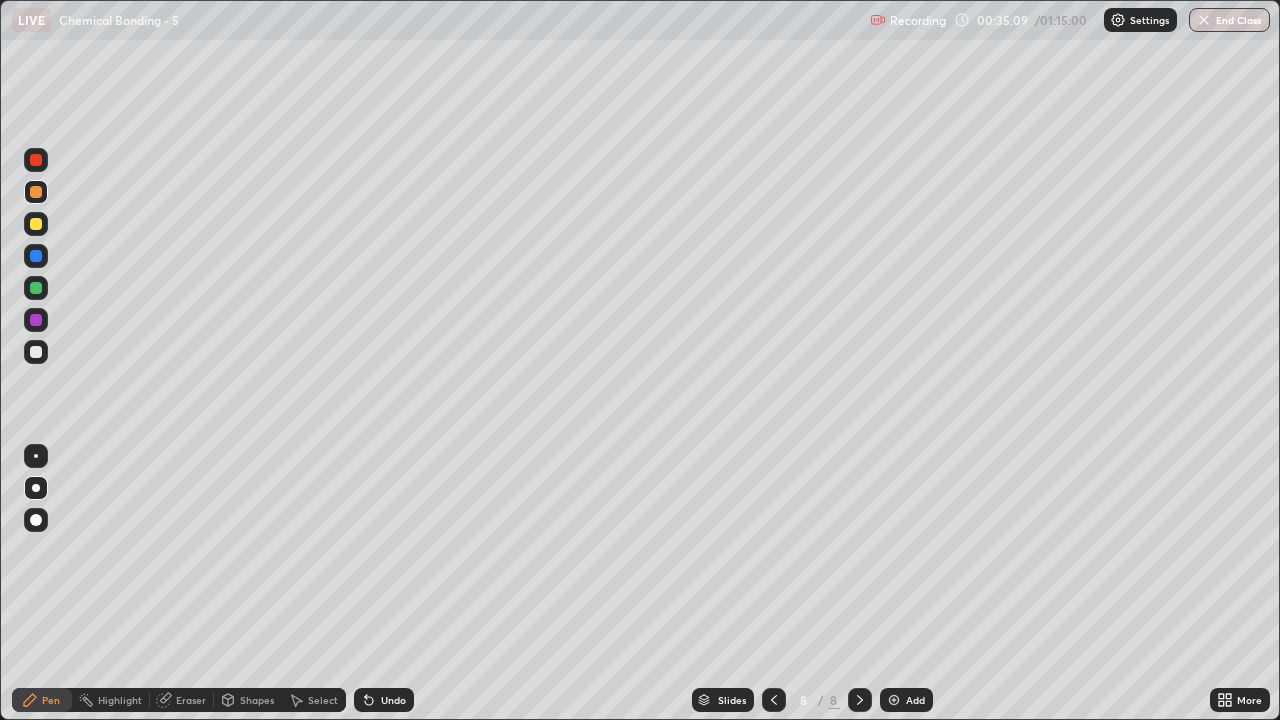 click at bounding box center (36, 352) 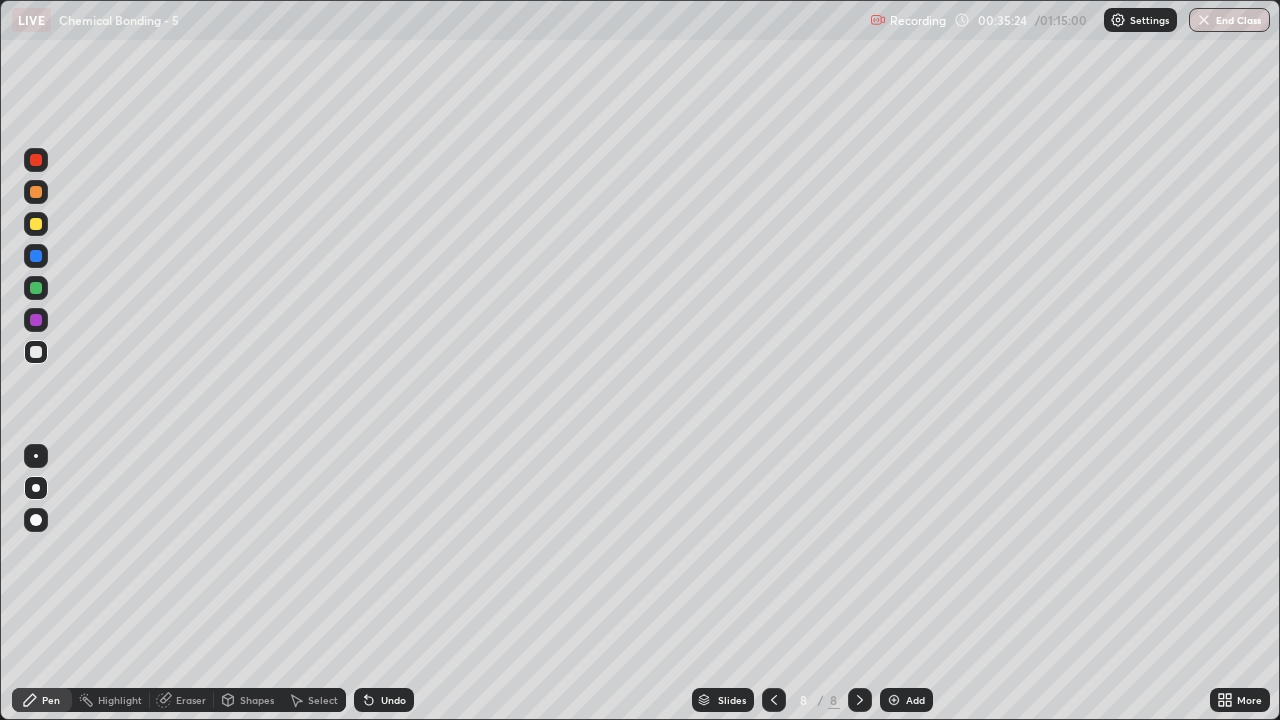 click at bounding box center [36, 288] 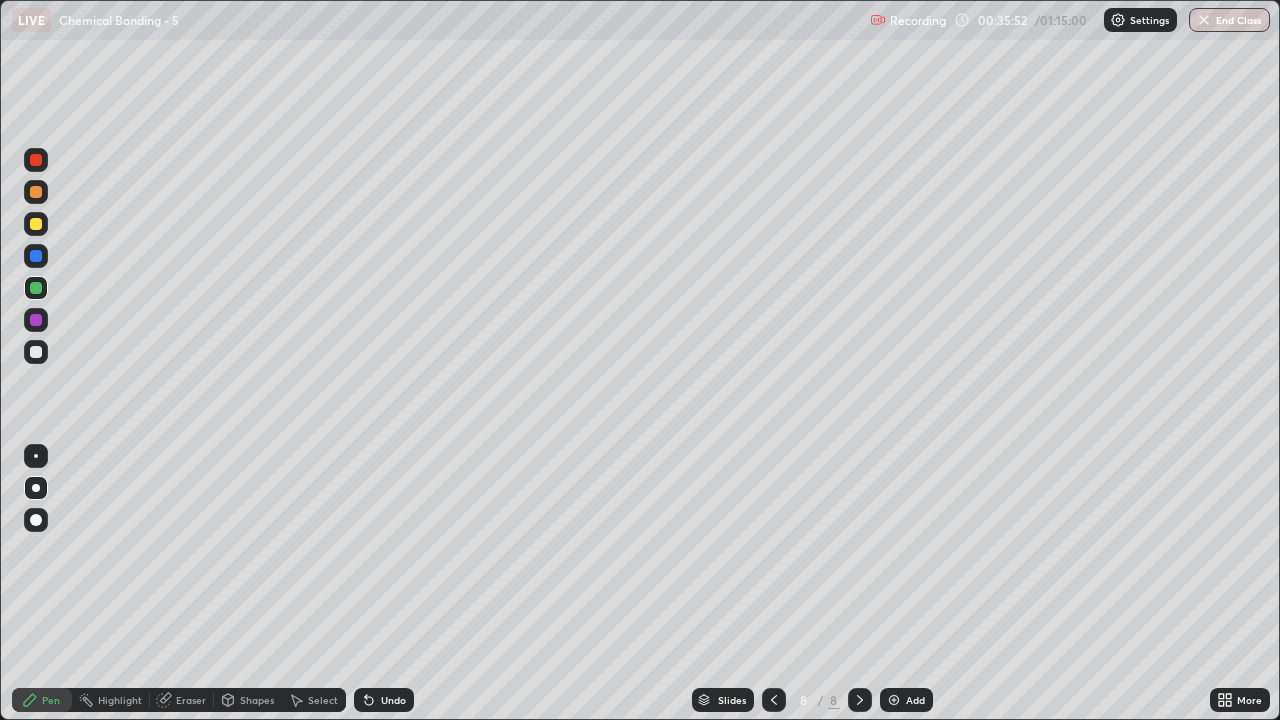 click at bounding box center [36, 352] 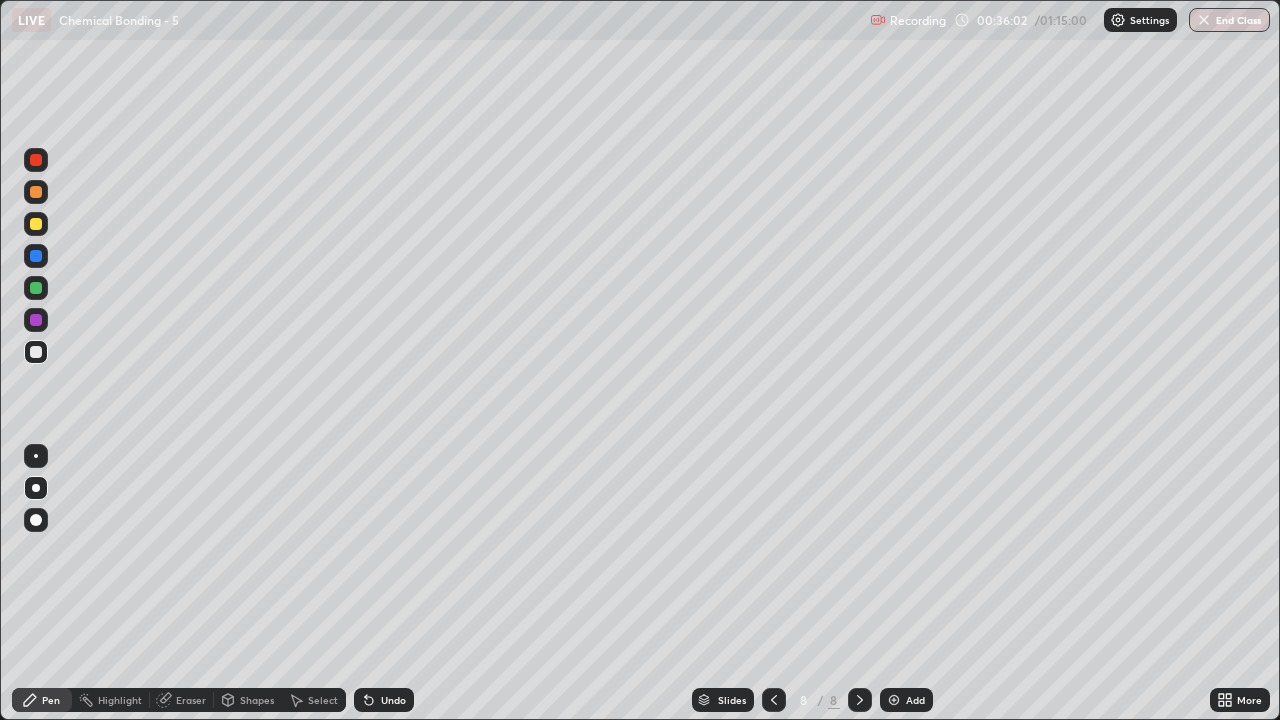 click at bounding box center [36, 224] 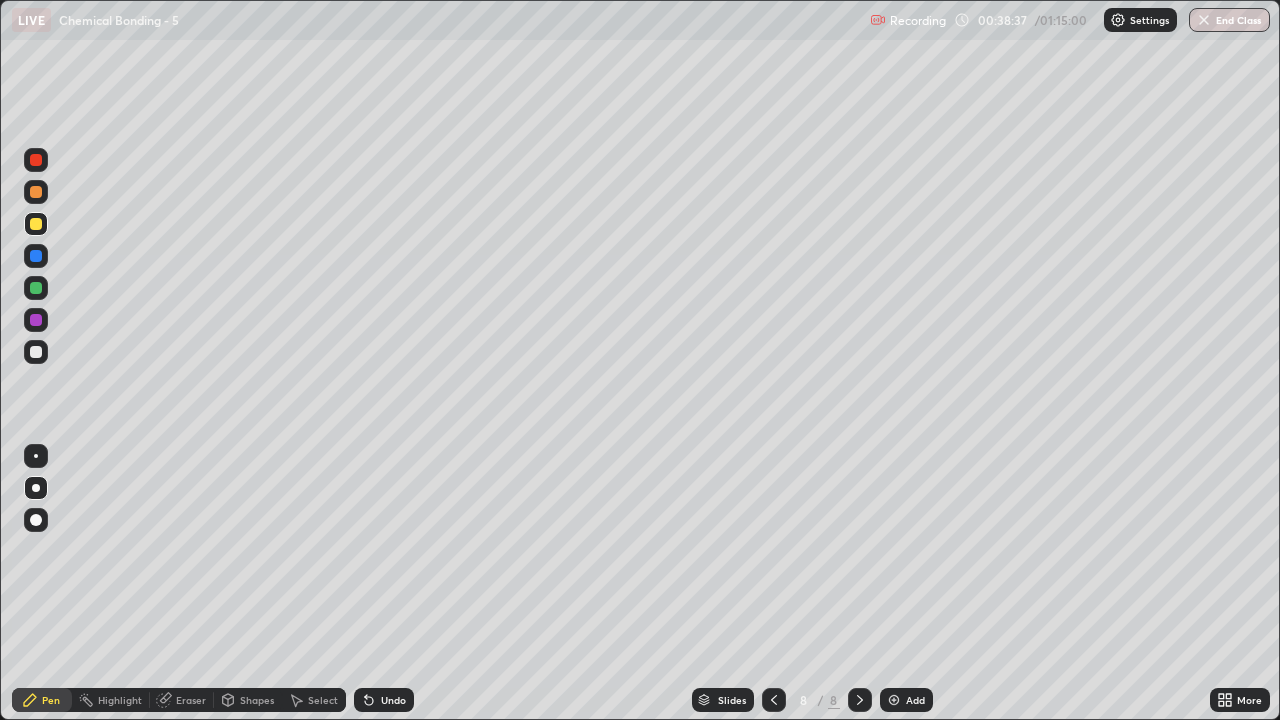 click at bounding box center [36, 352] 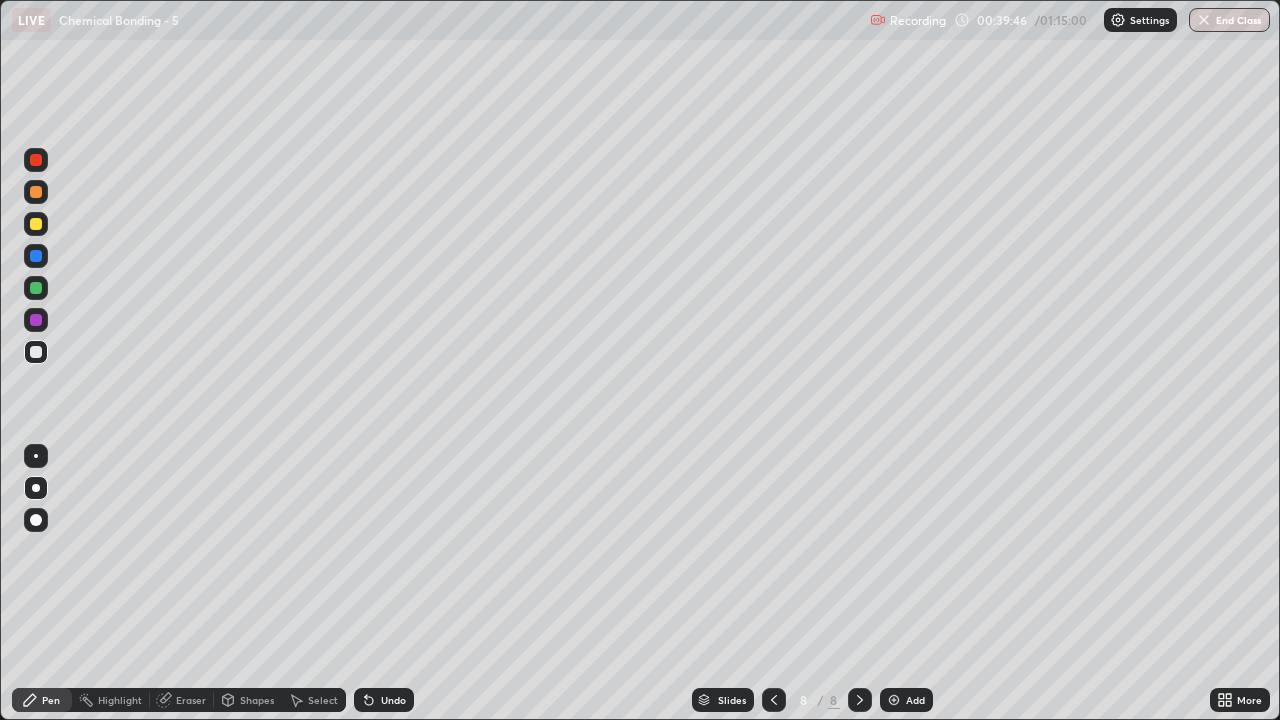 click at bounding box center [36, 192] 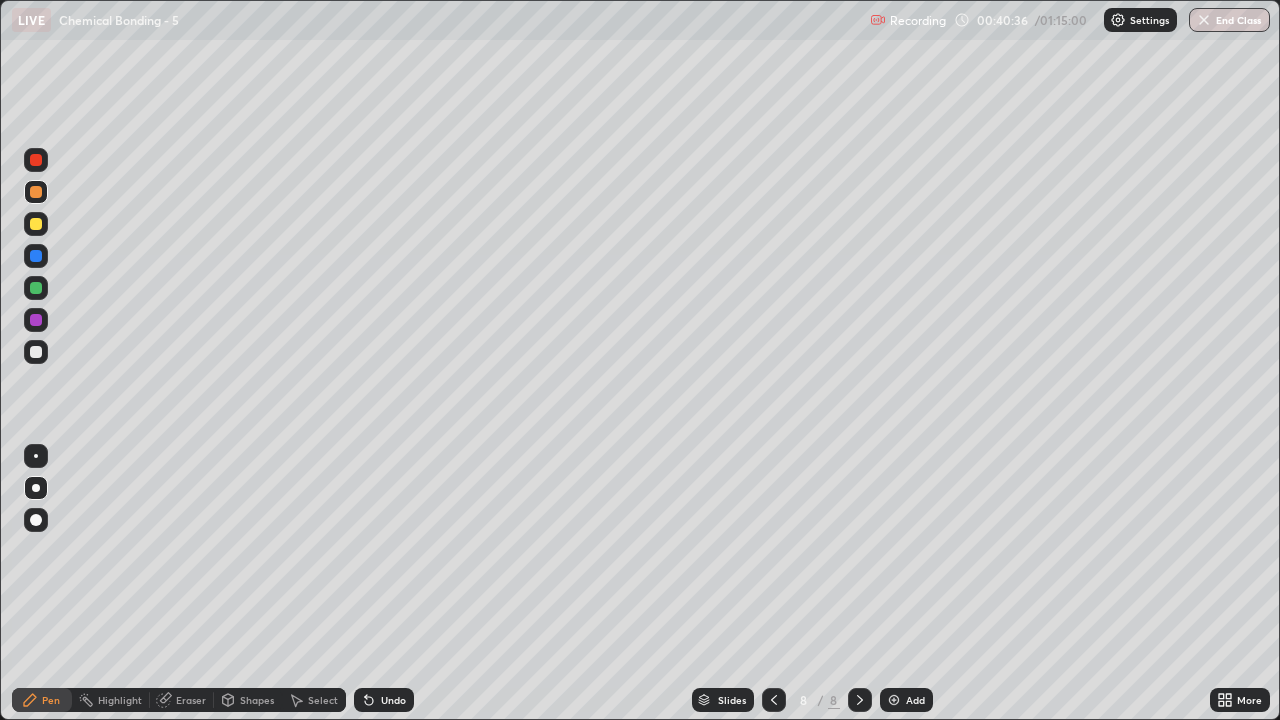 click on "Eraser" at bounding box center (191, 700) 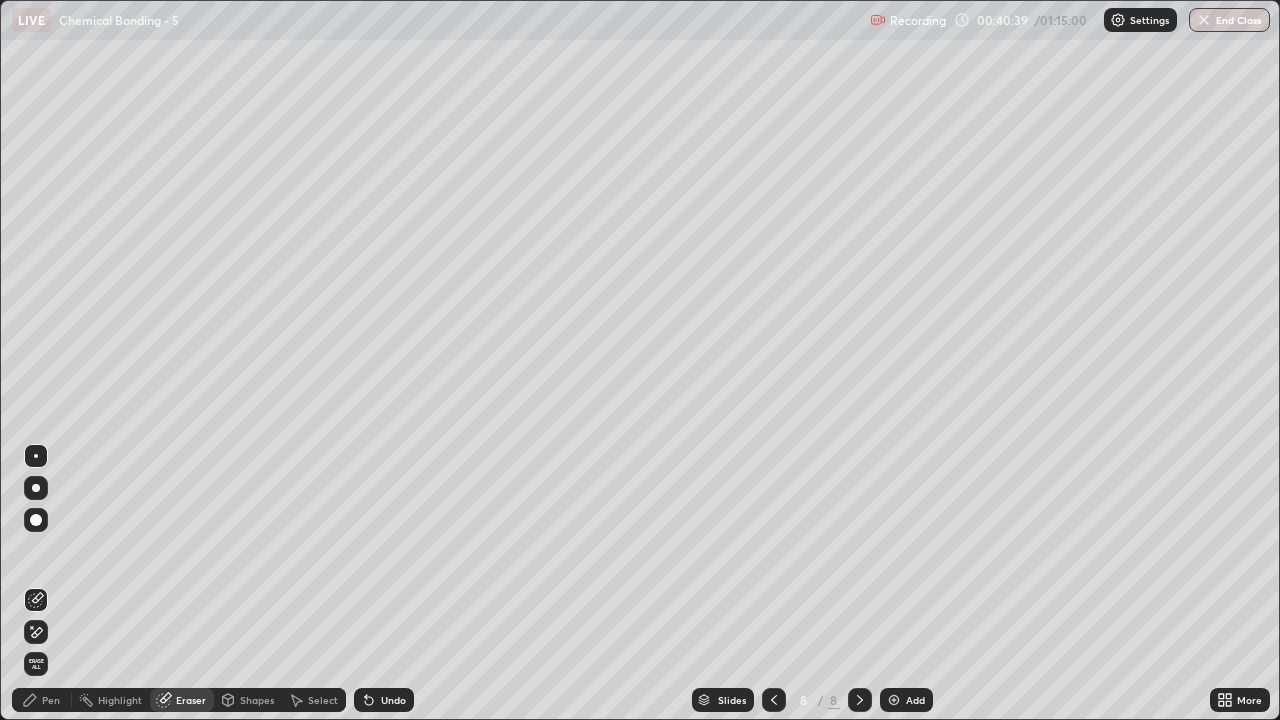 click on "Pen" at bounding box center (51, 700) 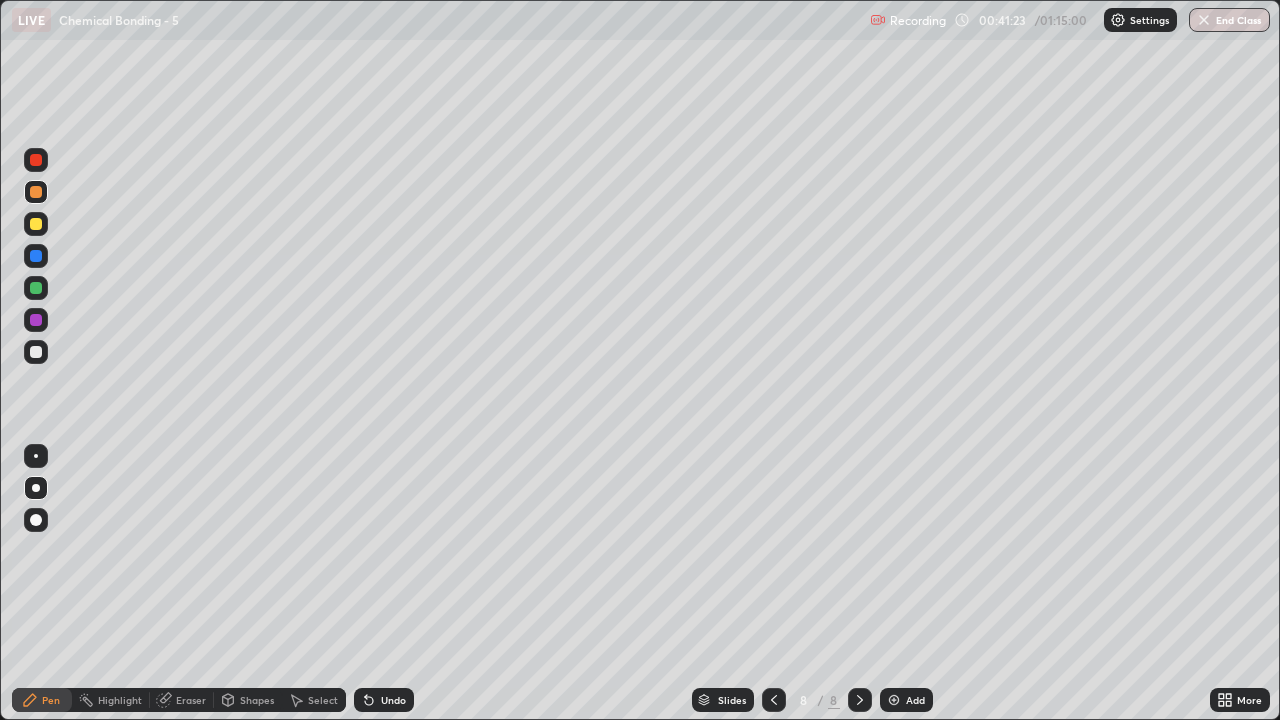 click on "Pen" at bounding box center [42, 700] 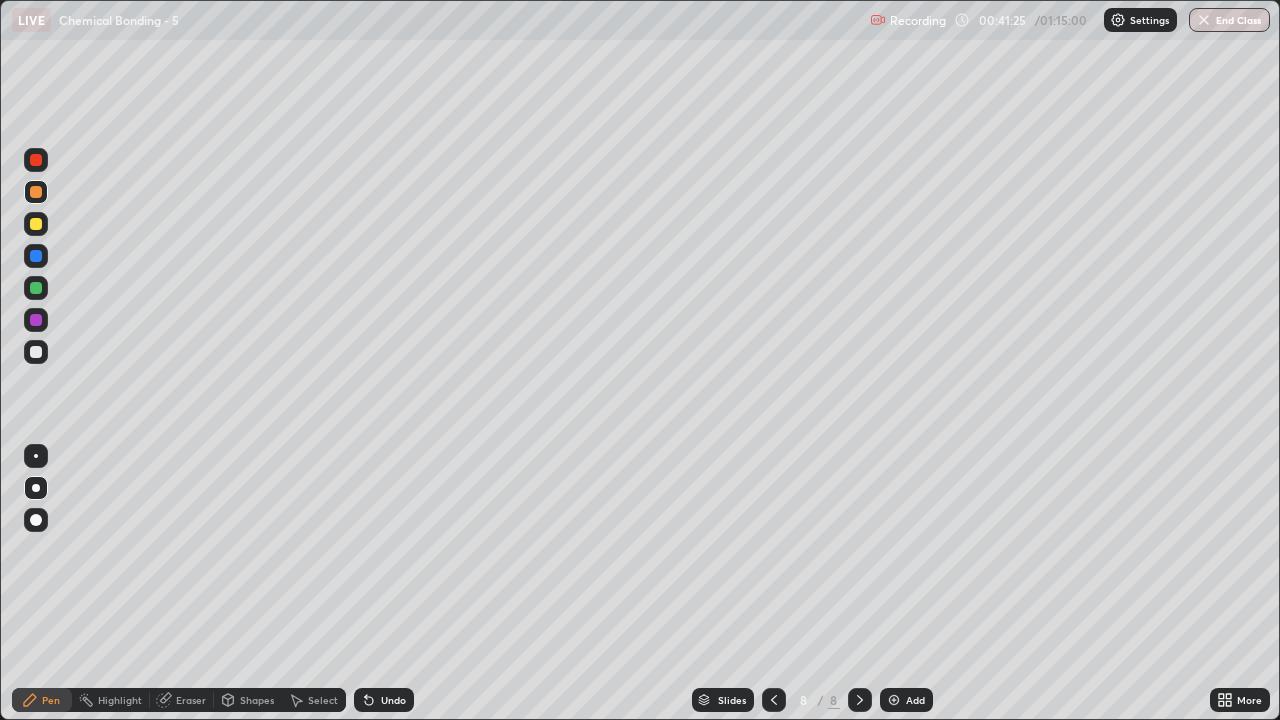 click on "Eraser" at bounding box center (191, 700) 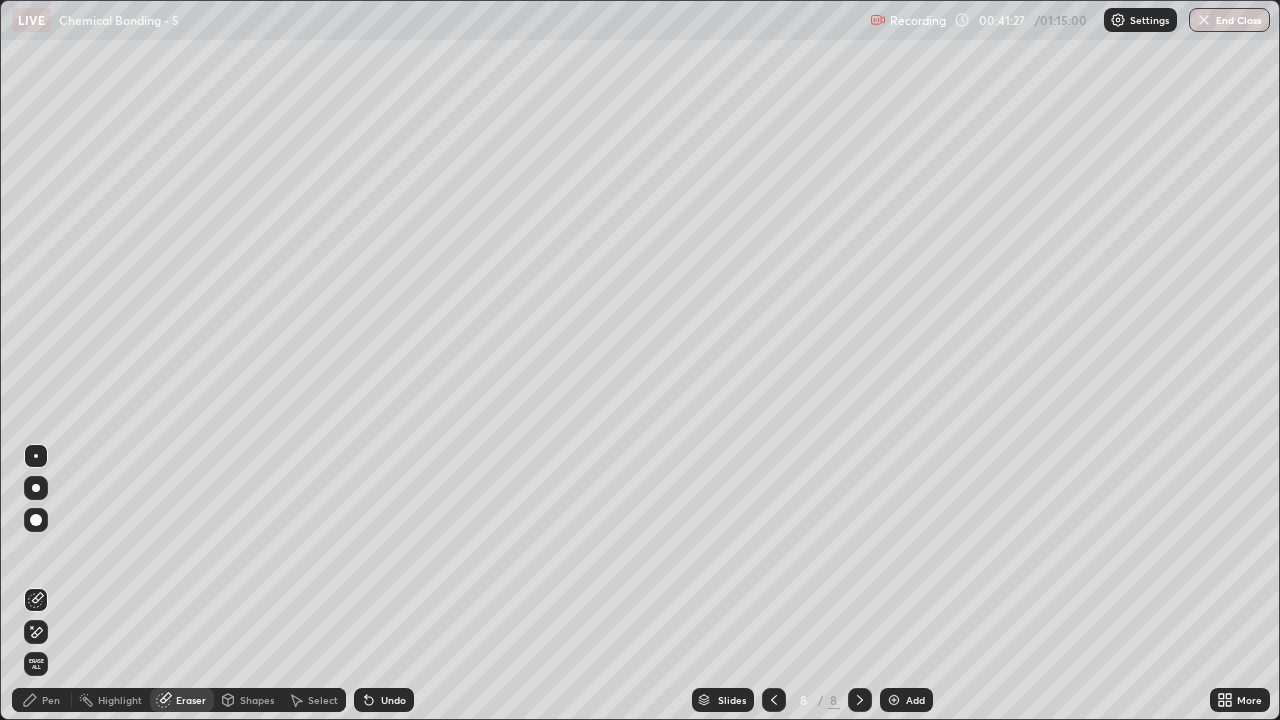 click on "Pen" at bounding box center (51, 700) 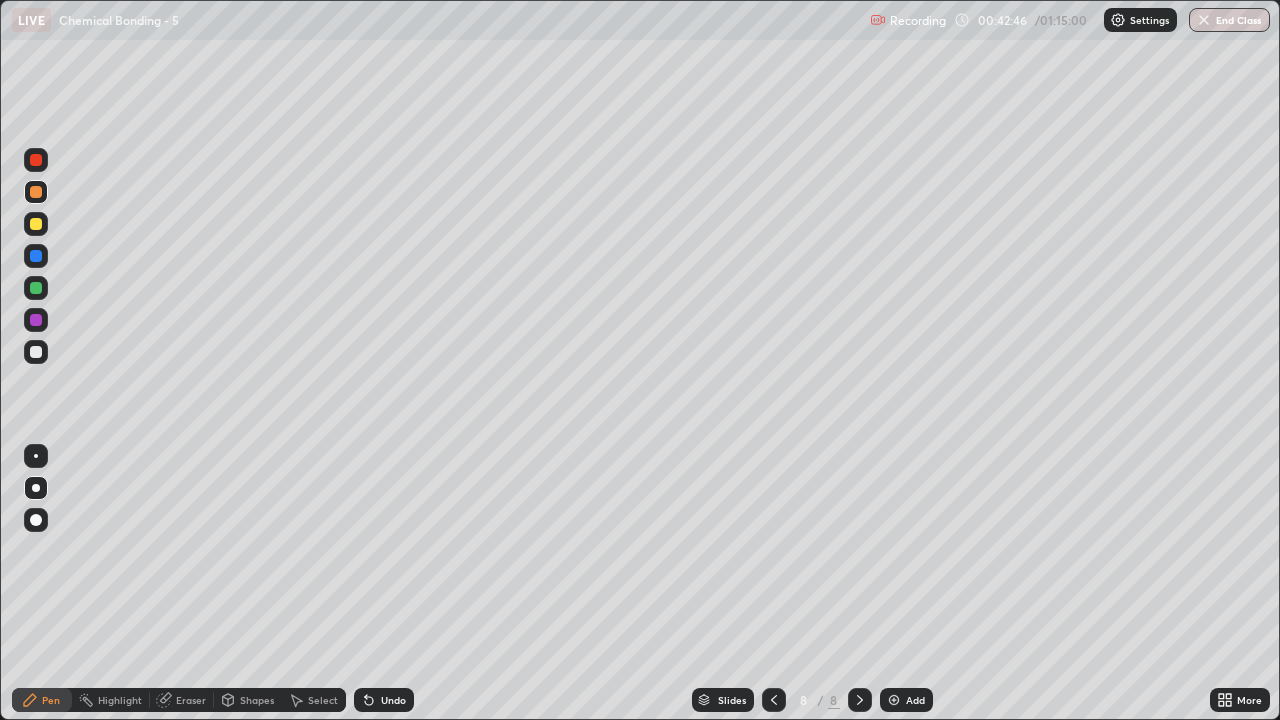 click at bounding box center [894, 700] 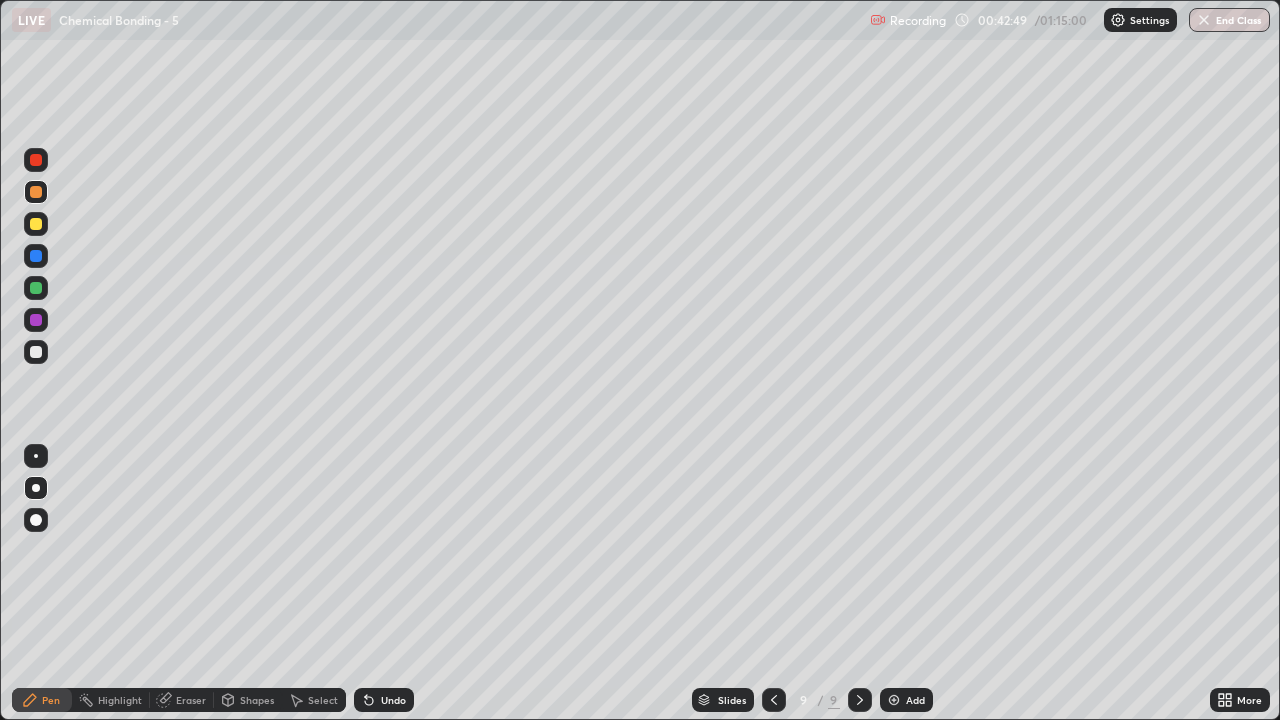 click at bounding box center [36, 352] 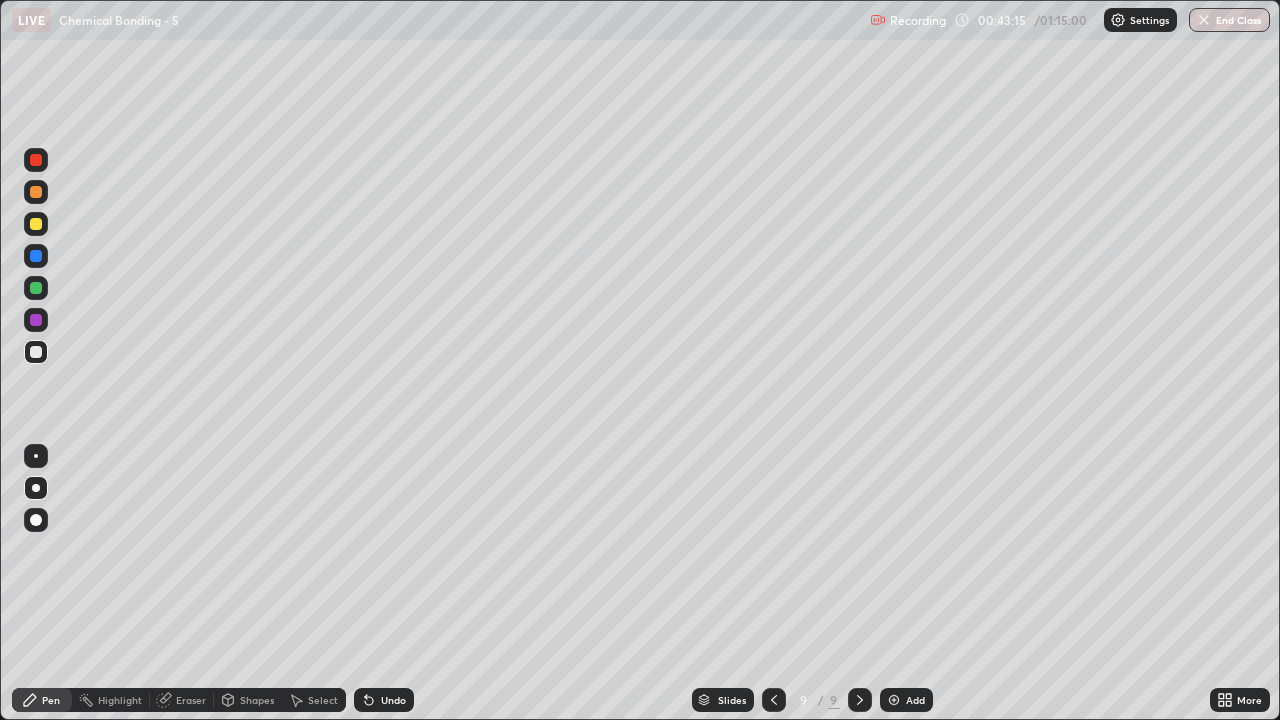 click at bounding box center [36, 352] 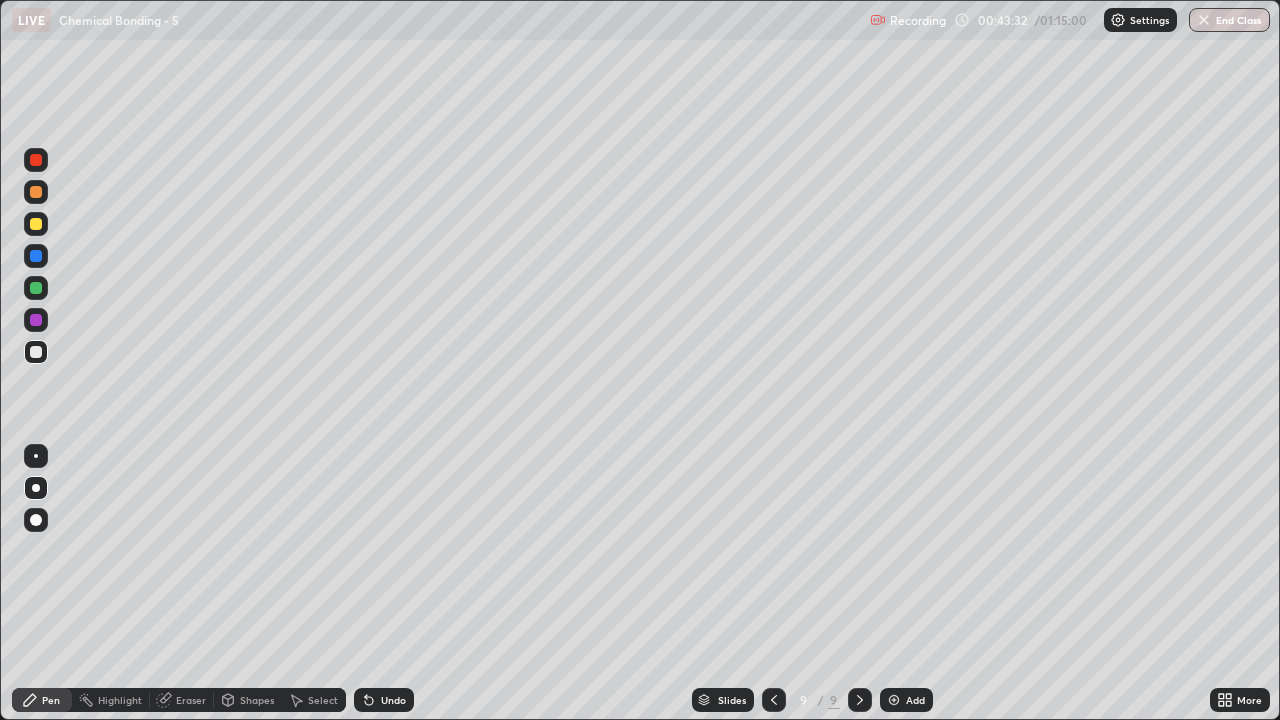 click at bounding box center [36, 192] 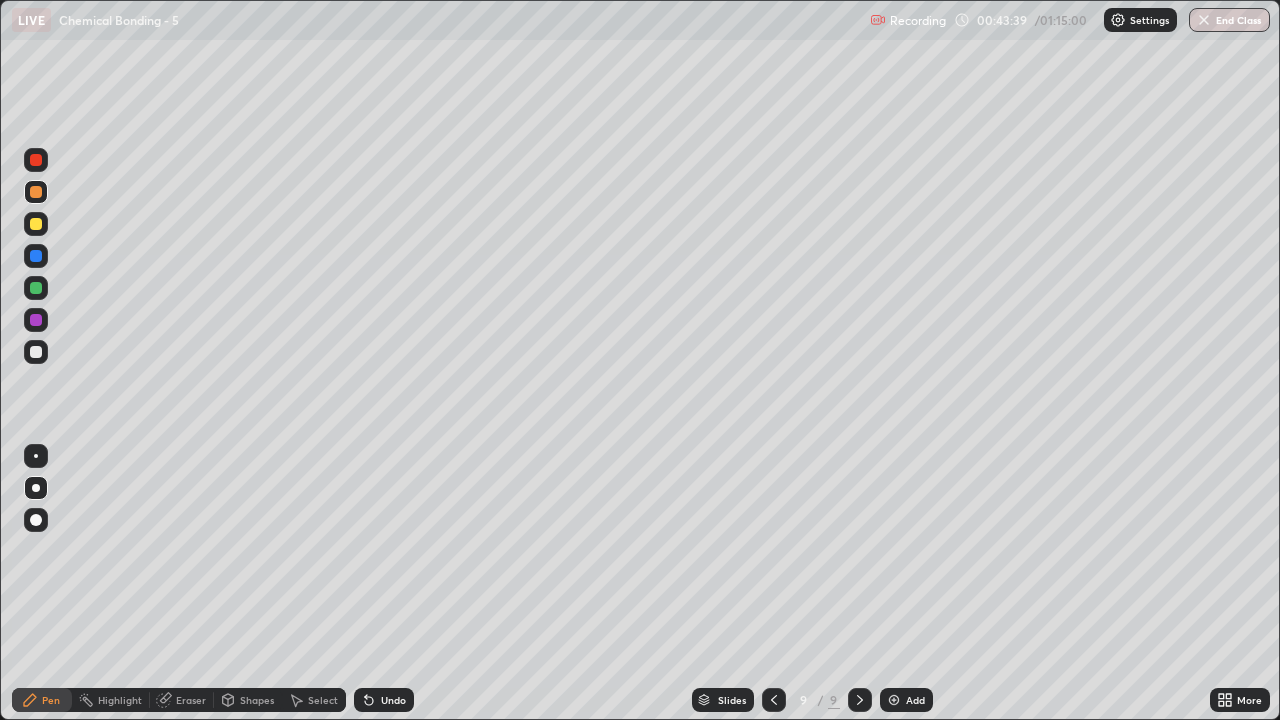 click at bounding box center (36, 352) 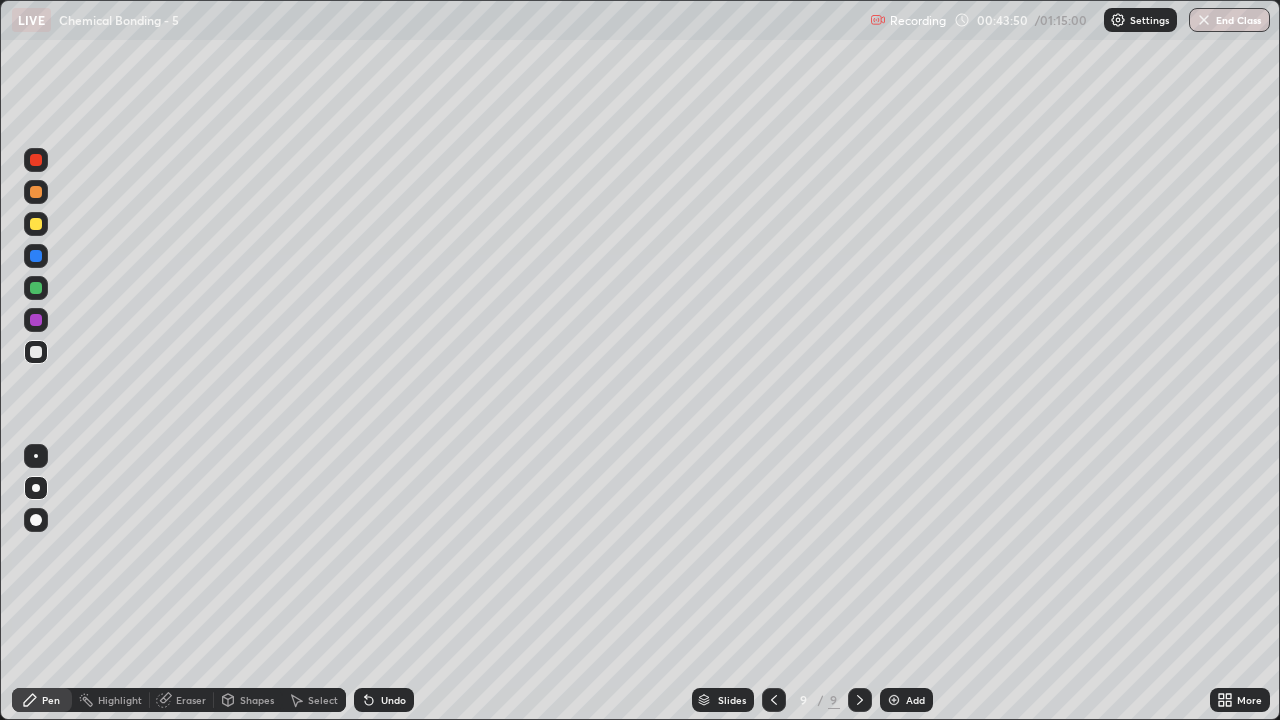 click at bounding box center (36, 192) 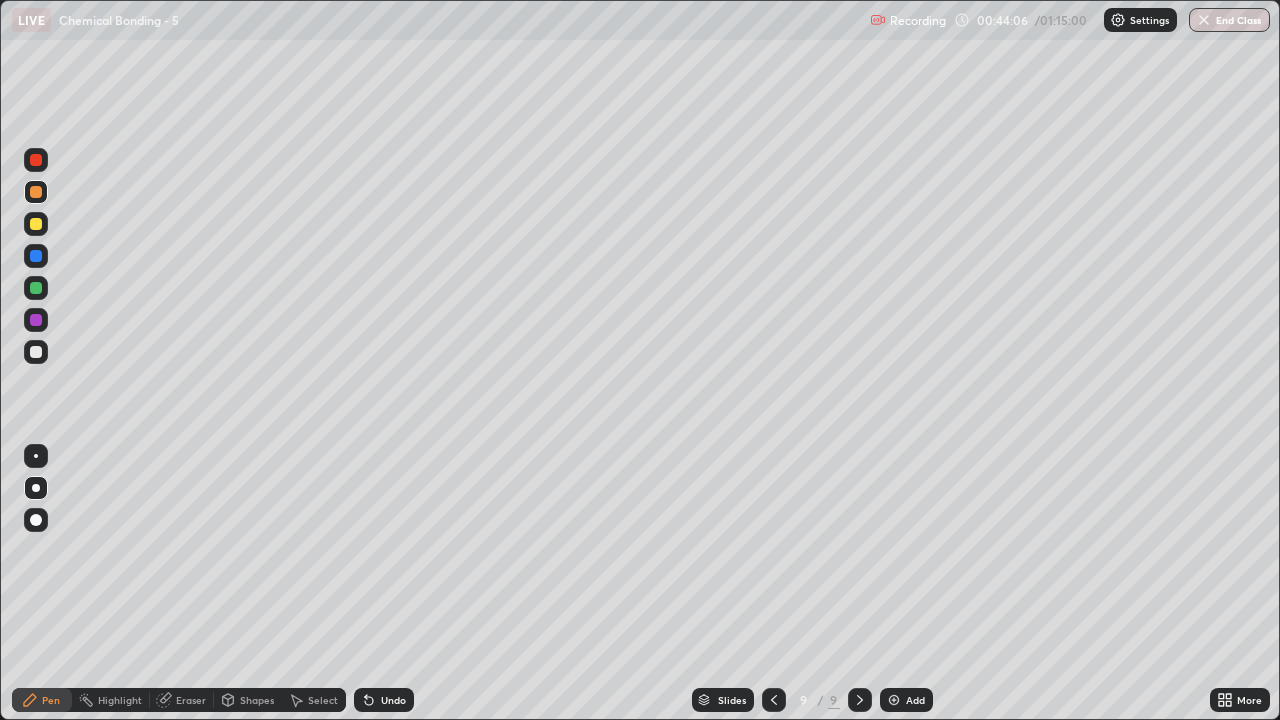 click at bounding box center [36, 288] 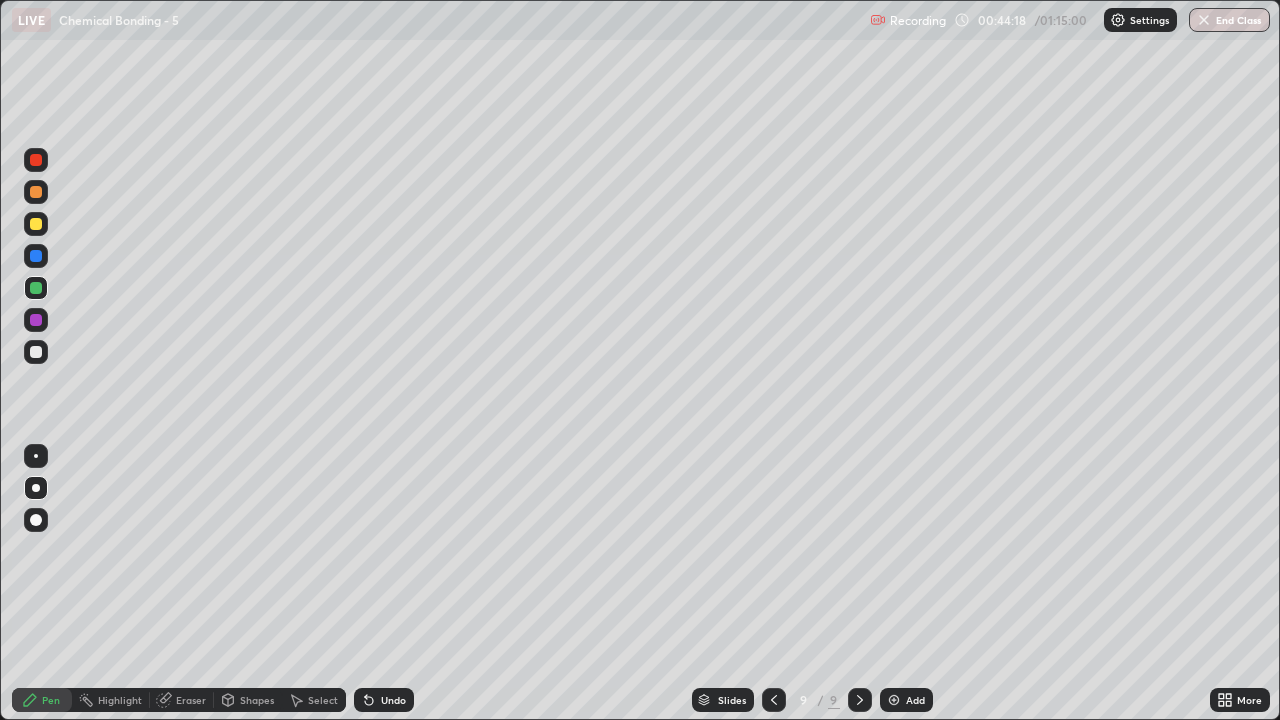 click at bounding box center (36, 352) 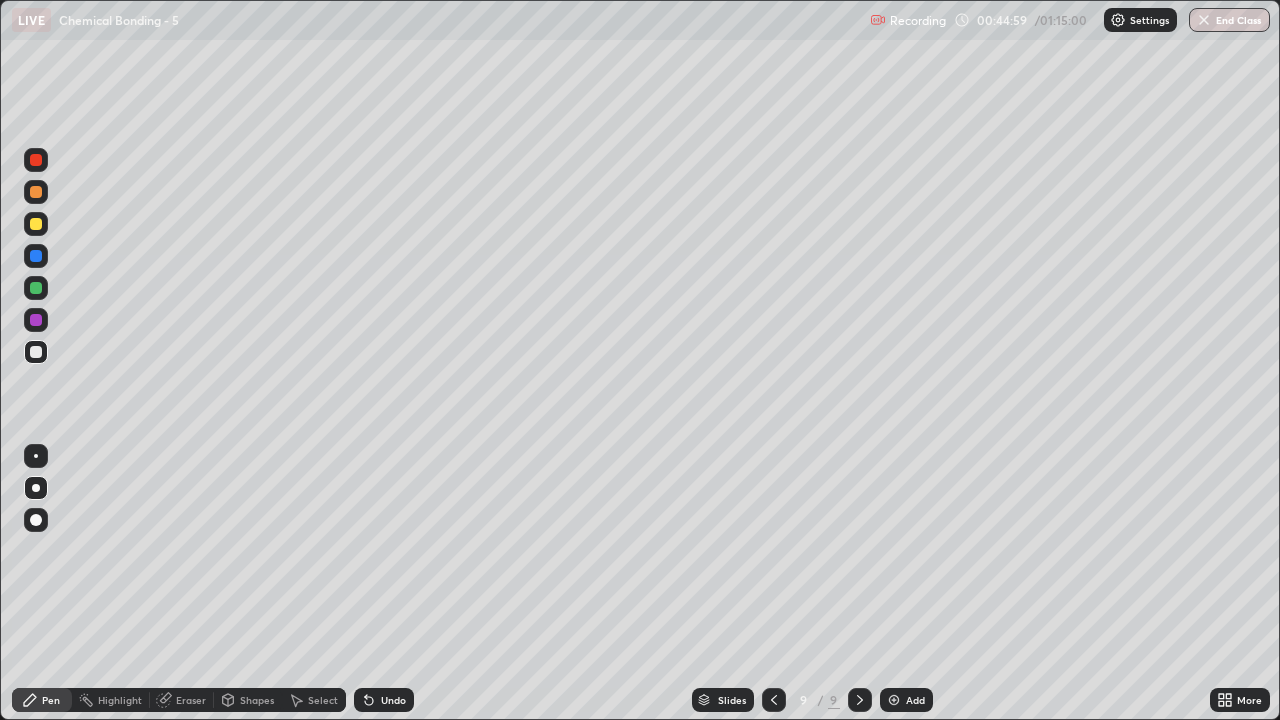 click on "Eraser" at bounding box center [182, 700] 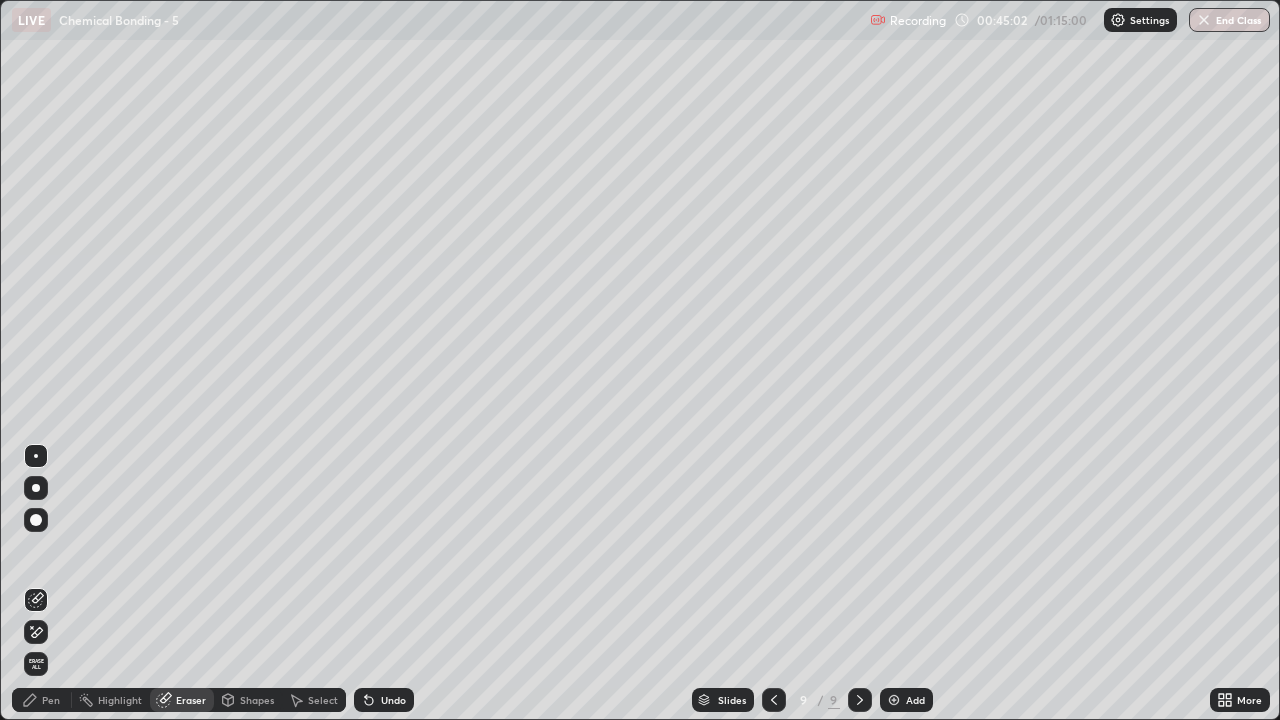 click on "Pen" at bounding box center (51, 700) 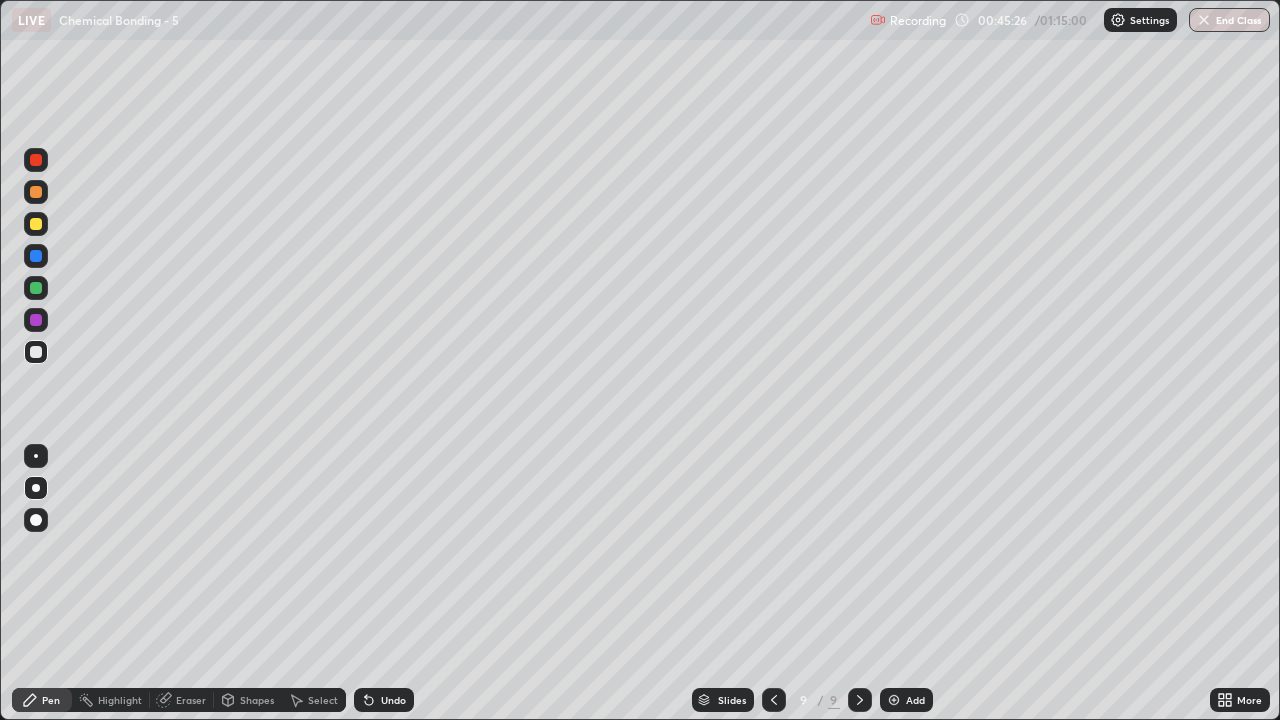 click at bounding box center (36, 192) 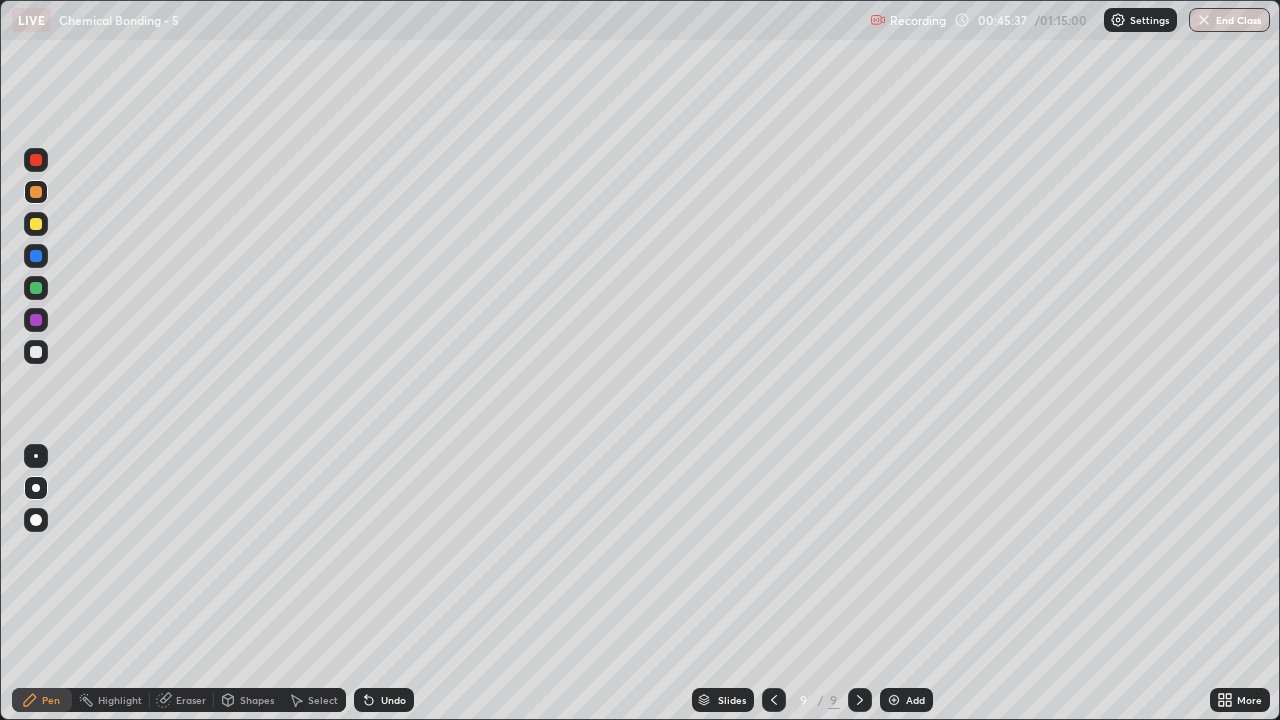 click 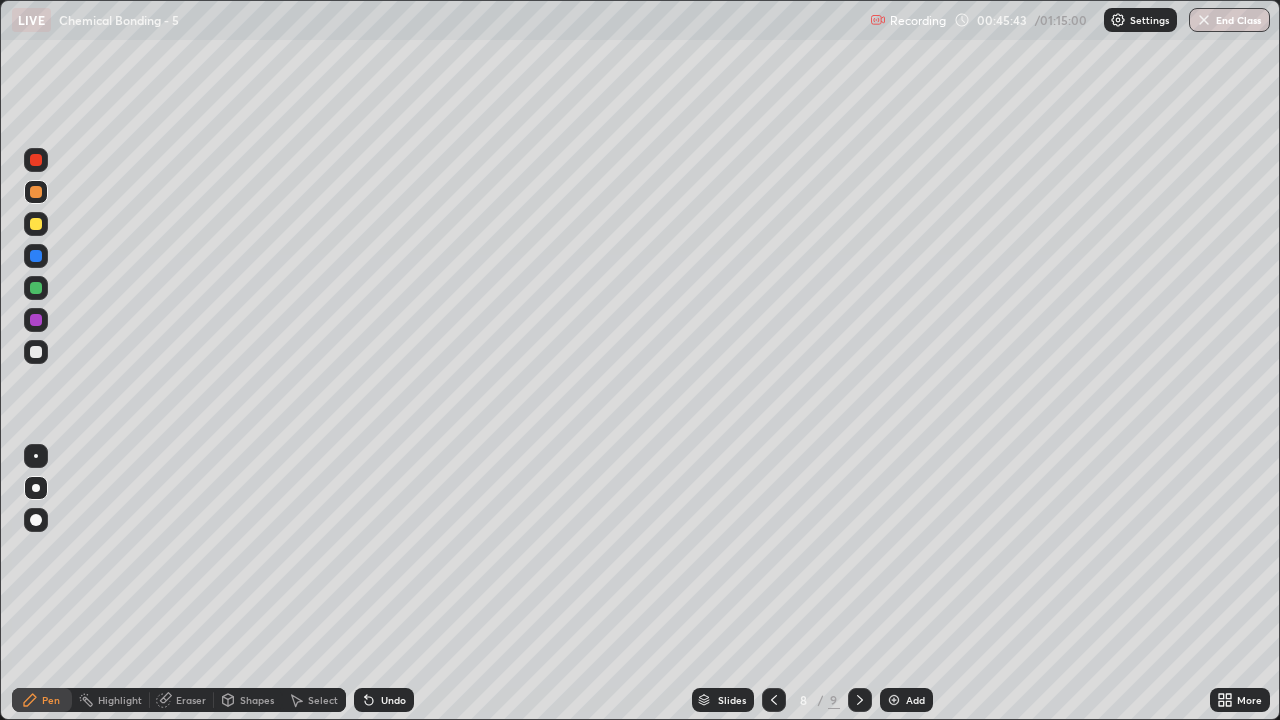 click at bounding box center [860, 700] 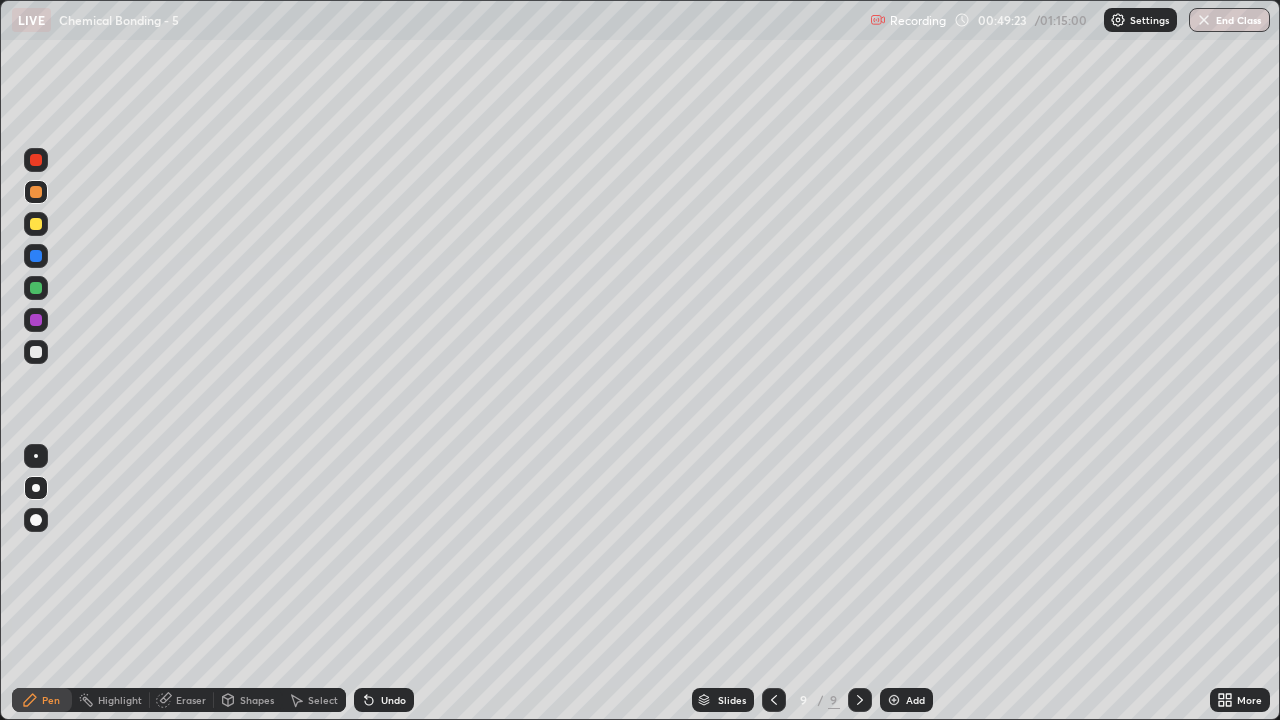 click 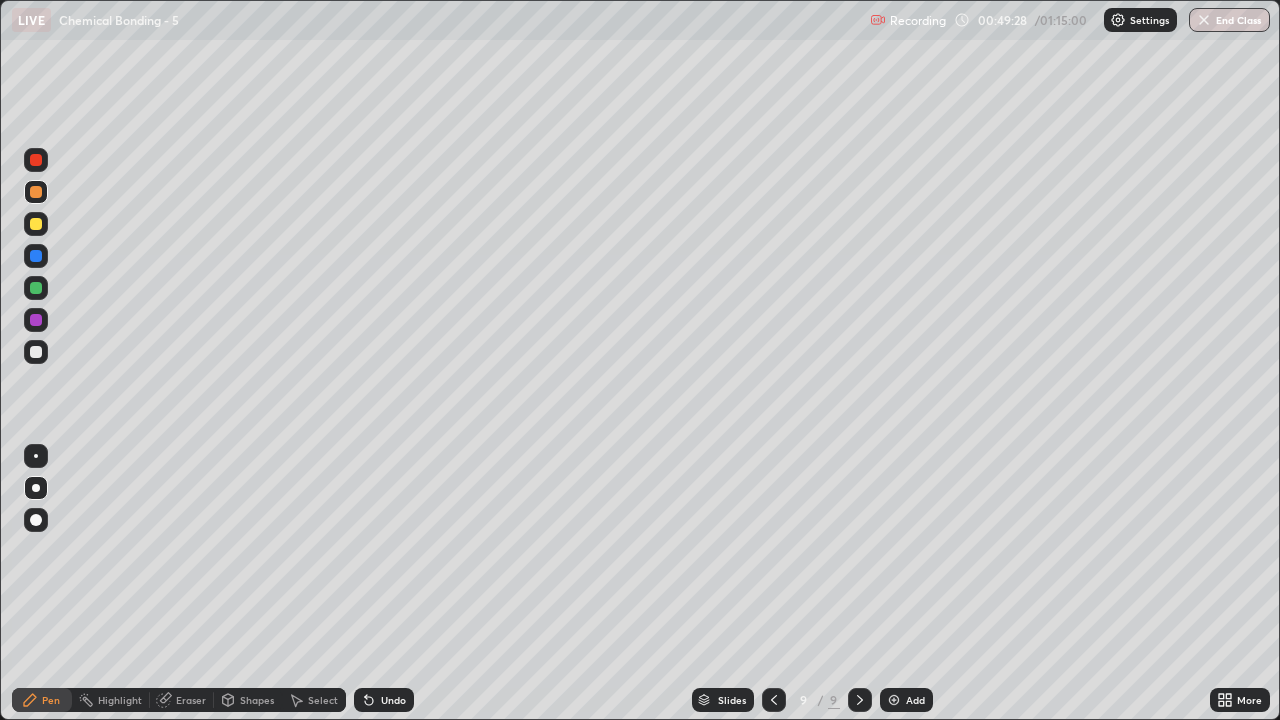 click on "Add" at bounding box center [915, 700] 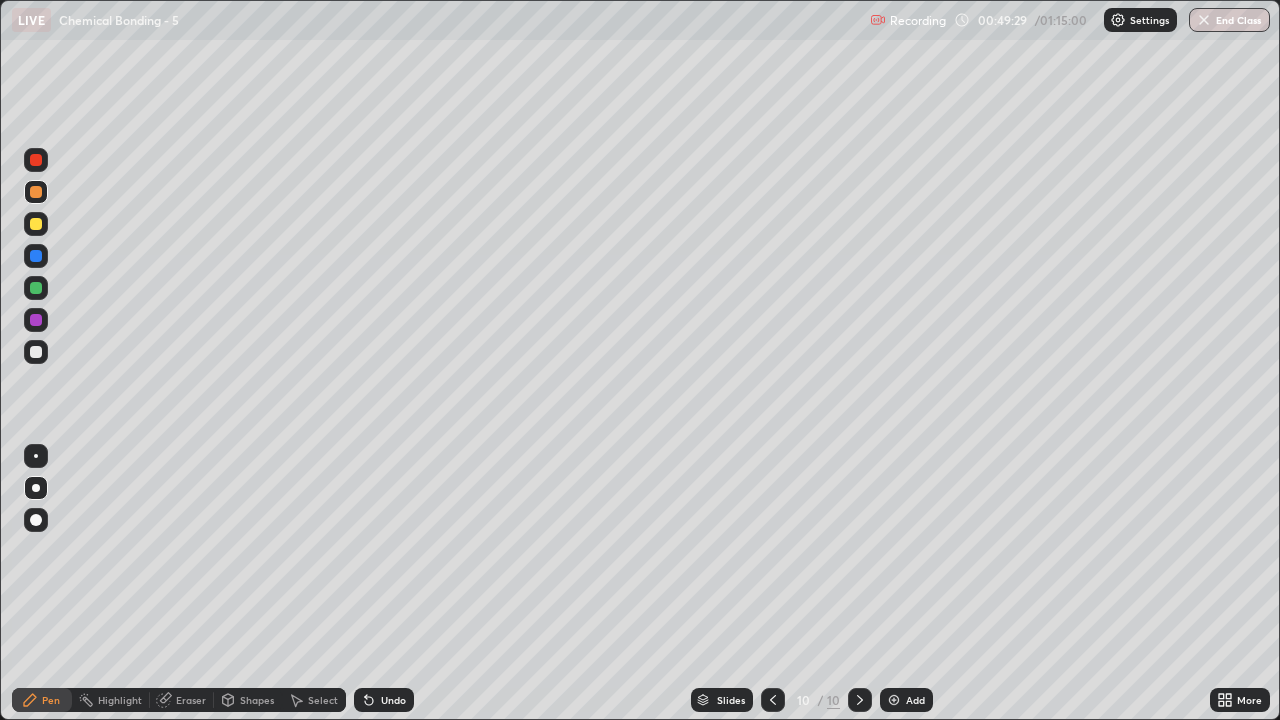 click at bounding box center [36, 352] 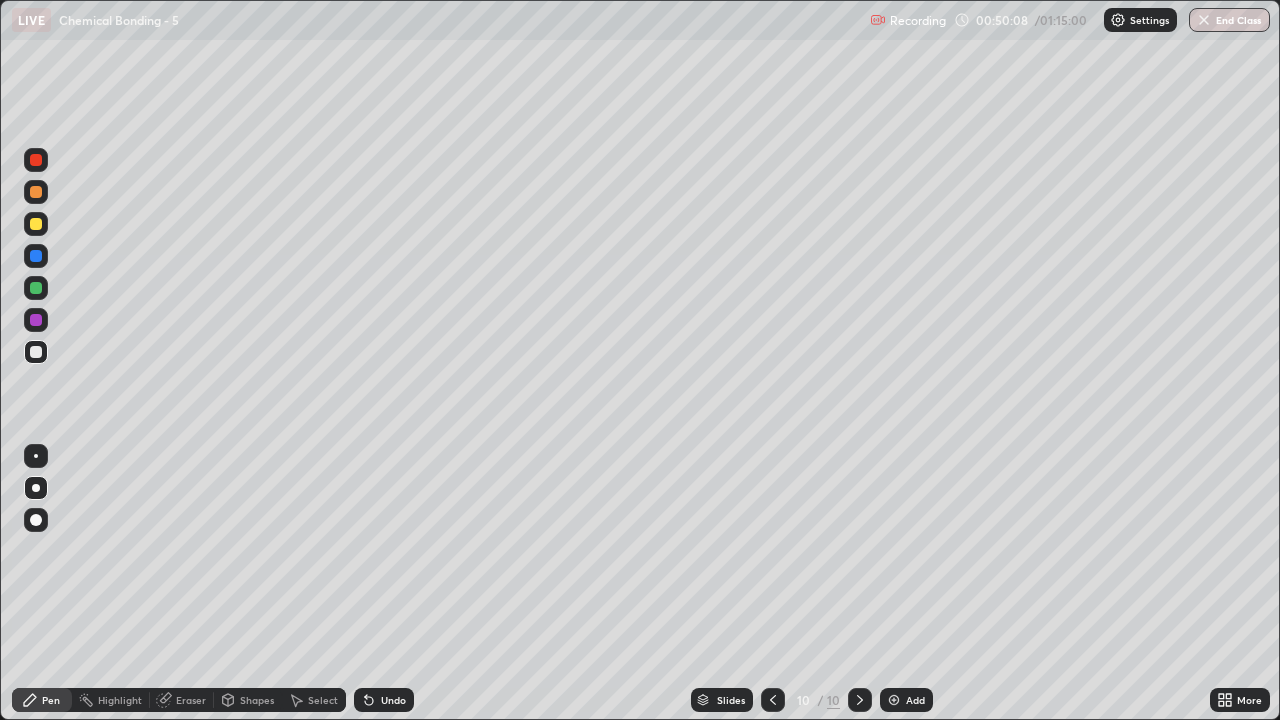 click at bounding box center [36, 192] 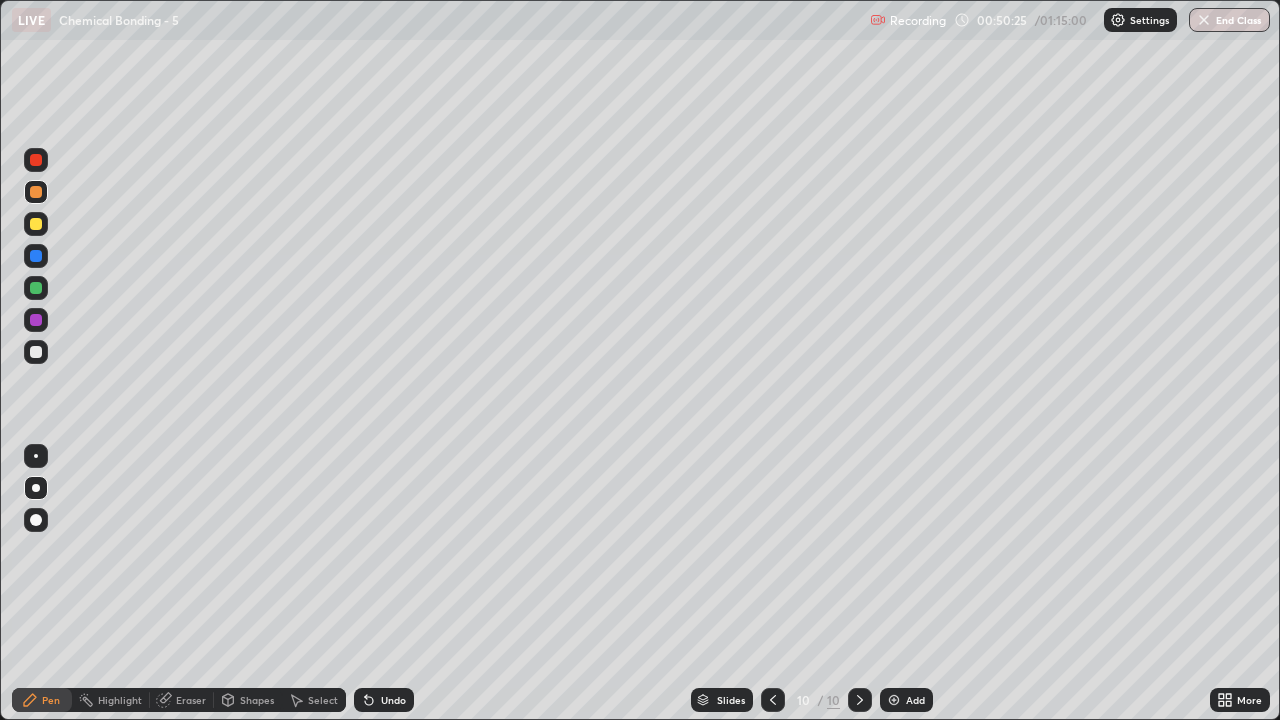 click at bounding box center [36, 352] 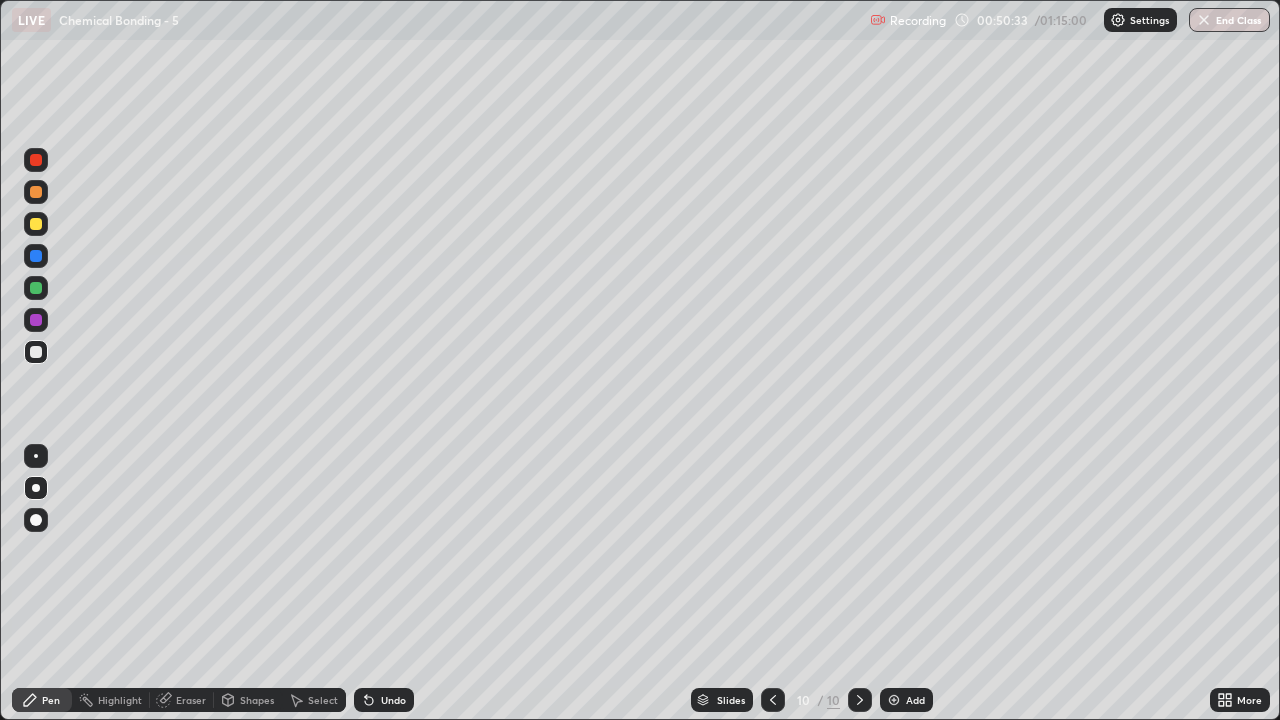 click at bounding box center [36, 192] 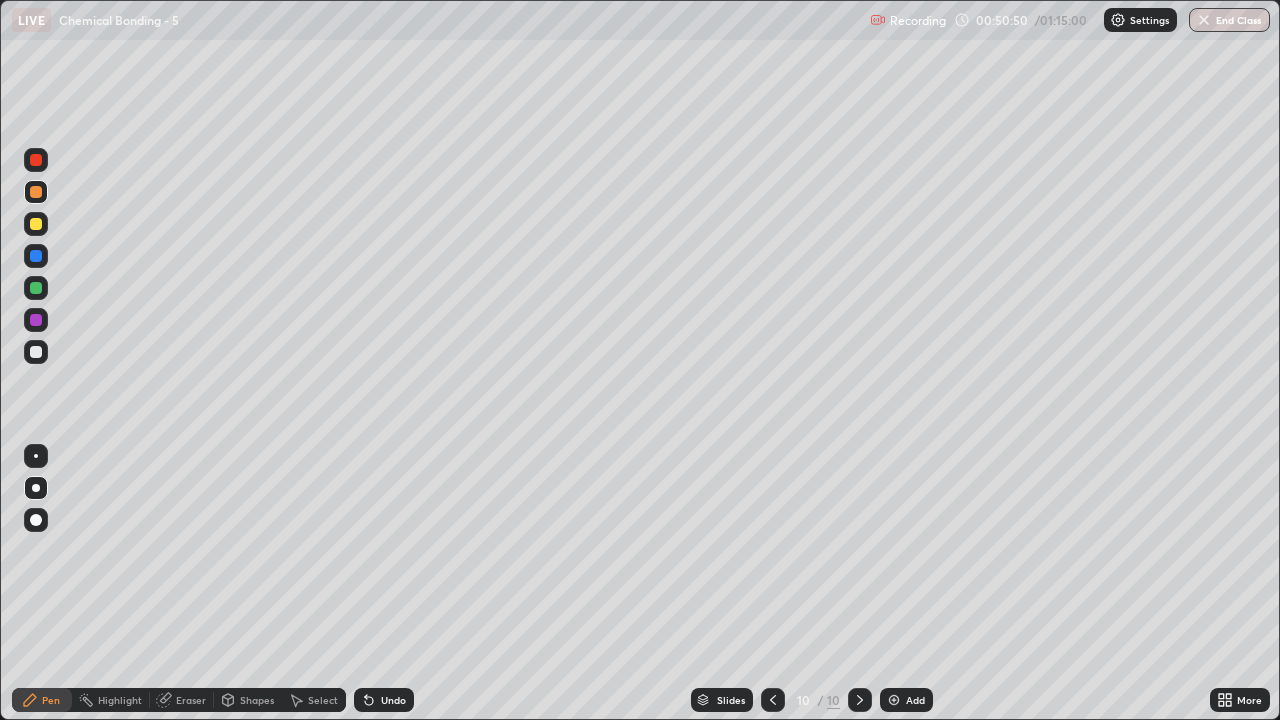click at bounding box center (36, 224) 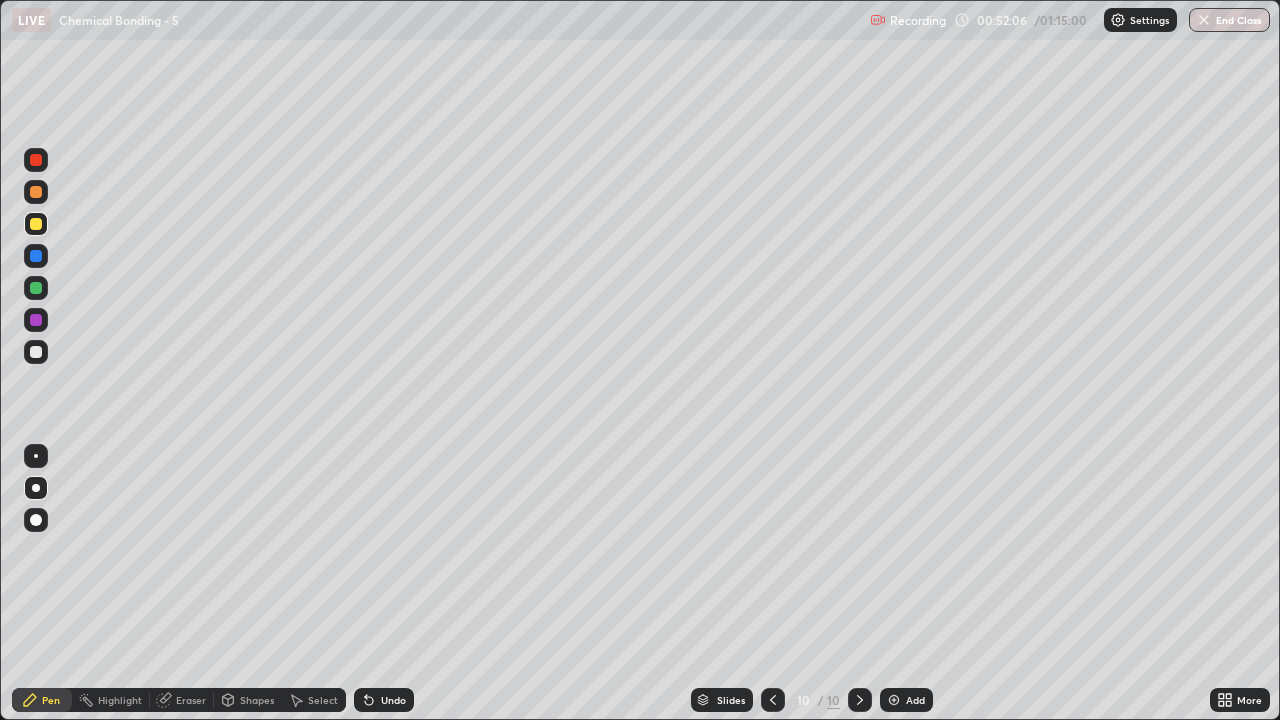 click at bounding box center (36, 352) 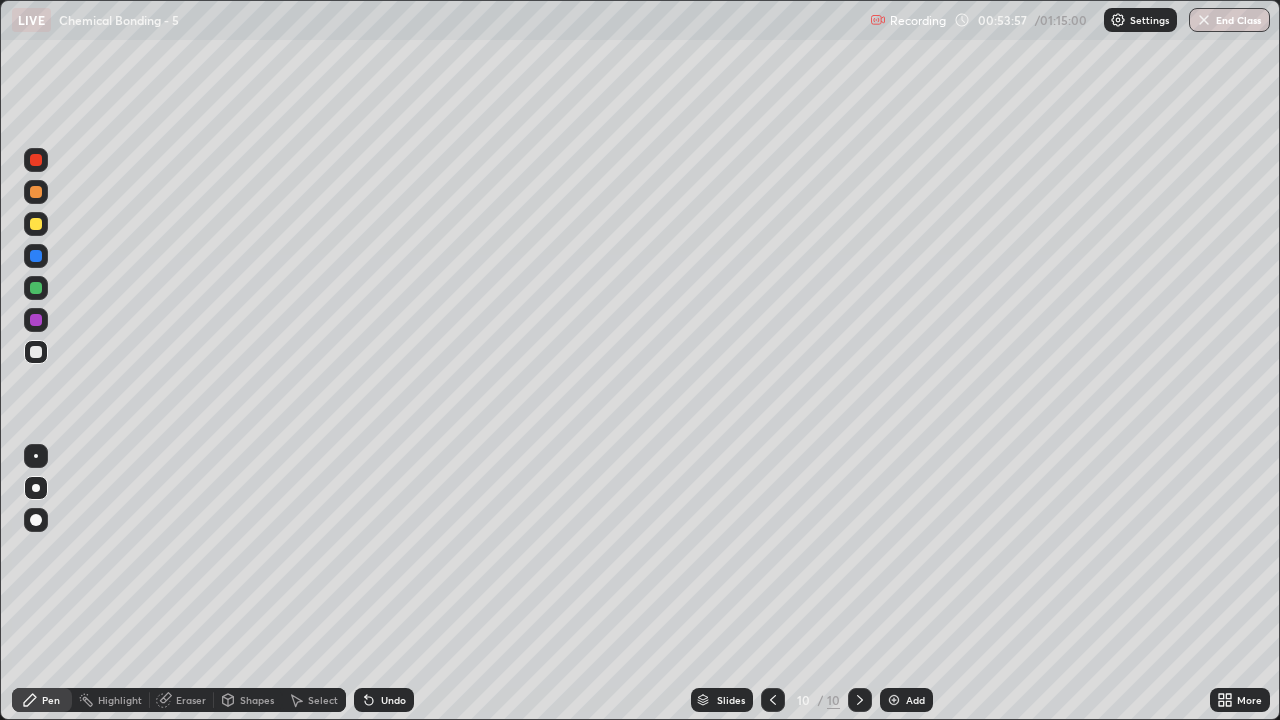 click at bounding box center [36, 192] 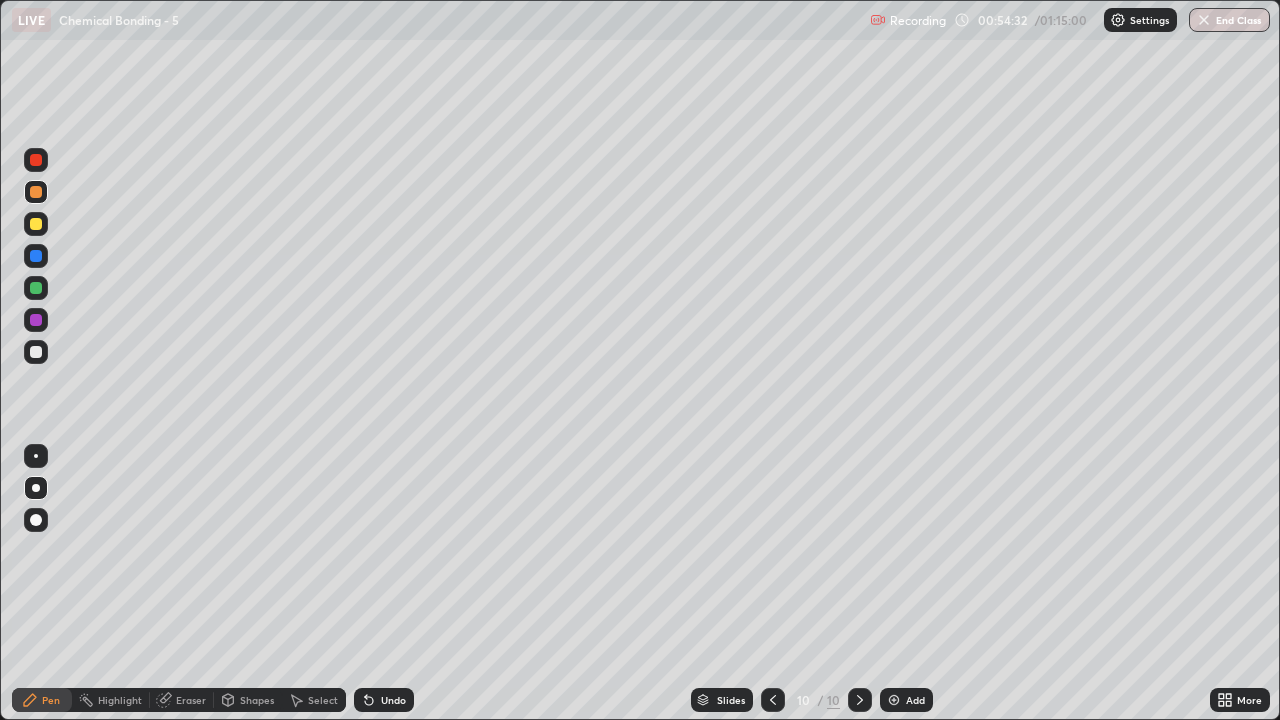 click at bounding box center (894, 700) 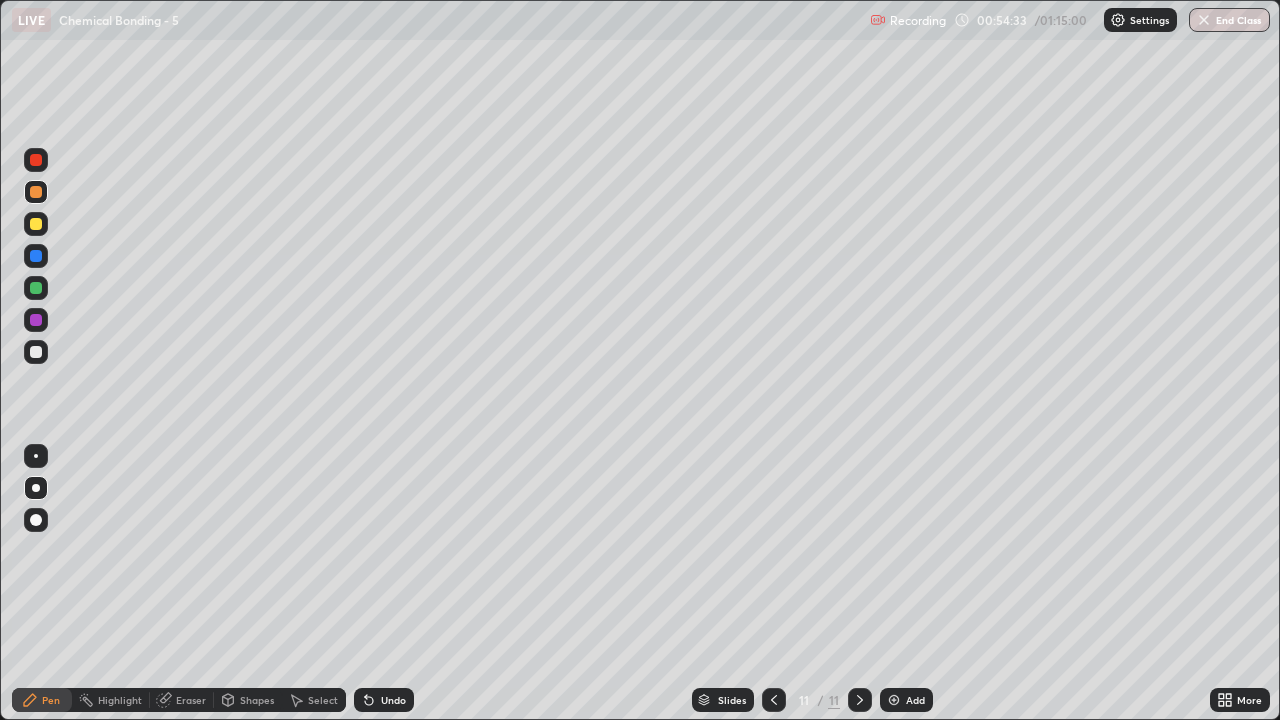 click at bounding box center (36, 352) 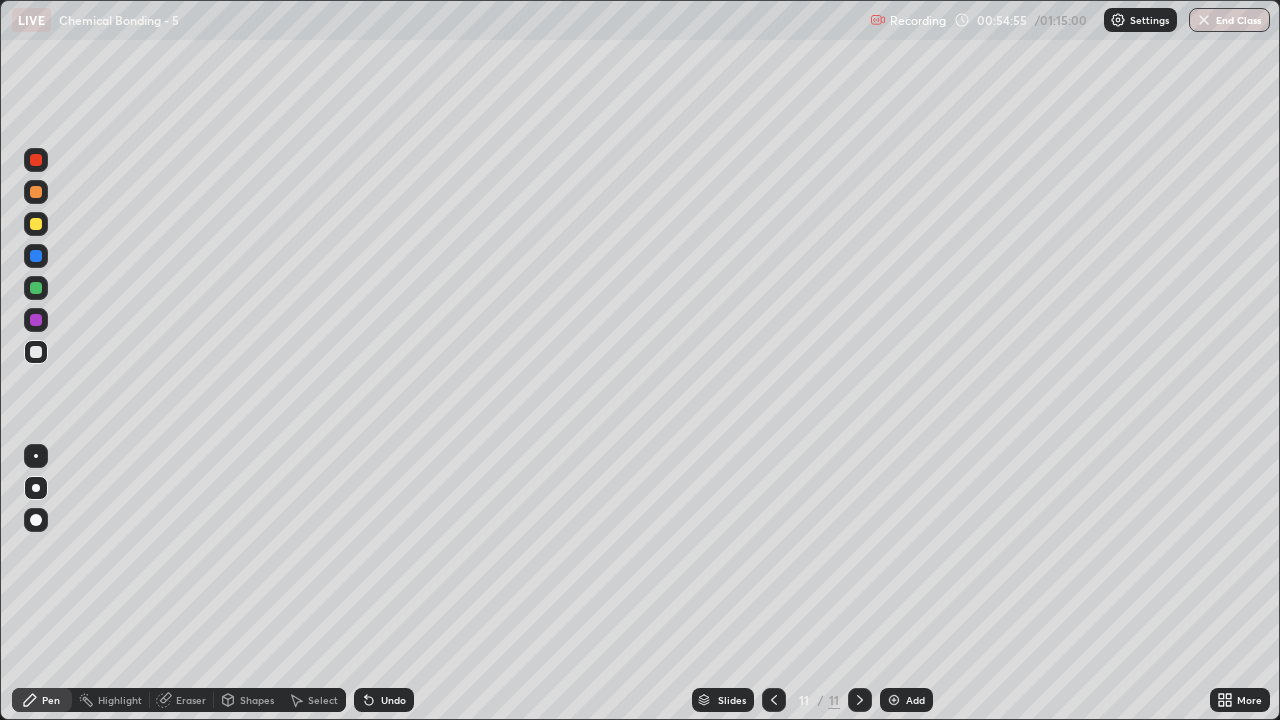 click at bounding box center [36, 224] 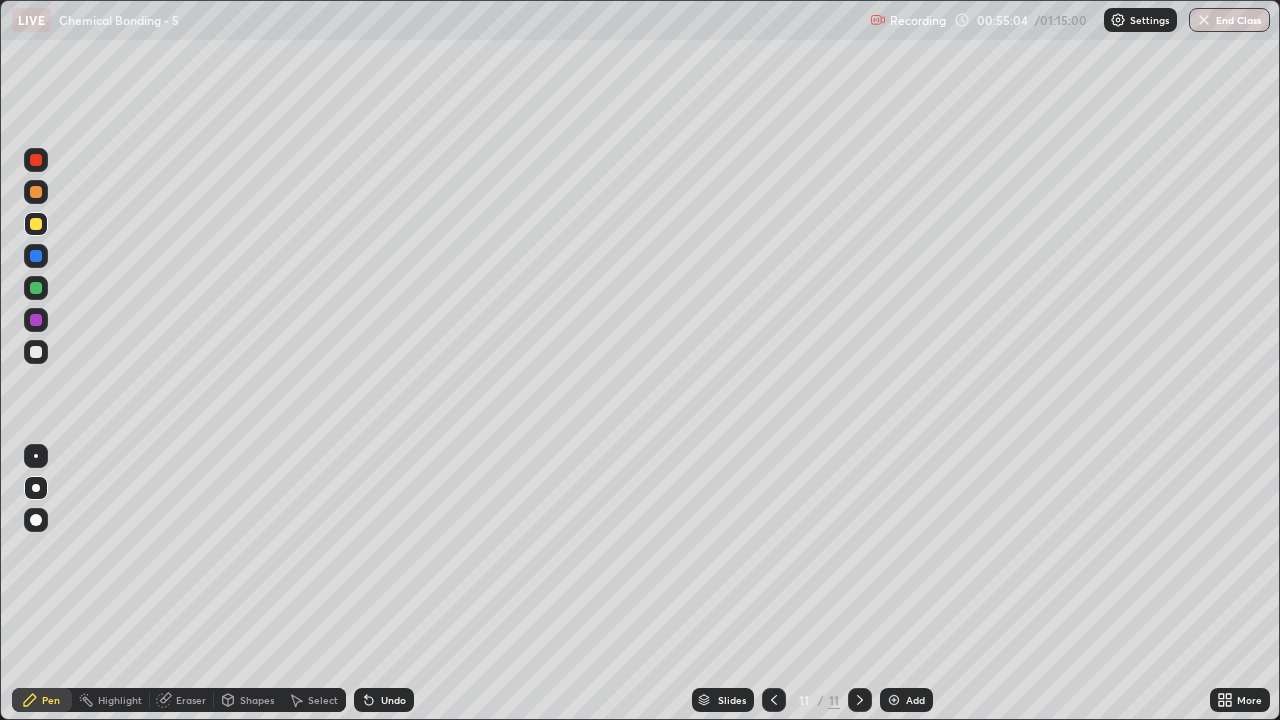 click at bounding box center [36, 352] 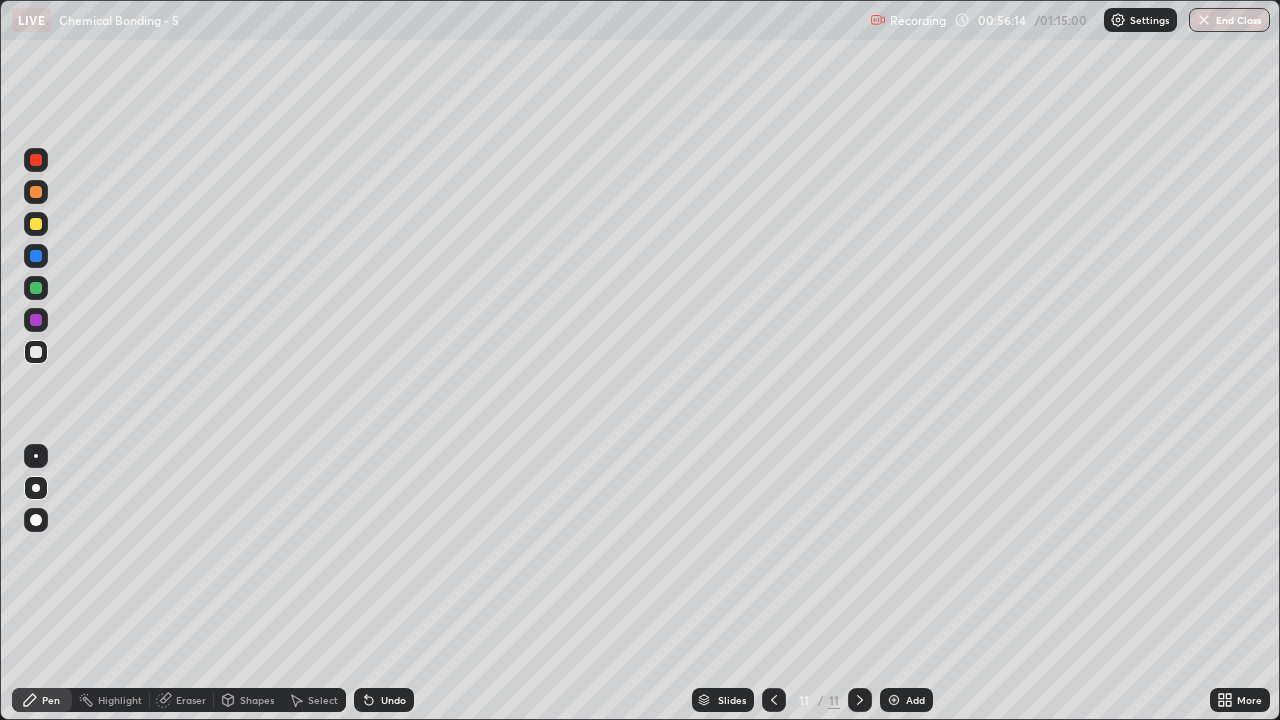 click at bounding box center (36, 192) 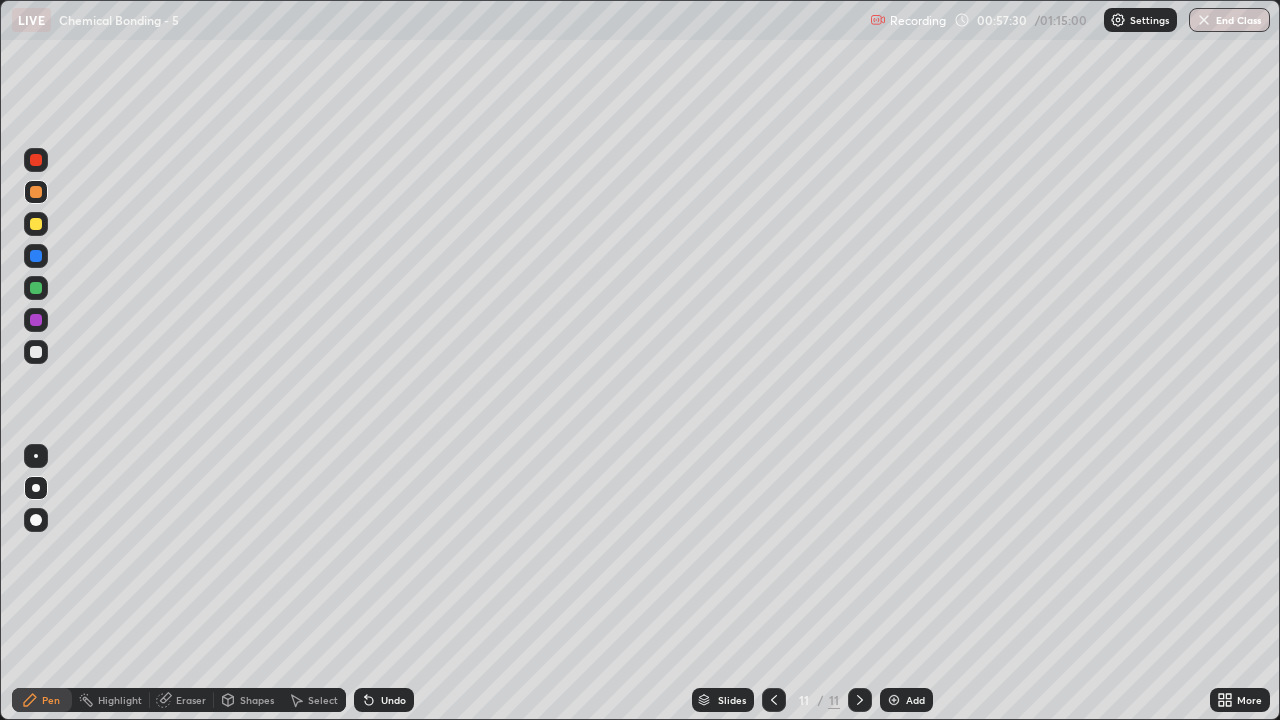 click at bounding box center [894, 700] 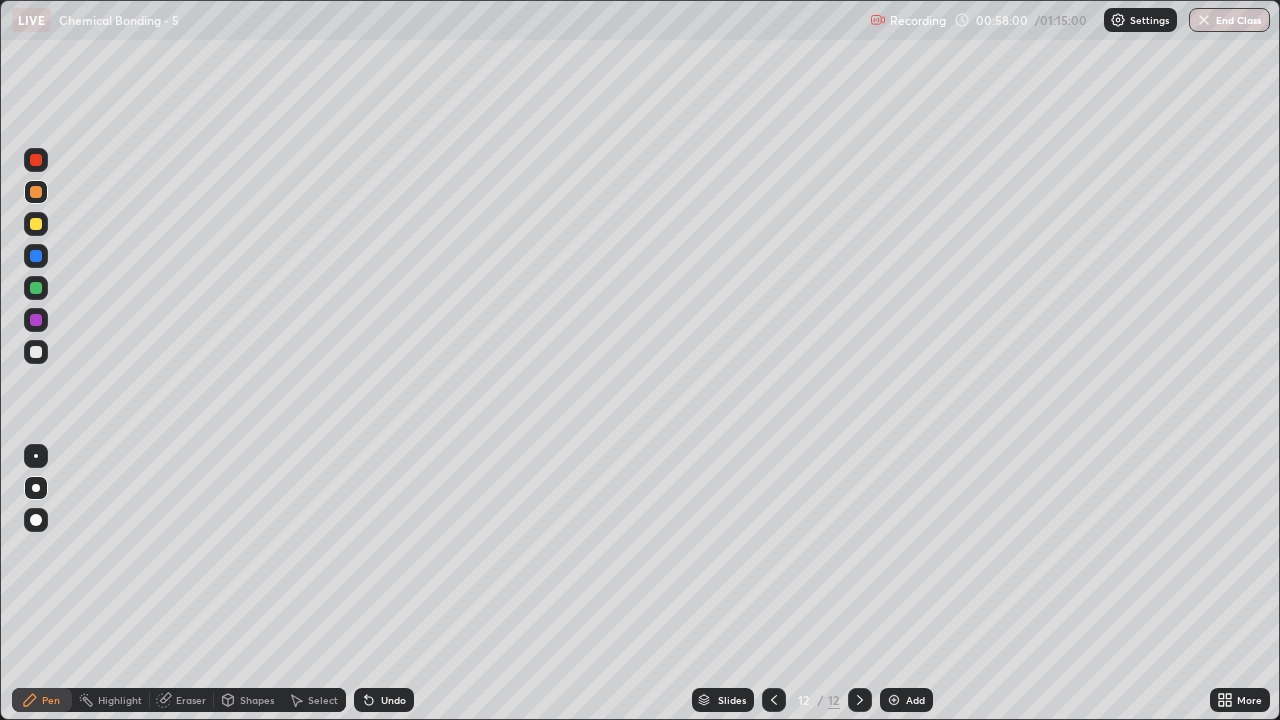 click 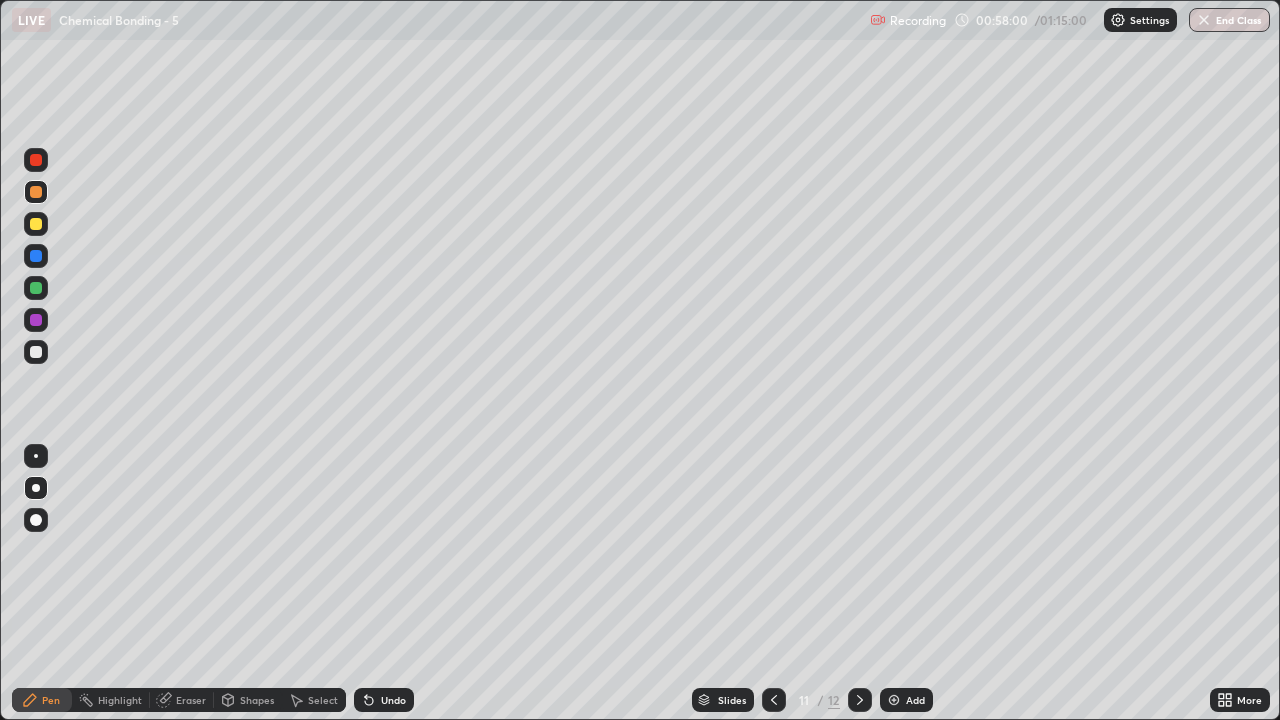 click 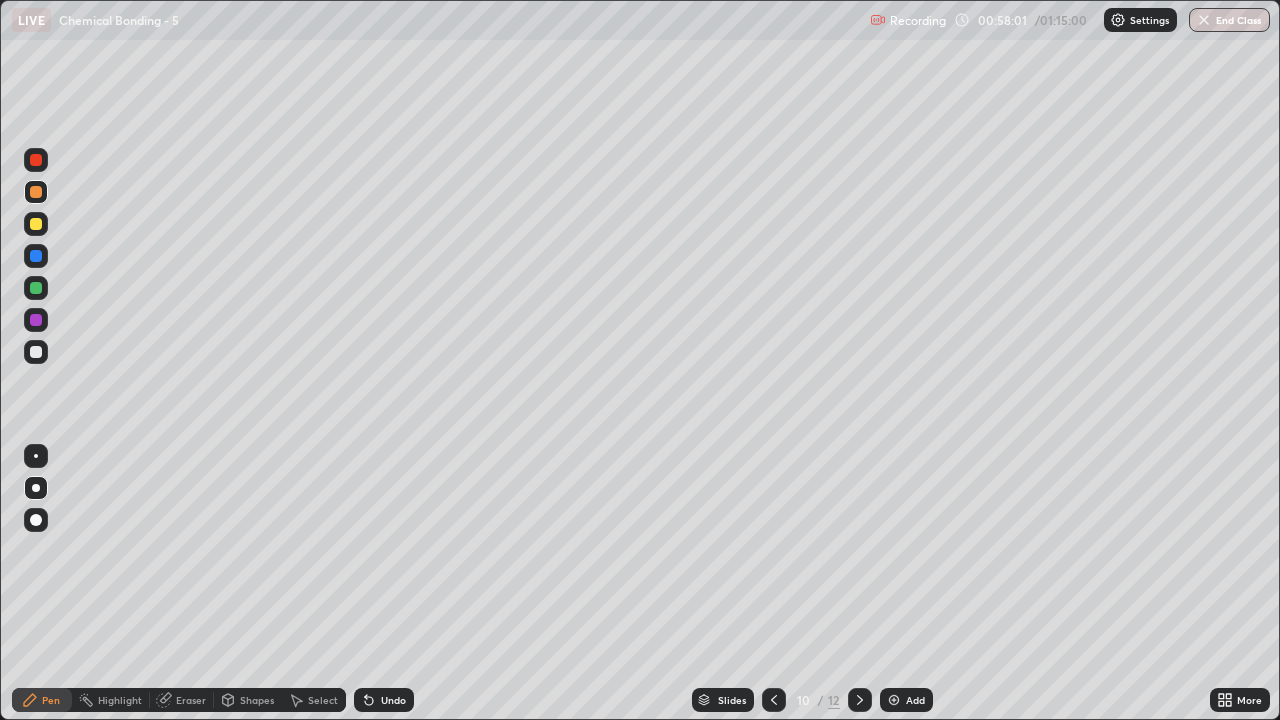 click at bounding box center (774, 700) 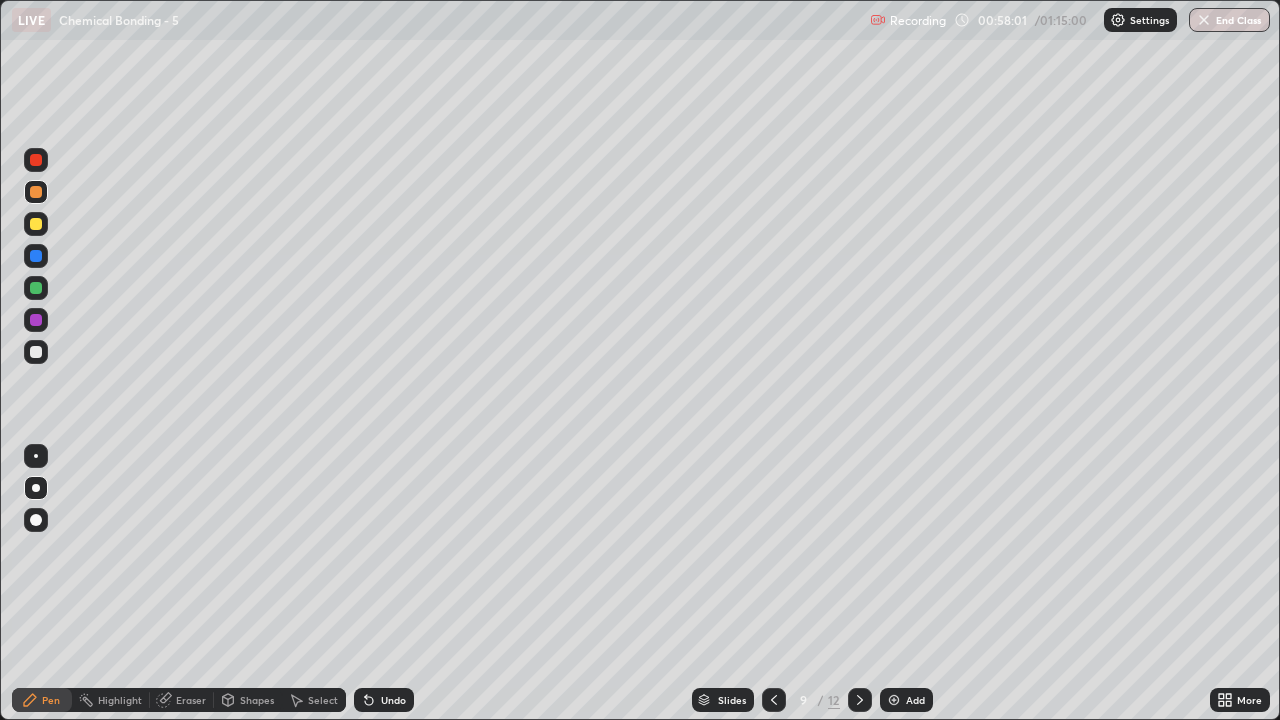 click on "Slides" at bounding box center (723, 700) 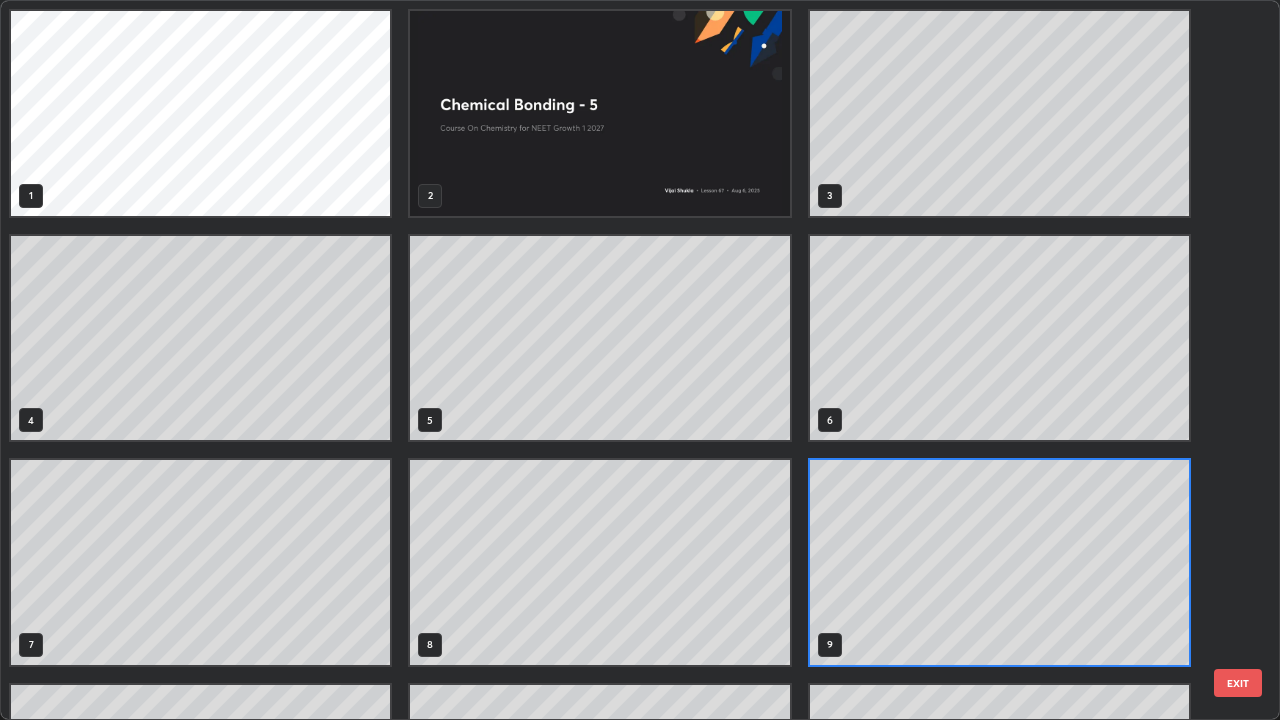 scroll, scrollTop: 7, scrollLeft: 11, axis: both 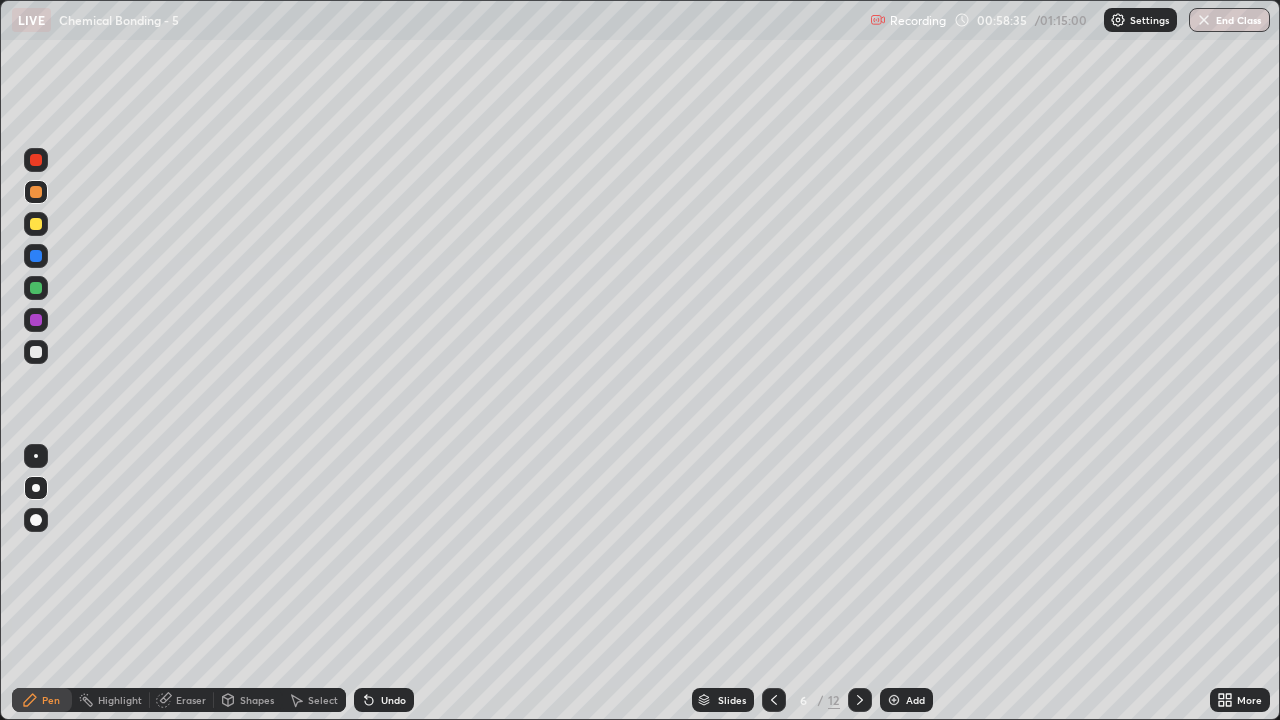click at bounding box center [860, 700] 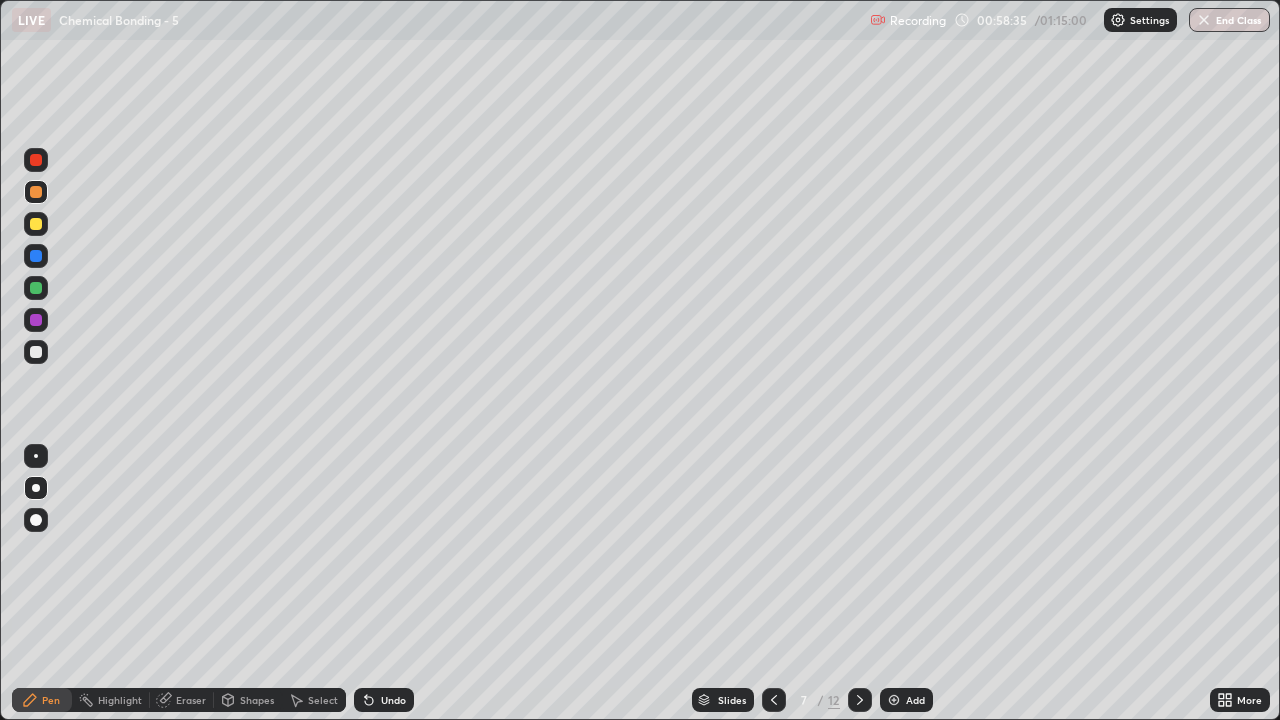 click 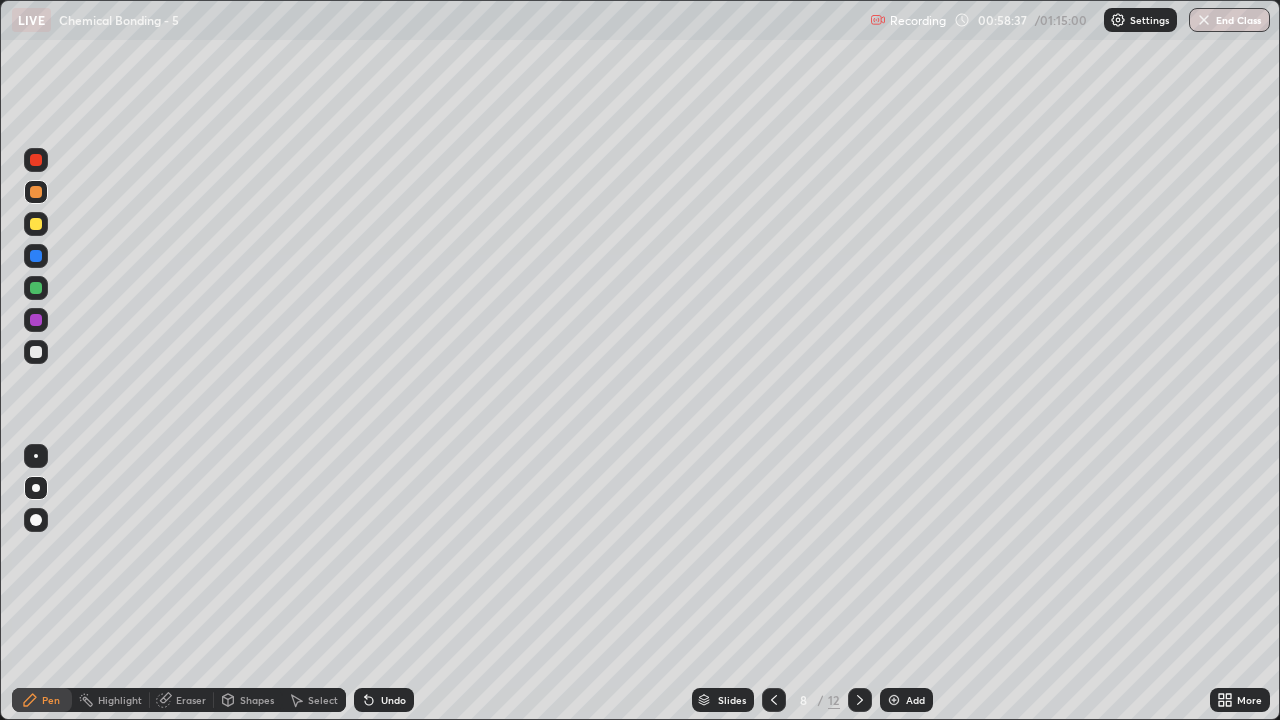 click 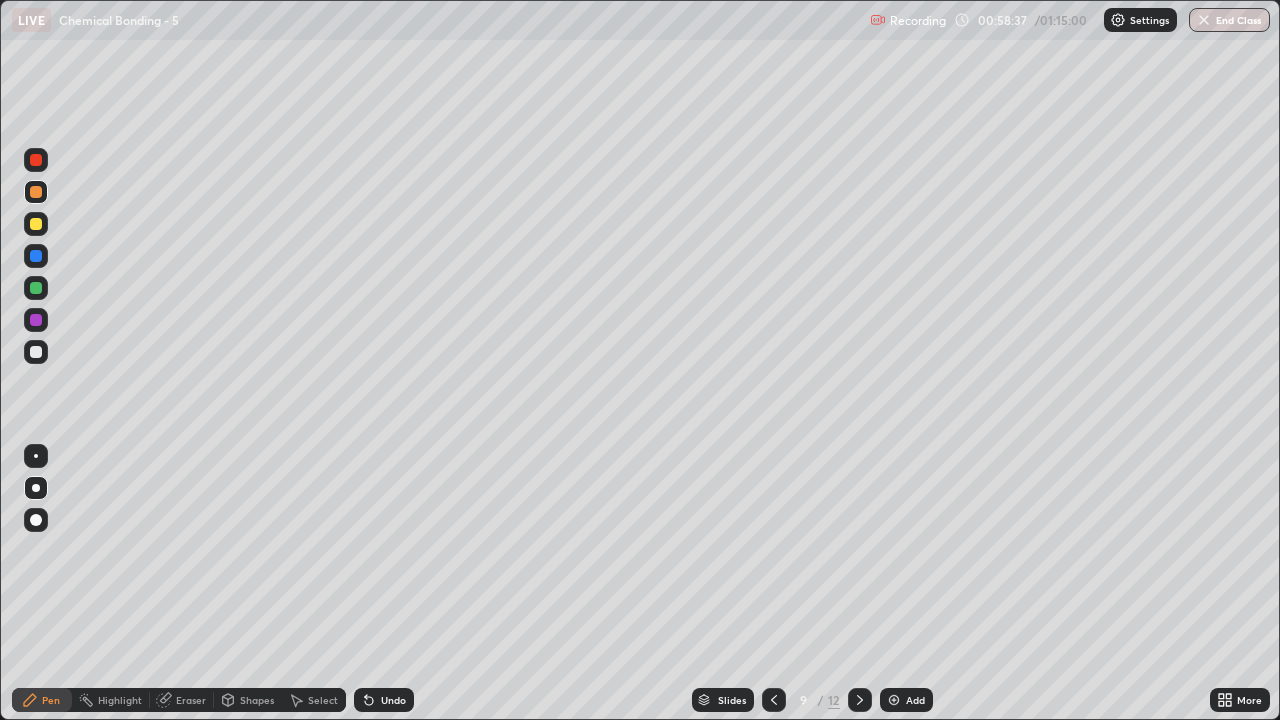 click 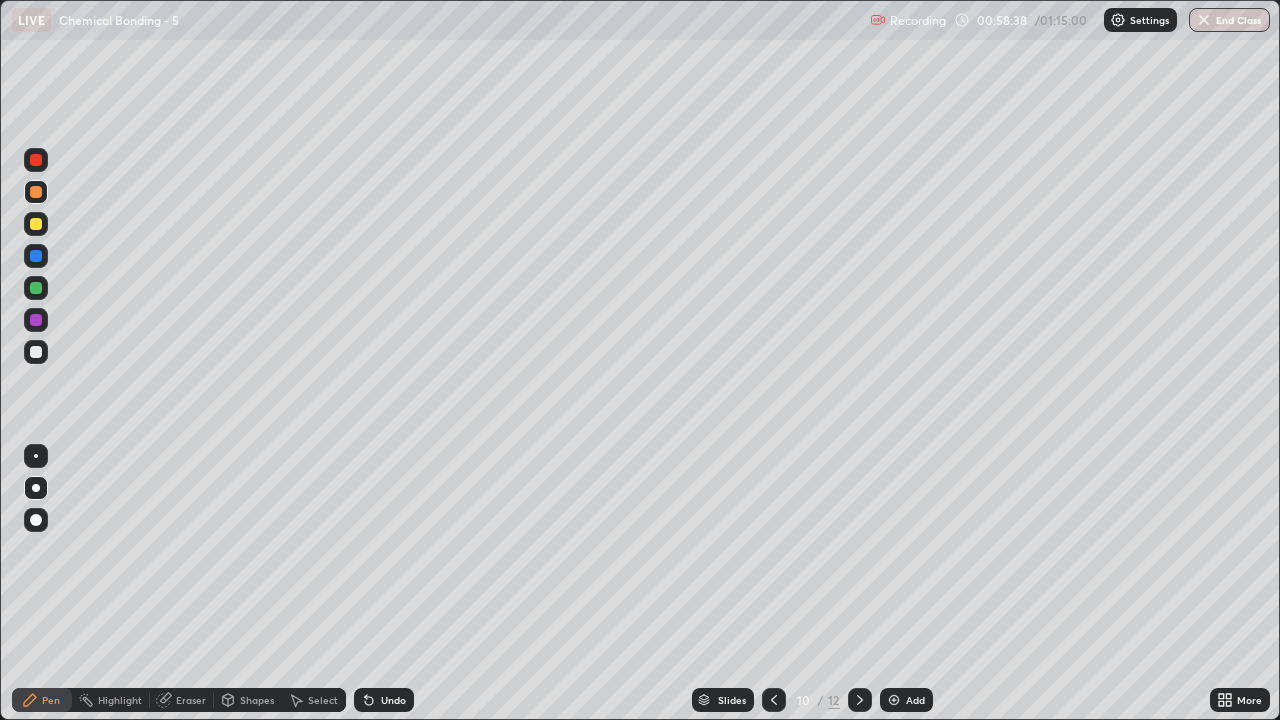 click 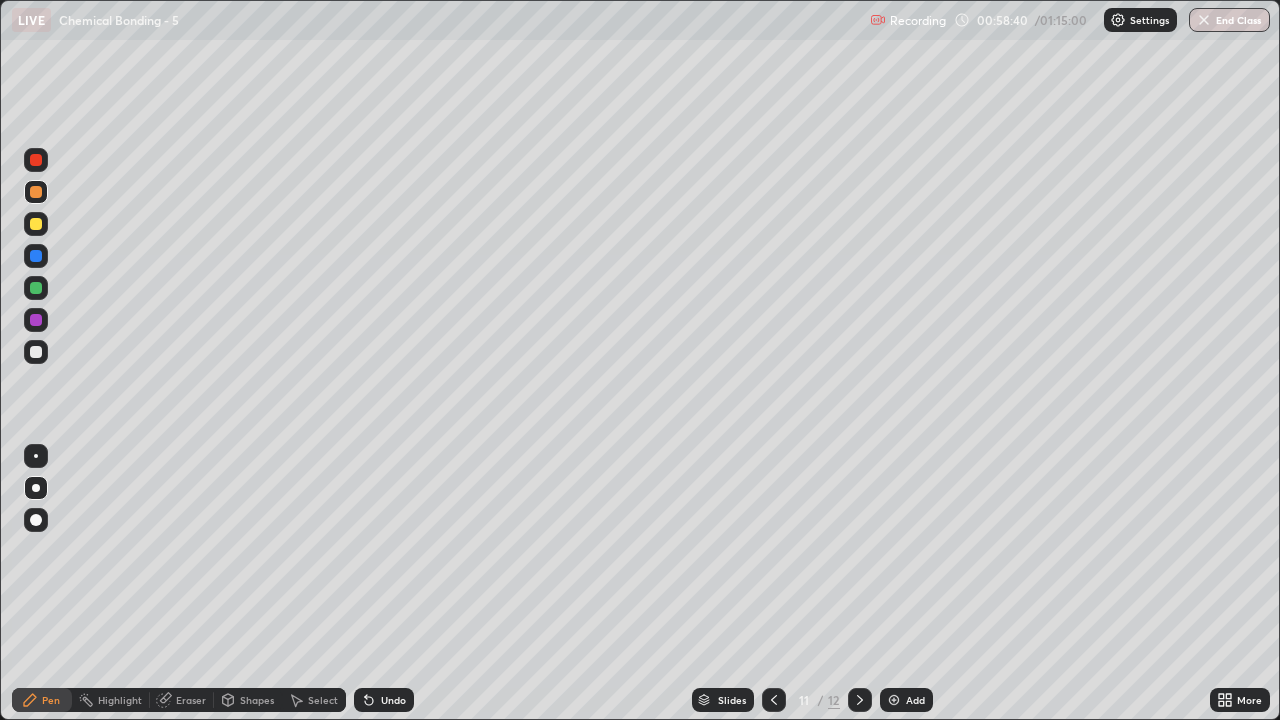 click at bounding box center [860, 700] 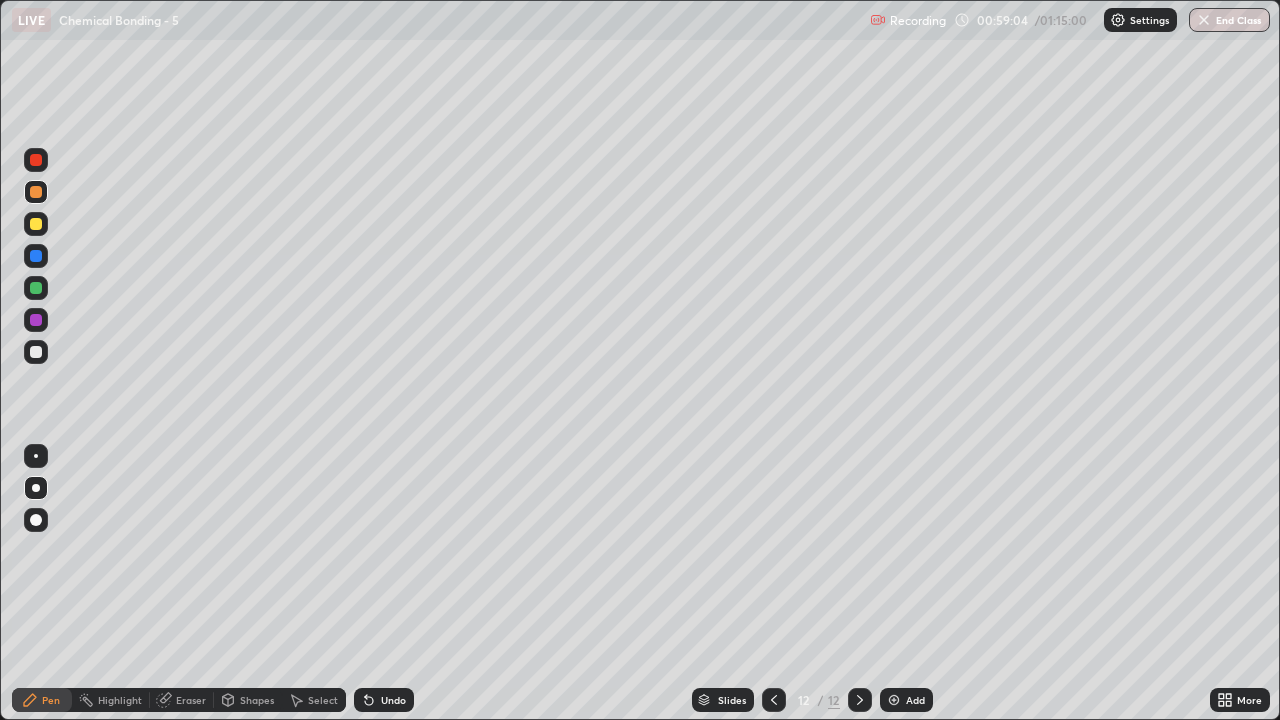 click at bounding box center [36, 352] 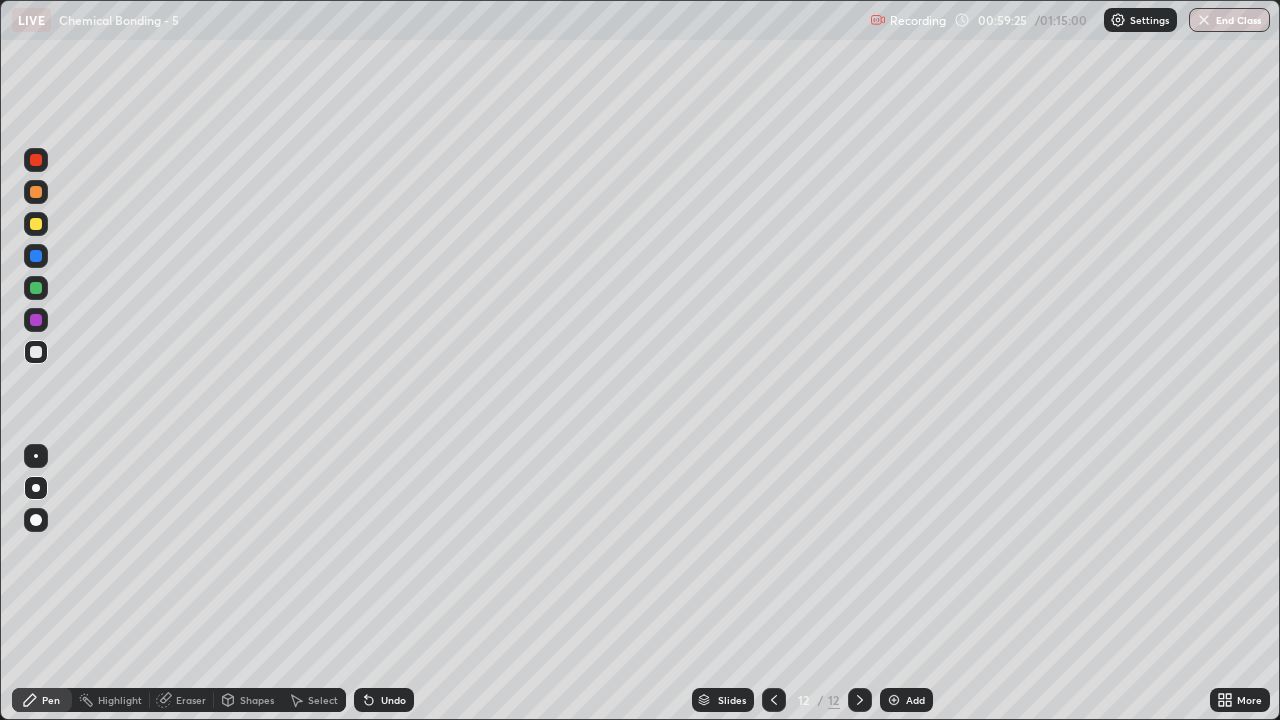 click at bounding box center (36, 192) 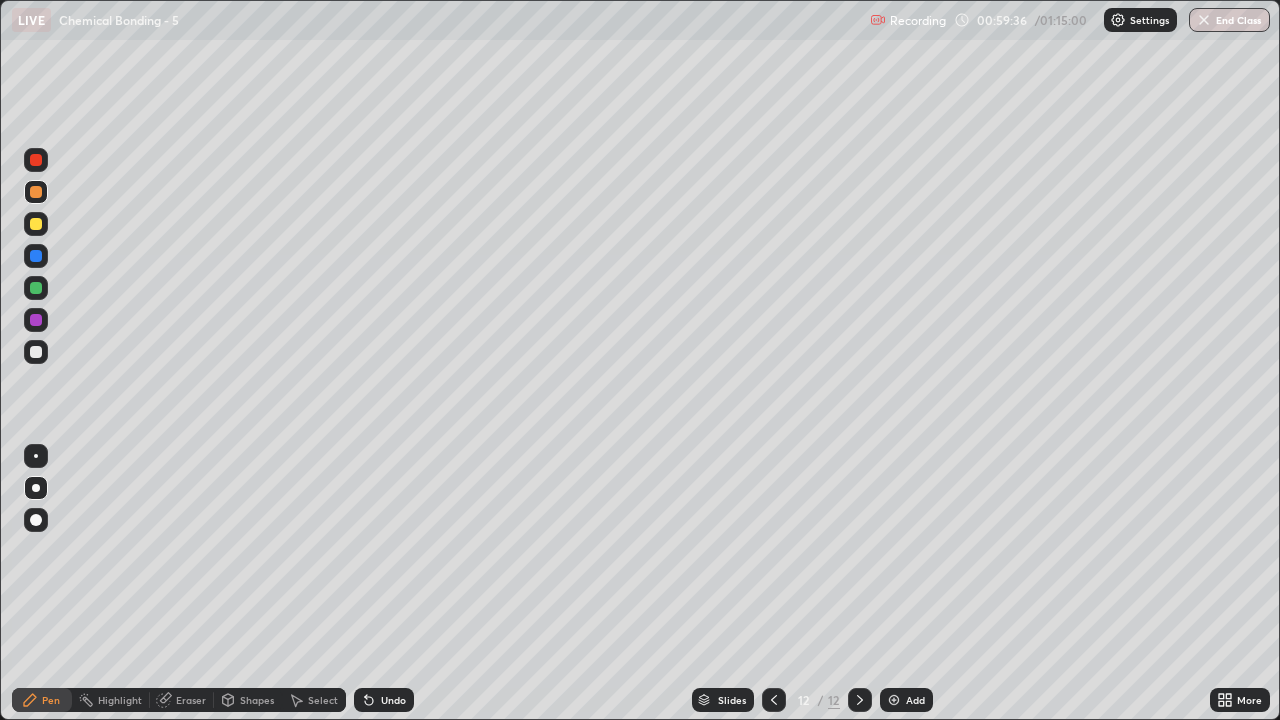 click at bounding box center [36, 352] 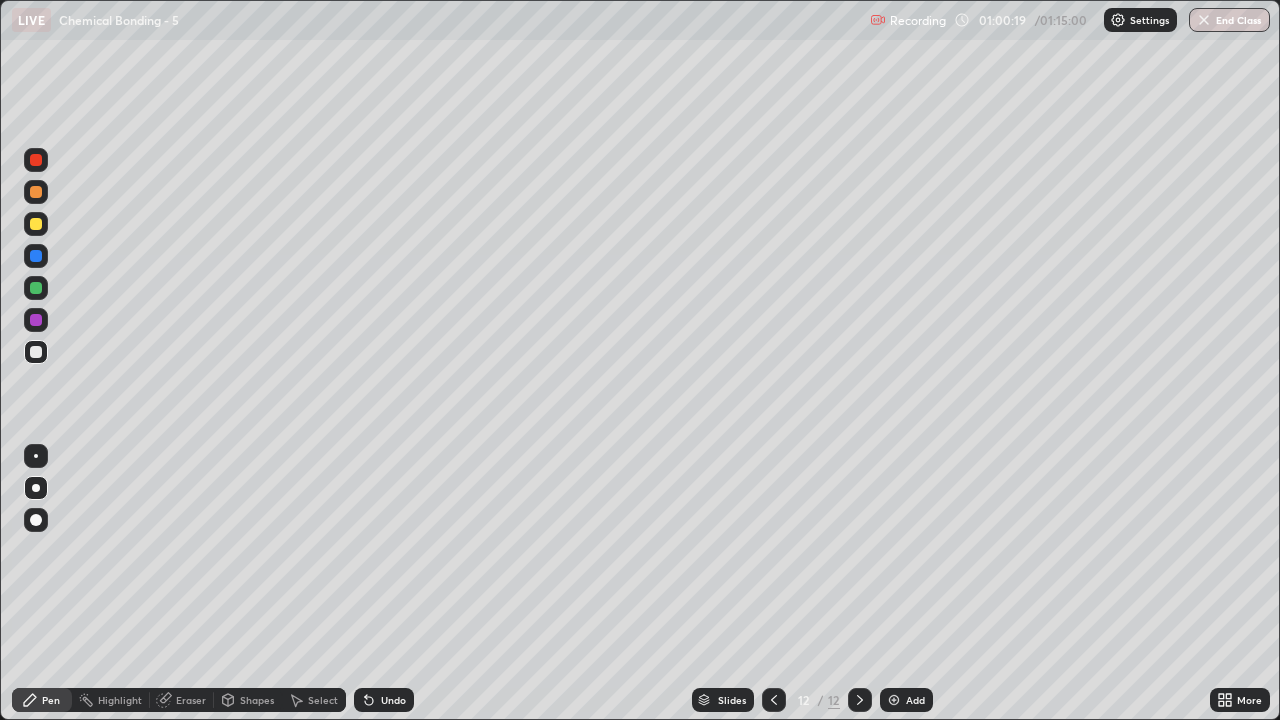 click at bounding box center [894, 700] 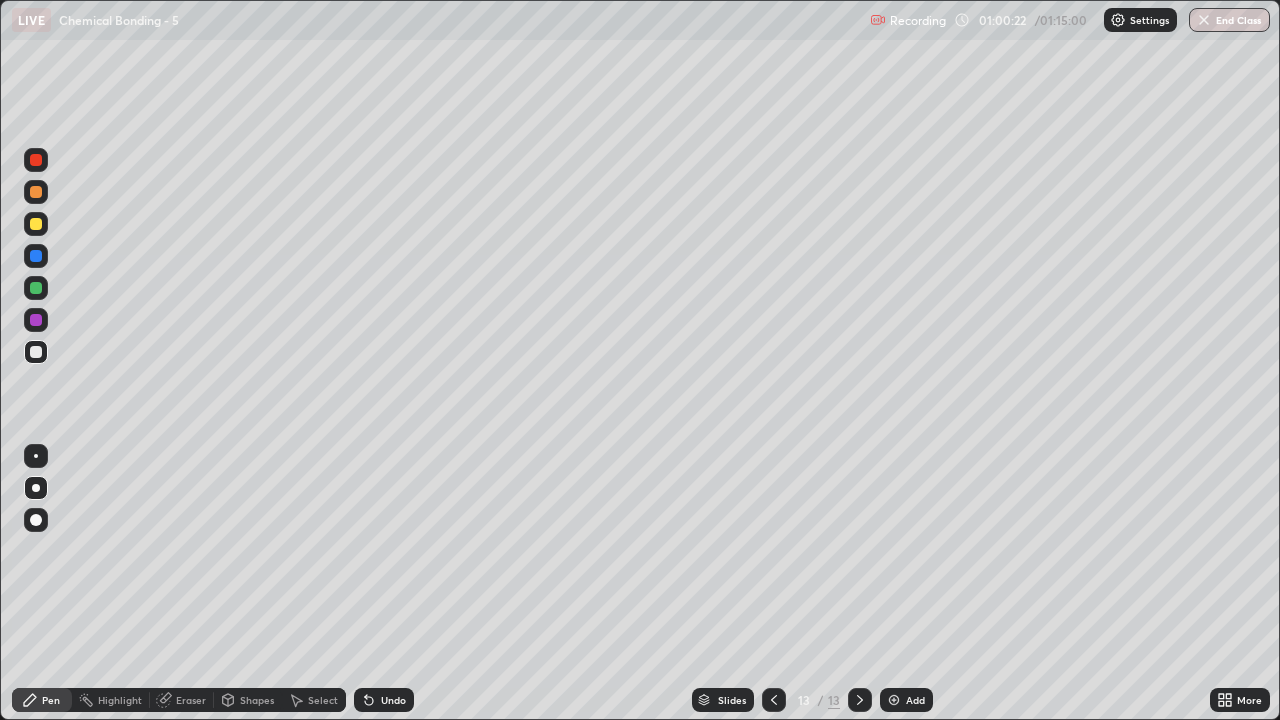 click at bounding box center [36, 352] 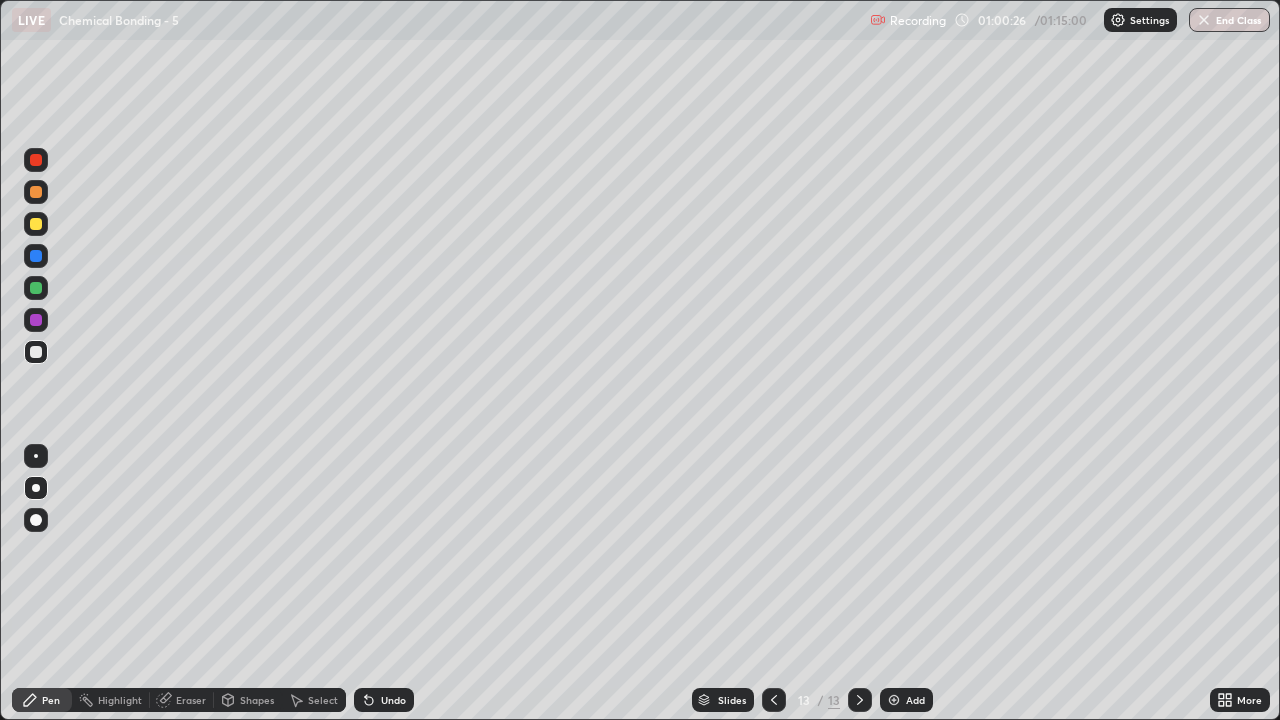 click on "Eraser" at bounding box center (191, 700) 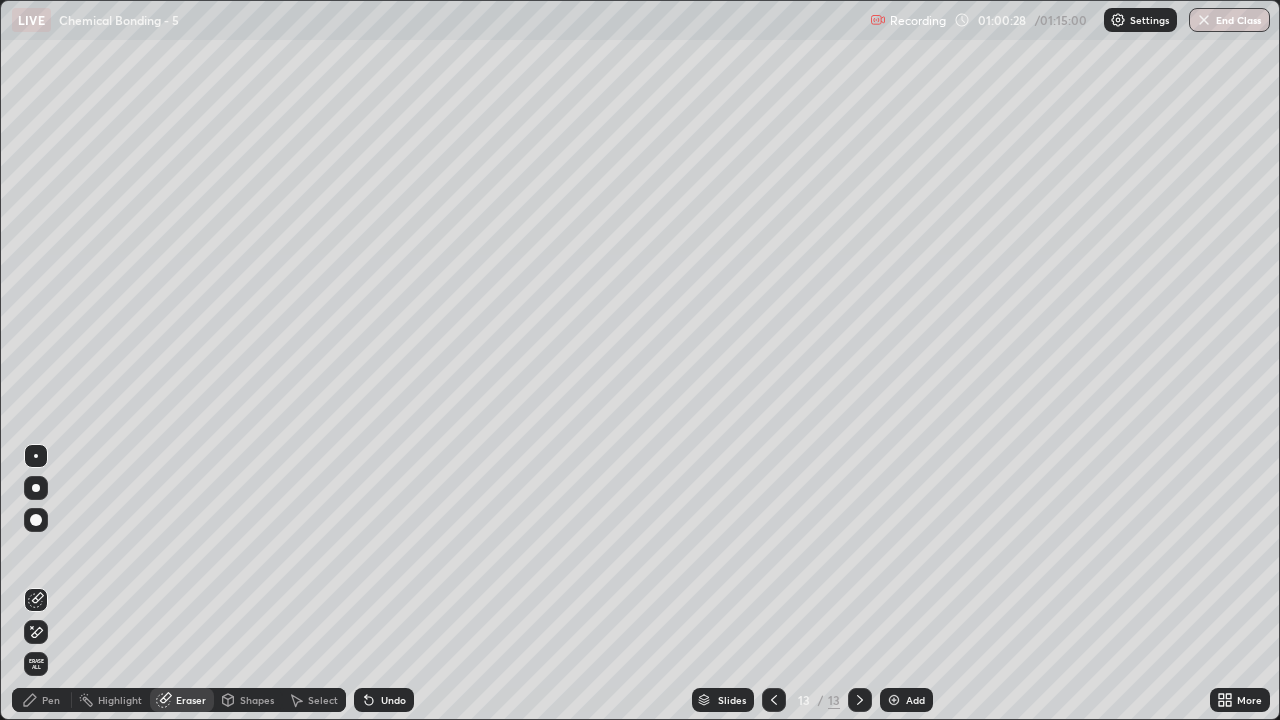 click on "Pen" at bounding box center (51, 700) 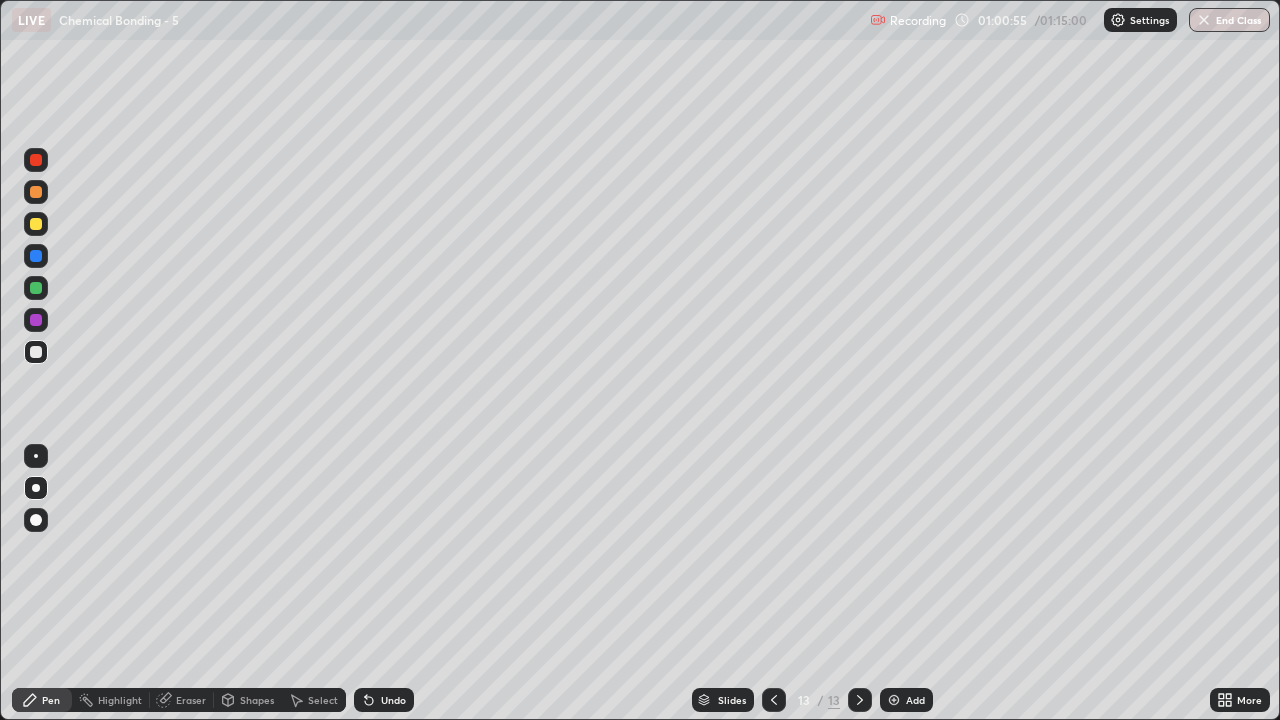 click at bounding box center [36, 192] 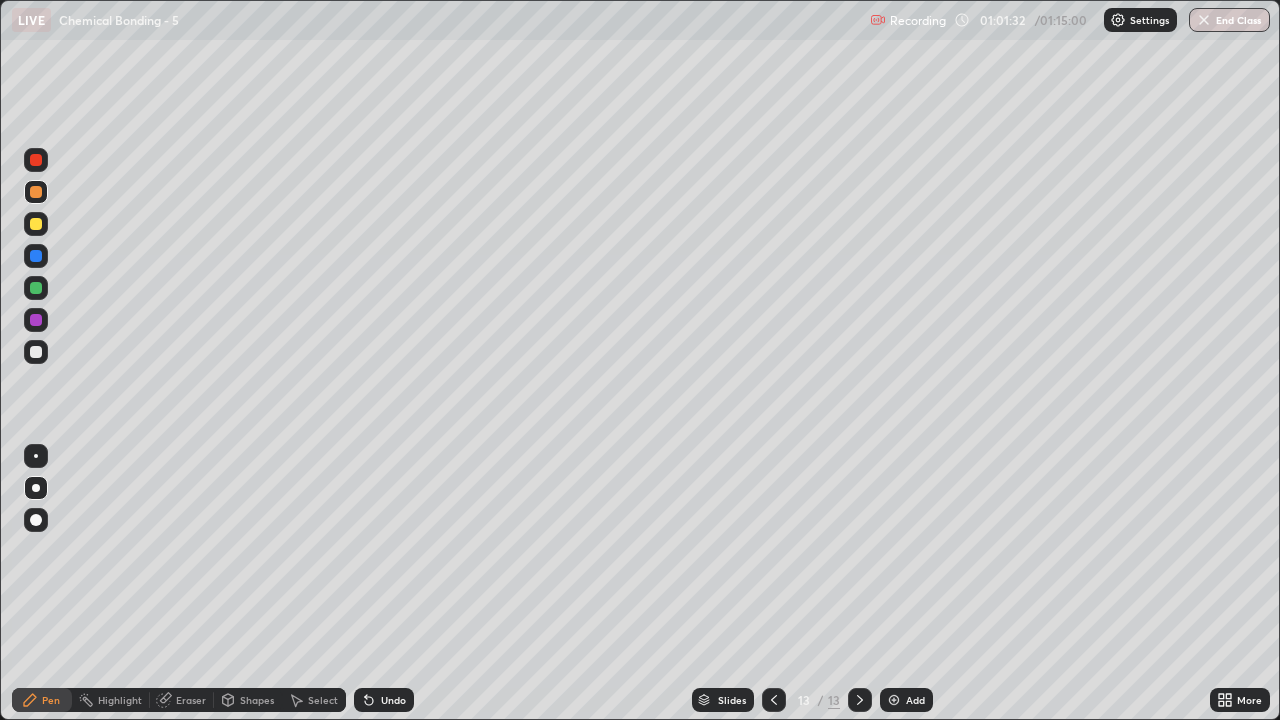 click at bounding box center [36, 352] 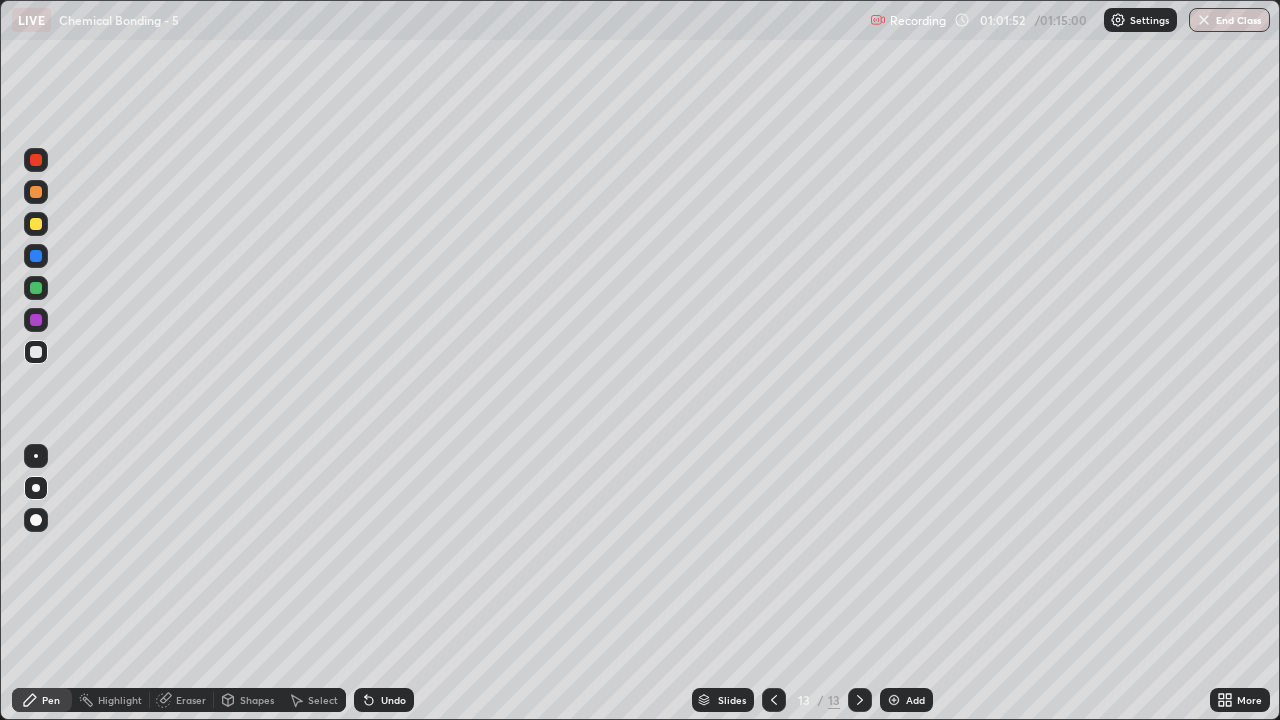 click at bounding box center [36, 224] 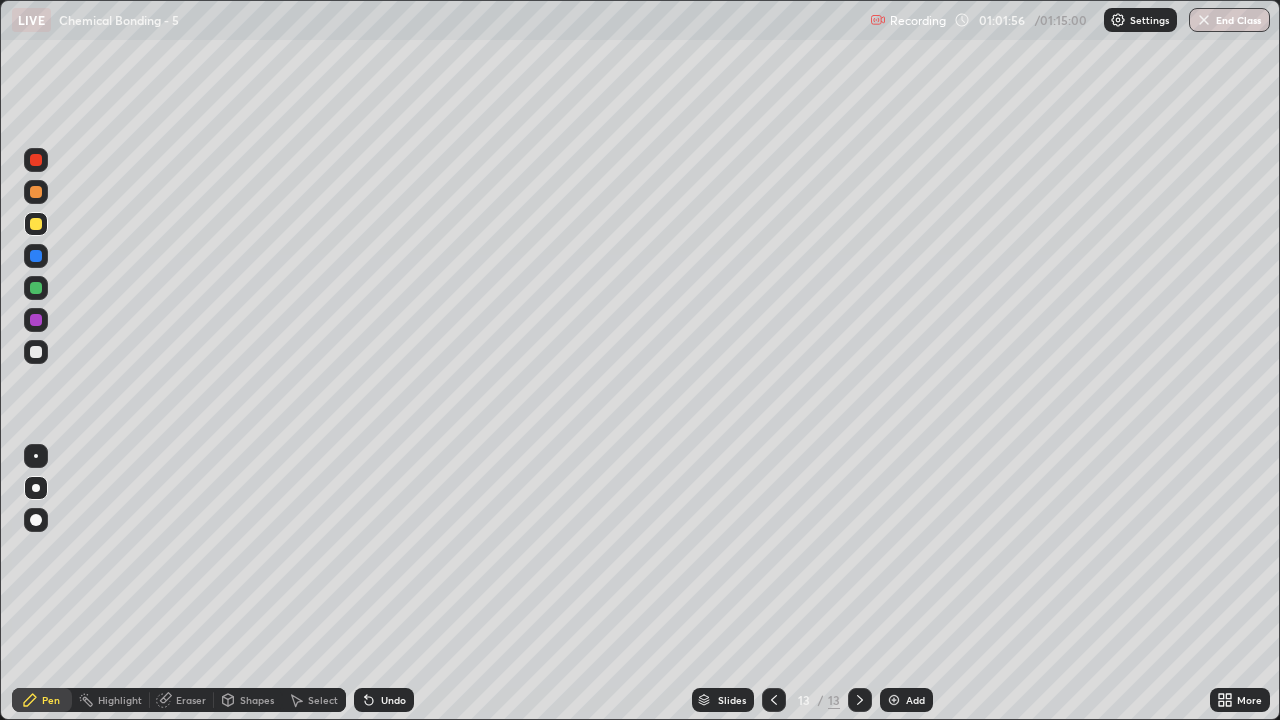 click at bounding box center [36, 352] 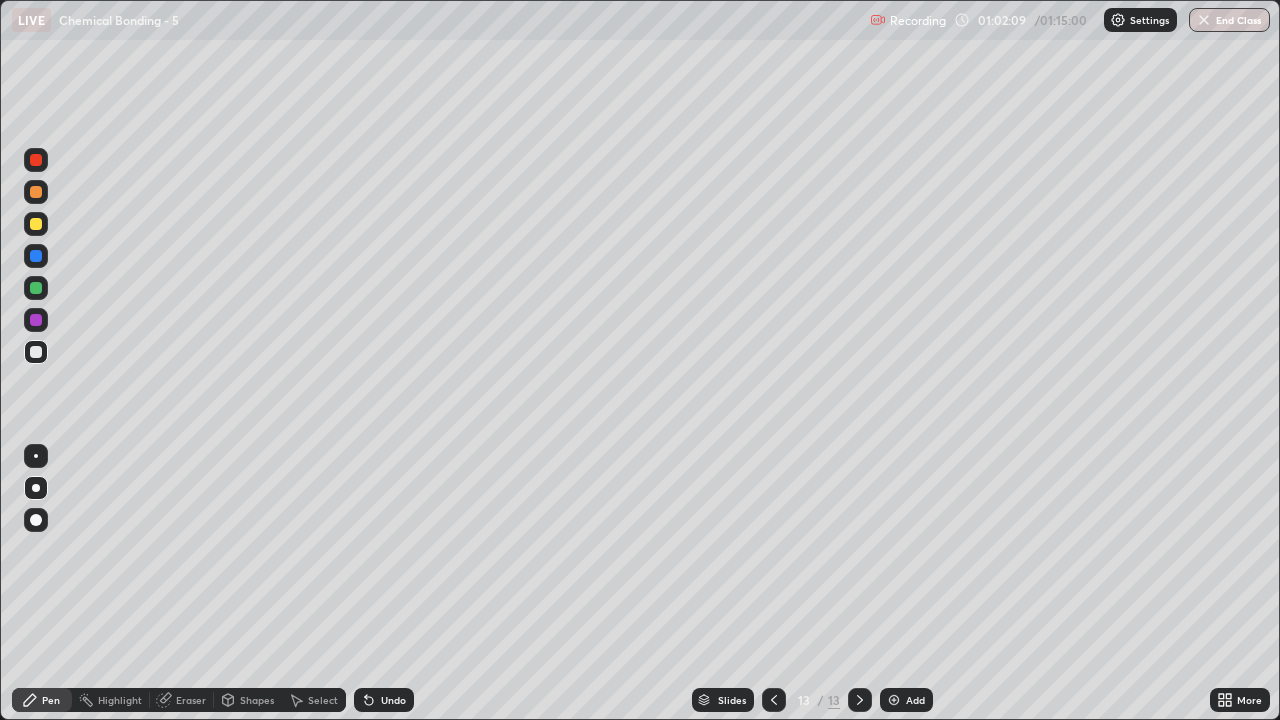 click at bounding box center [36, 224] 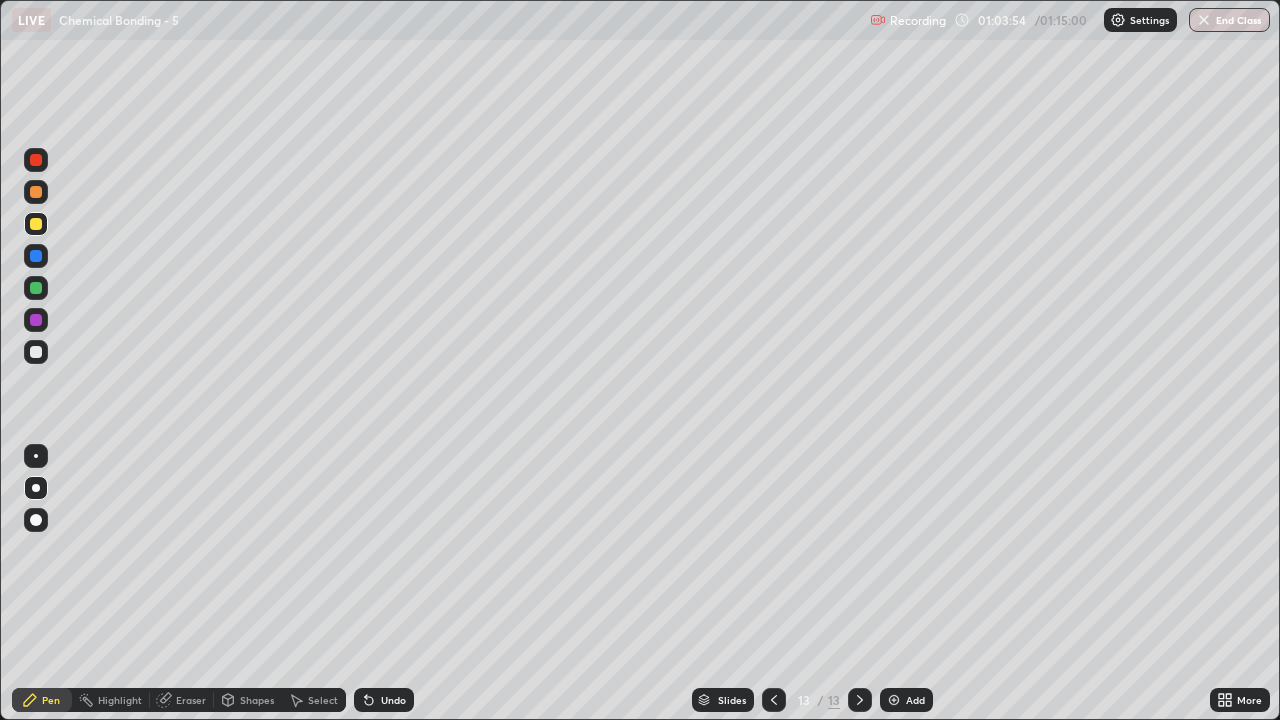 click at bounding box center [36, 352] 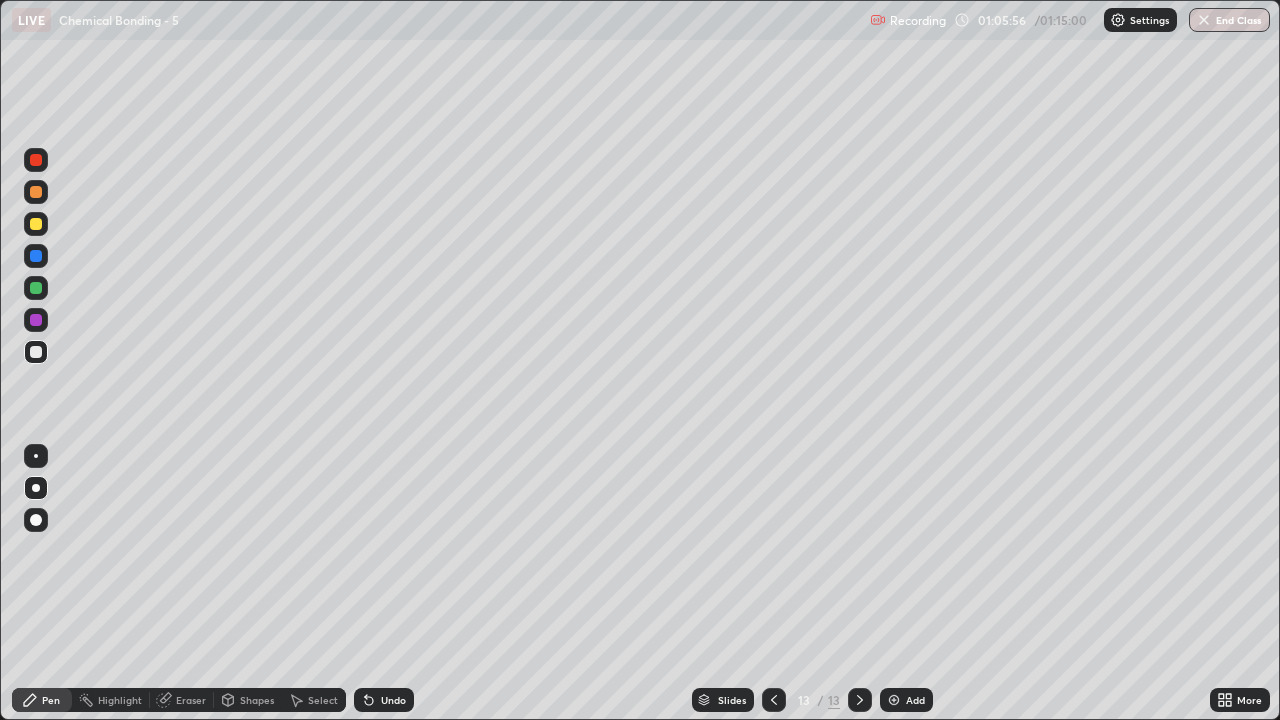 click at bounding box center (36, 192) 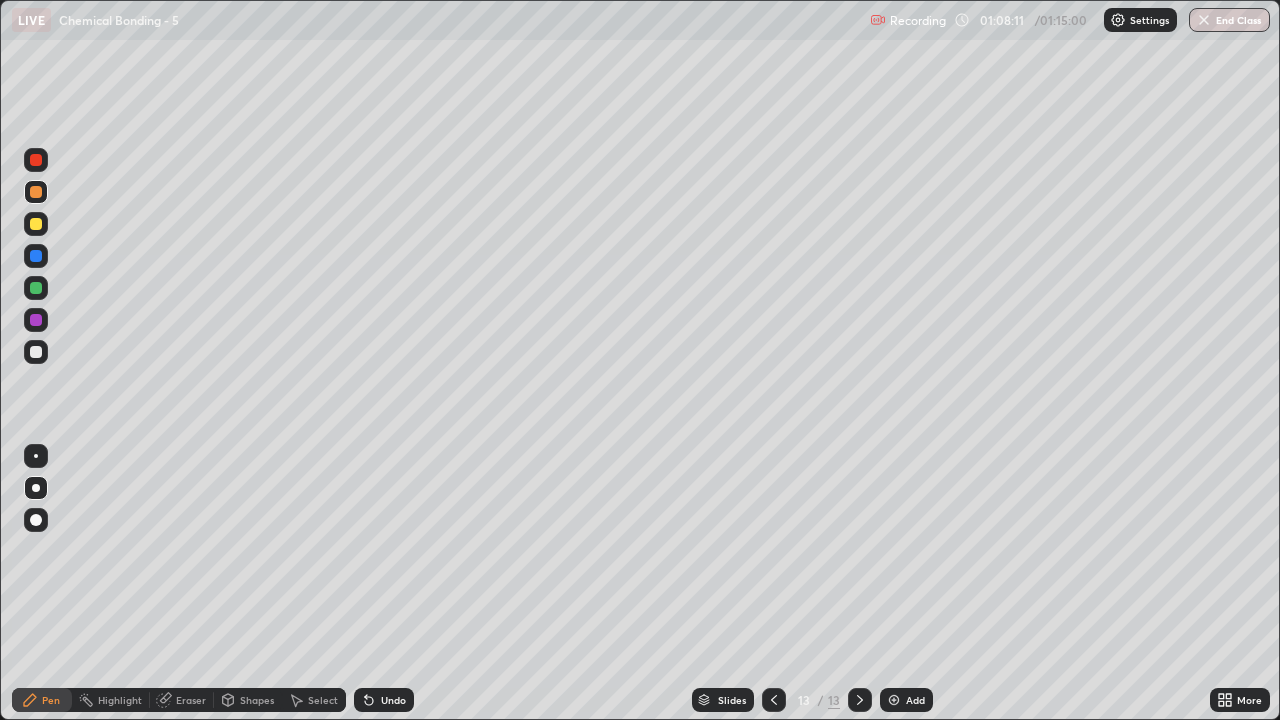 click at bounding box center [36, 192] 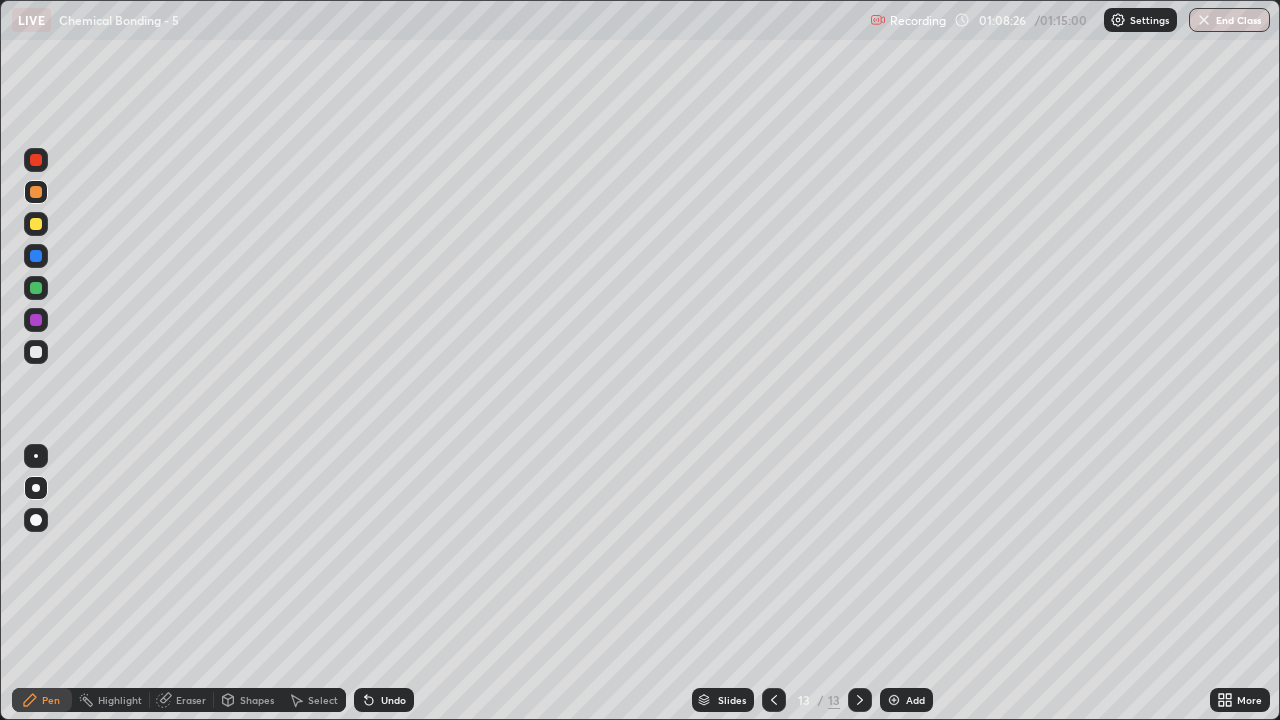 click at bounding box center [36, 352] 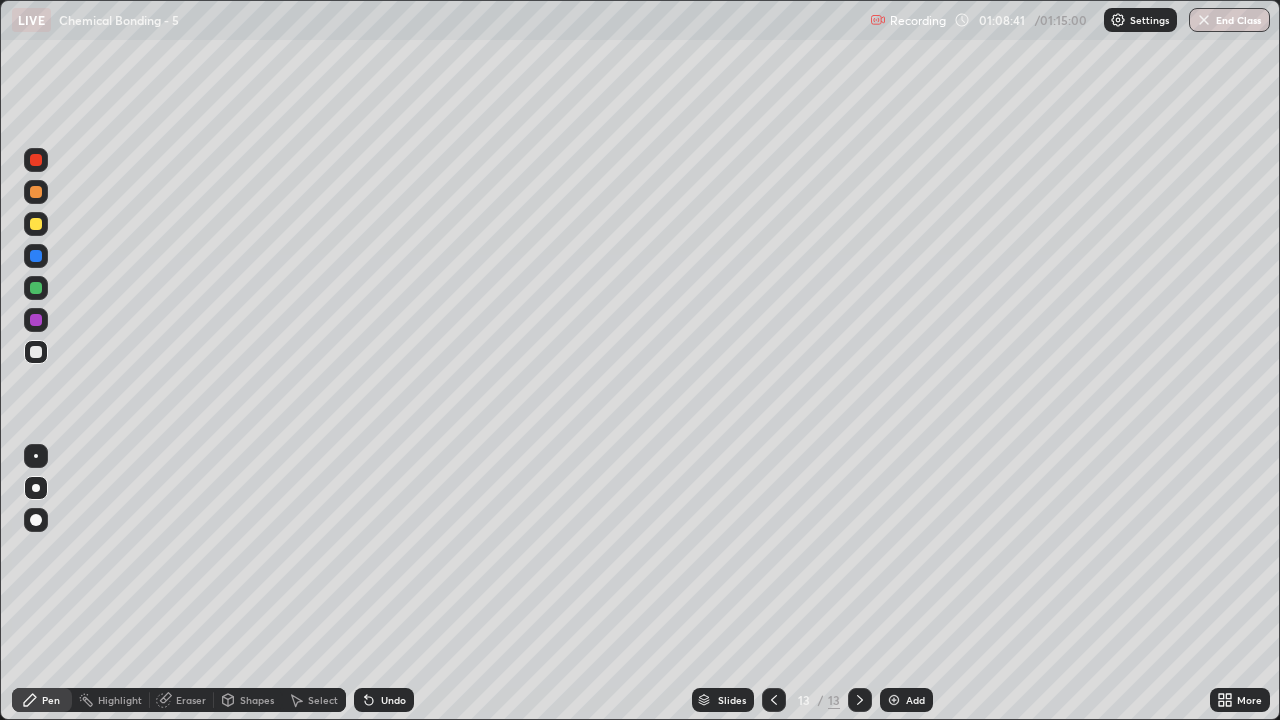 click at bounding box center (36, 224) 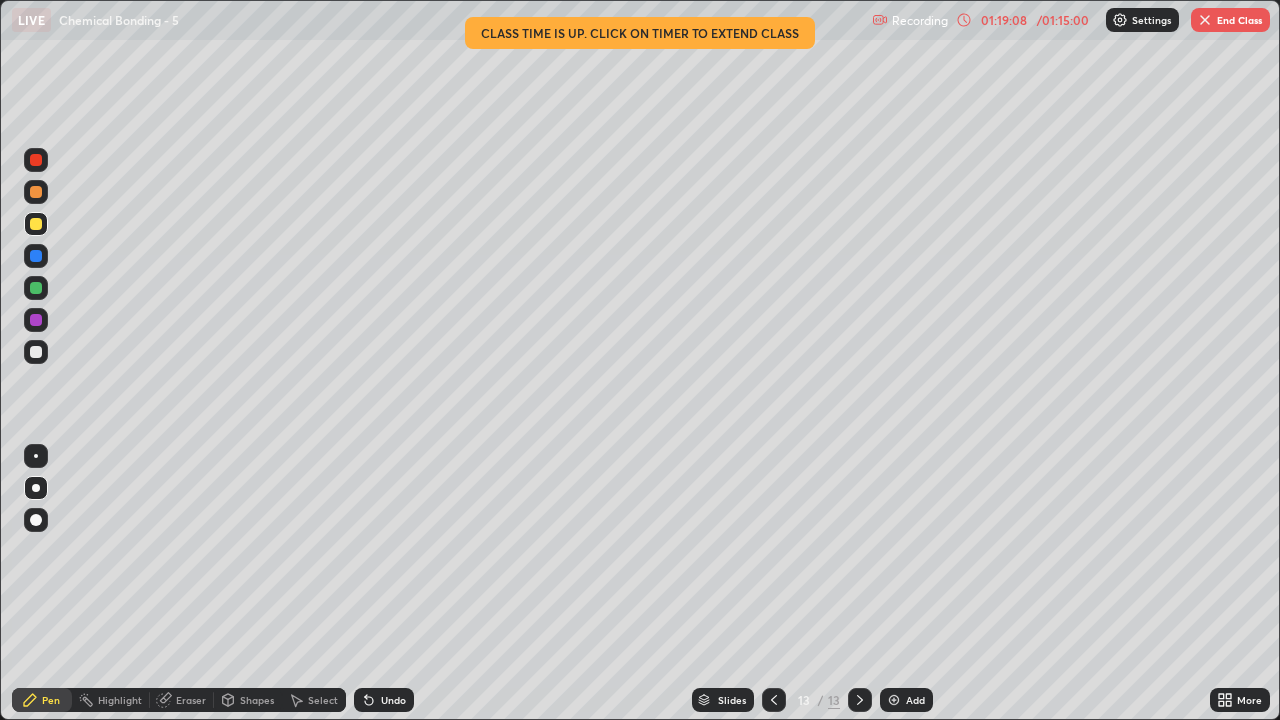 click on "End Class" at bounding box center (1230, 20) 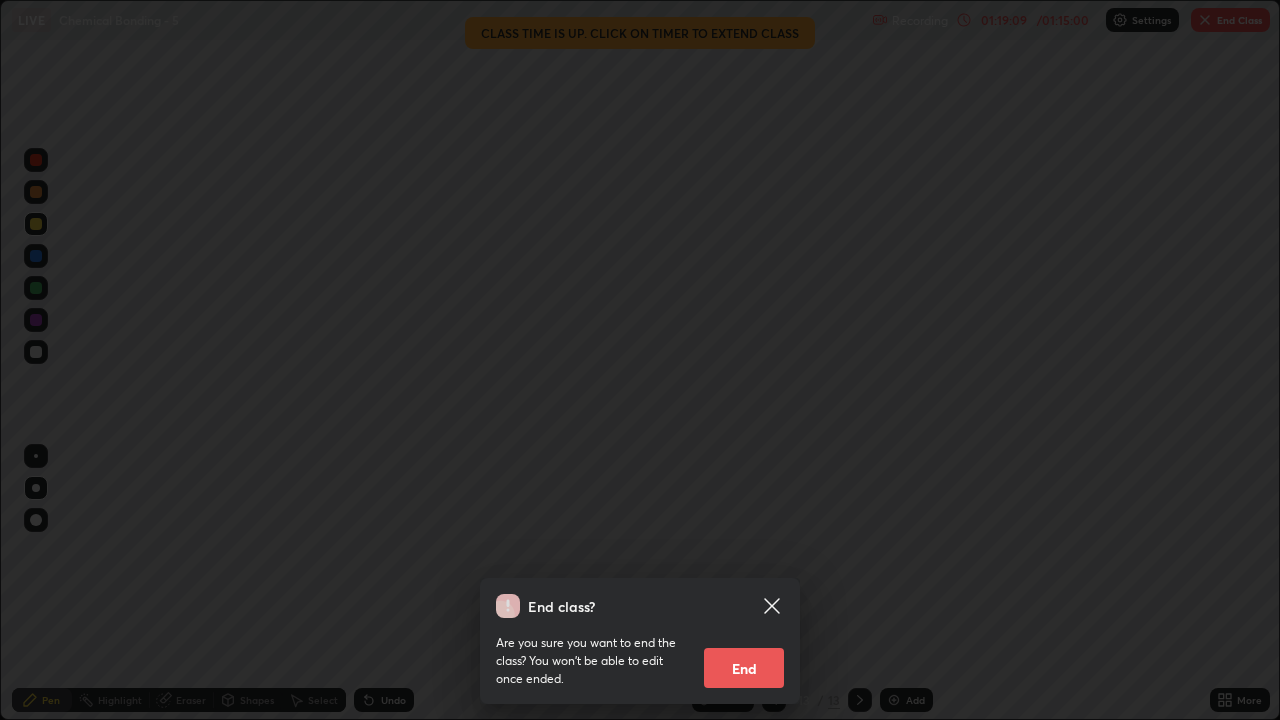 click on "End" at bounding box center (744, 668) 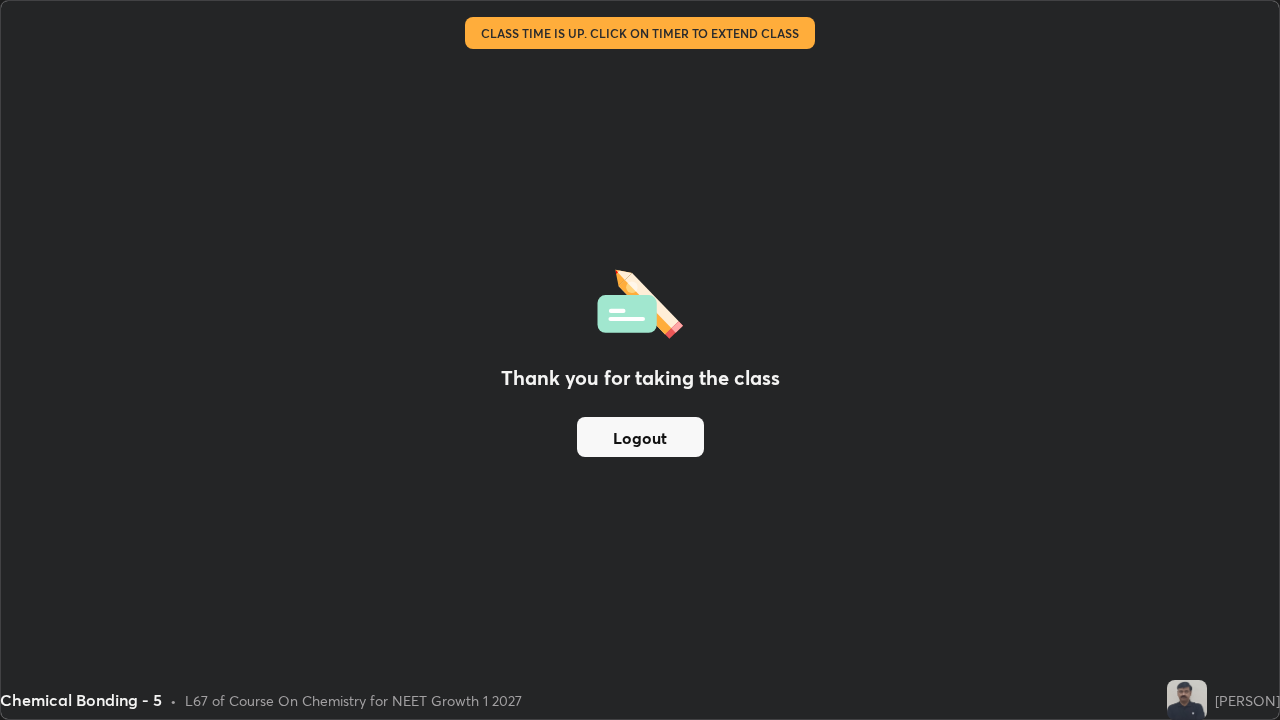 click on "Logout" at bounding box center (640, 437) 